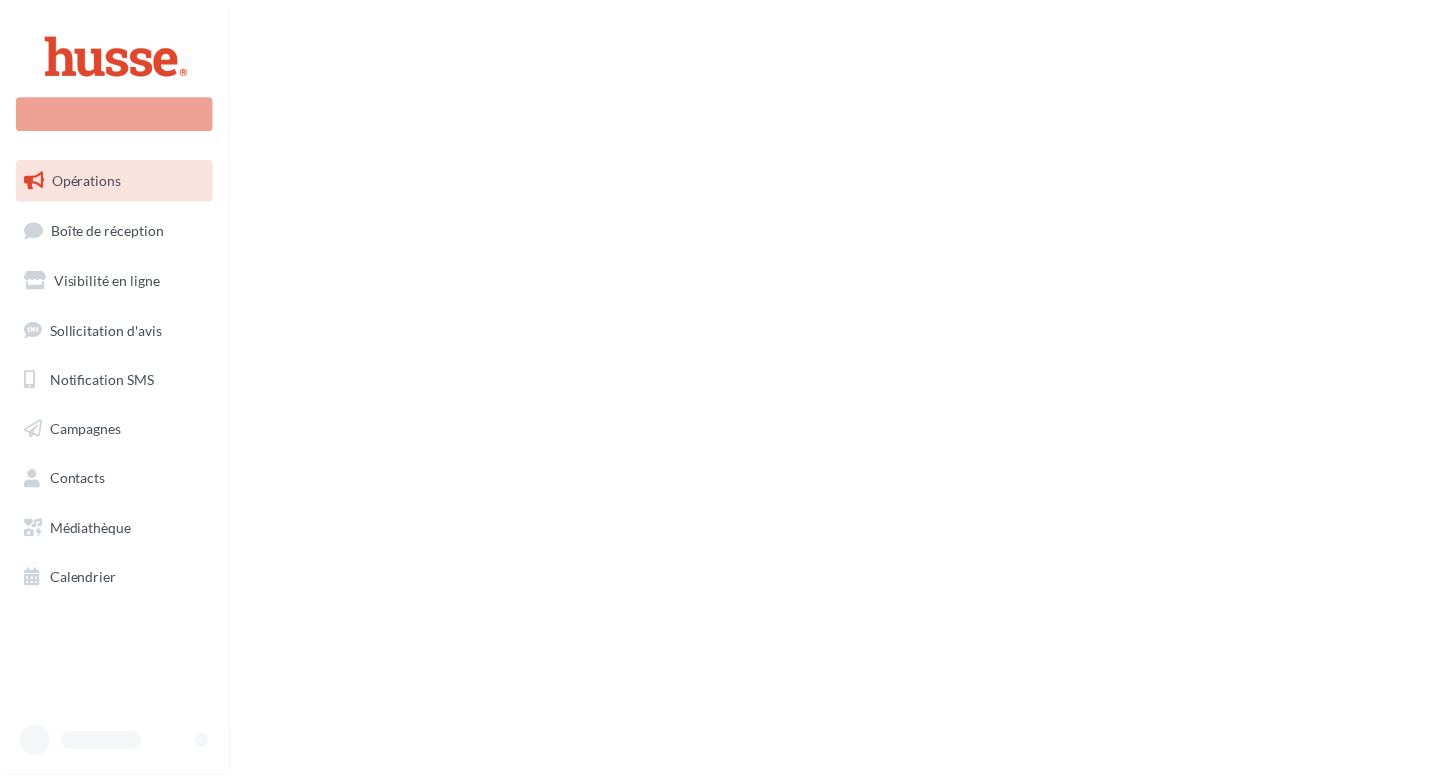 scroll, scrollTop: 0, scrollLeft: 0, axis: both 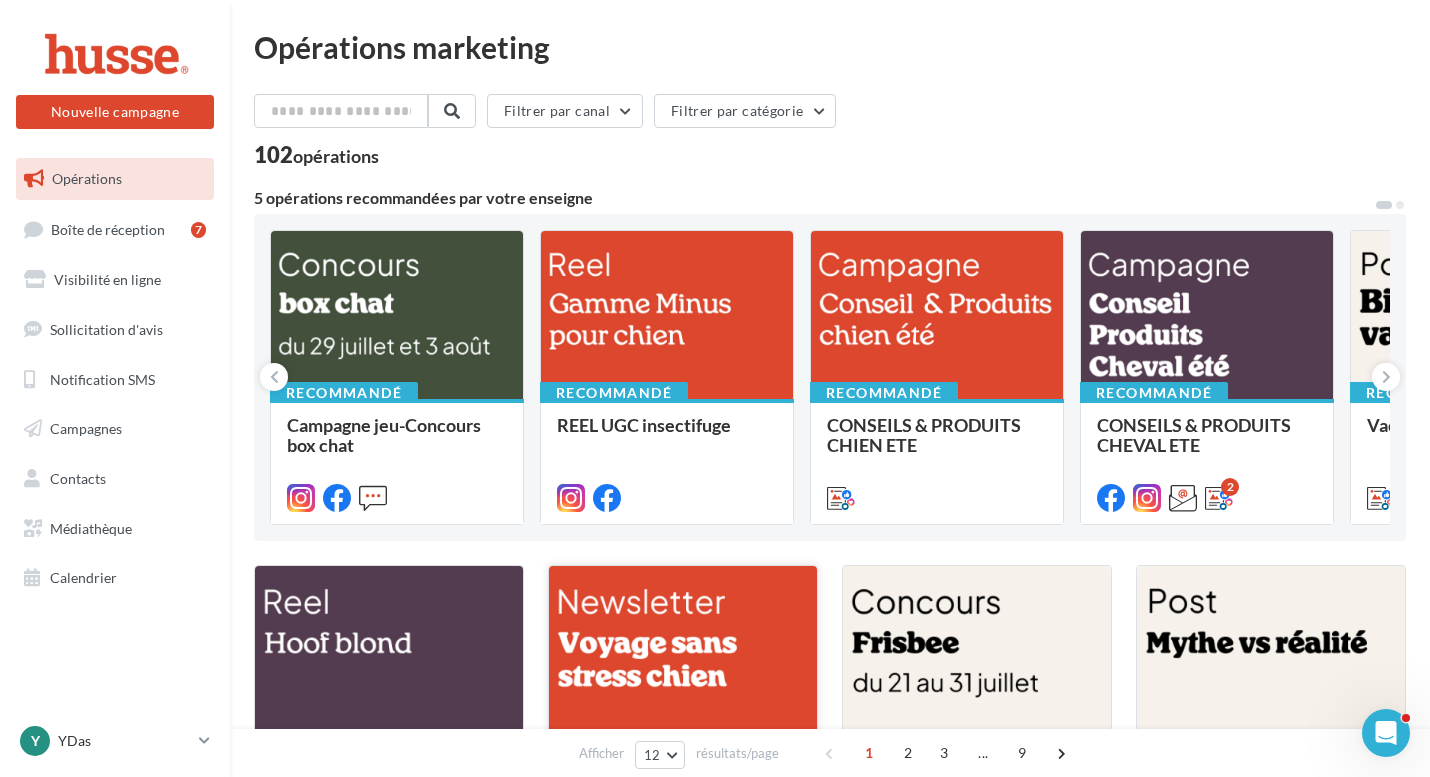 click at bounding box center [683, 656] 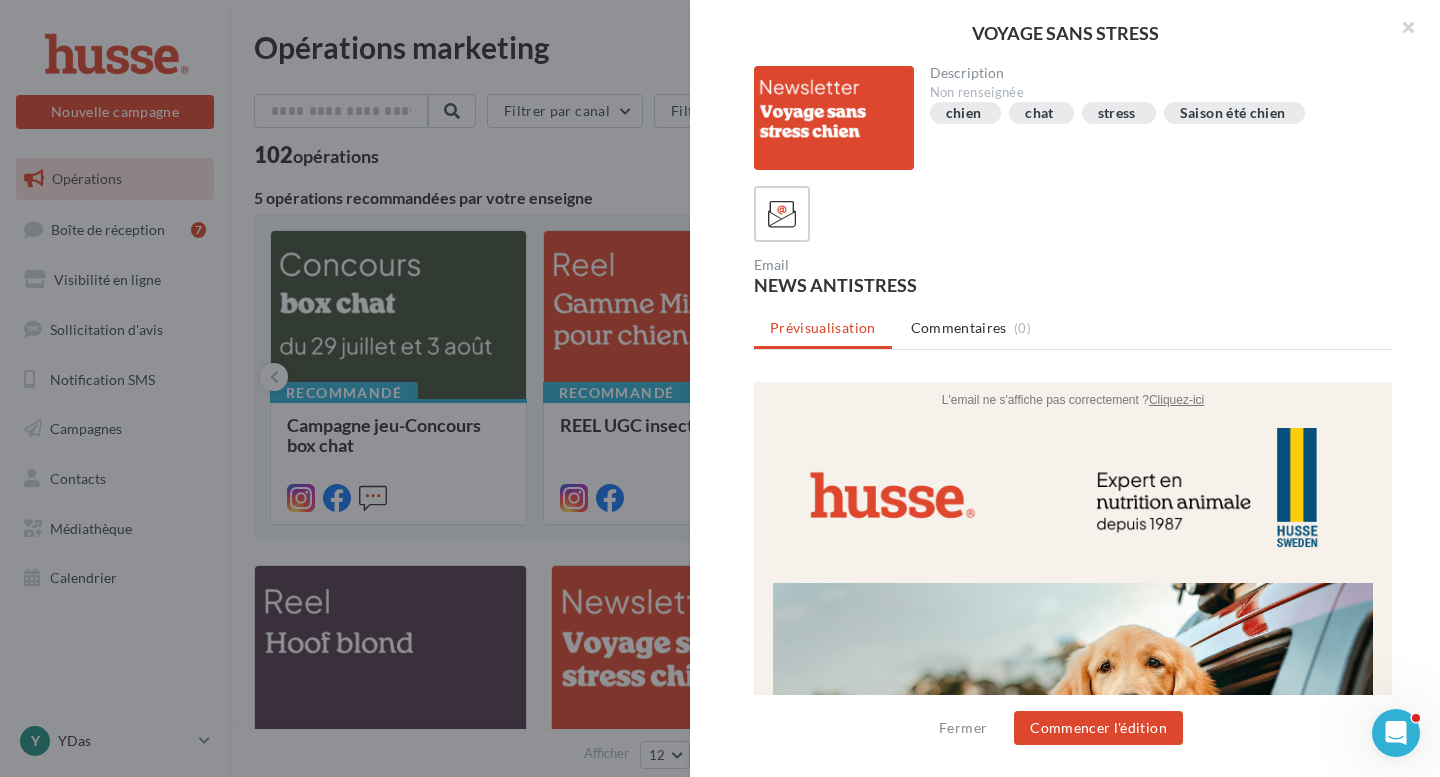 scroll, scrollTop: 0, scrollLeft: 0, axis: both 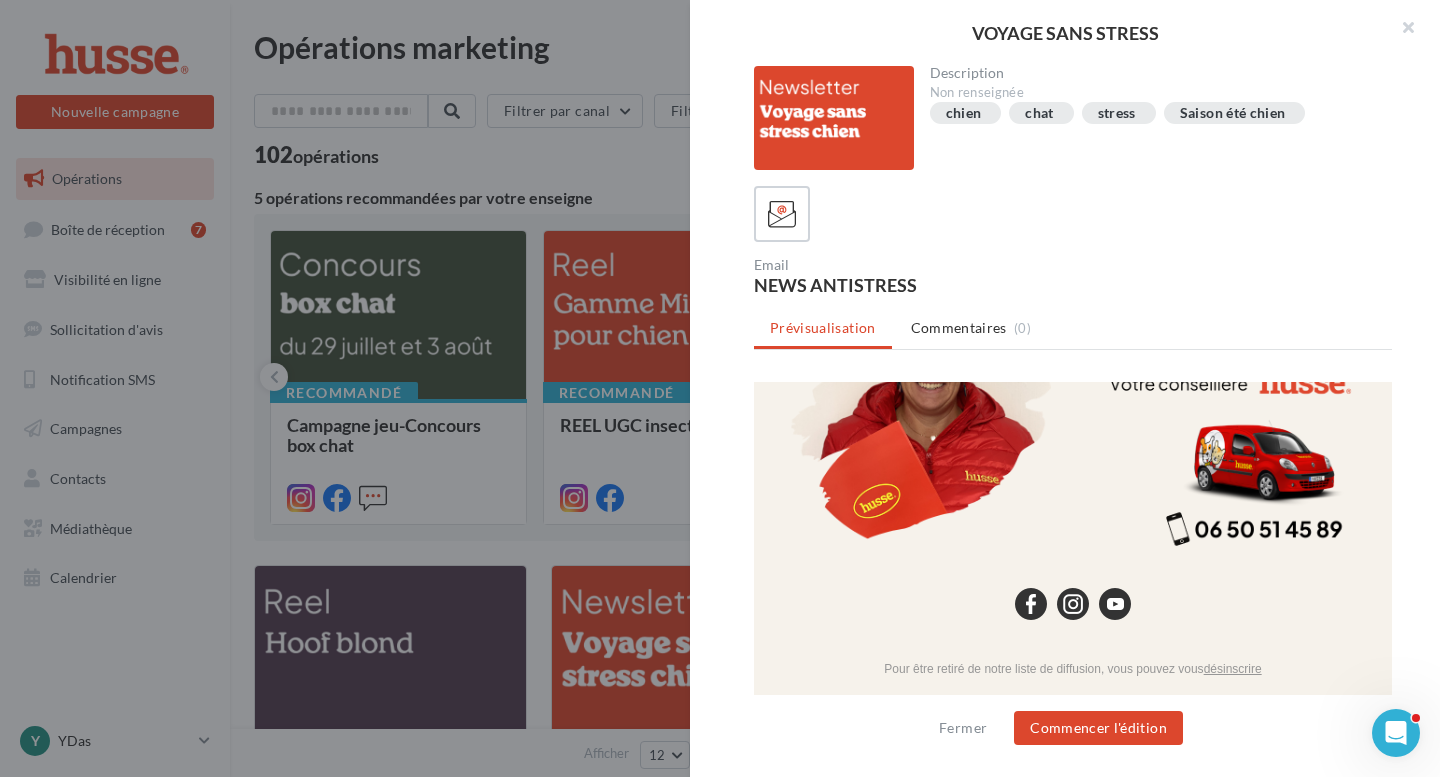 drag, startPoint x: 1372, startPoint y: 413, endPoint x: 2130, endPoint y: 1080, distance: 1009.6796 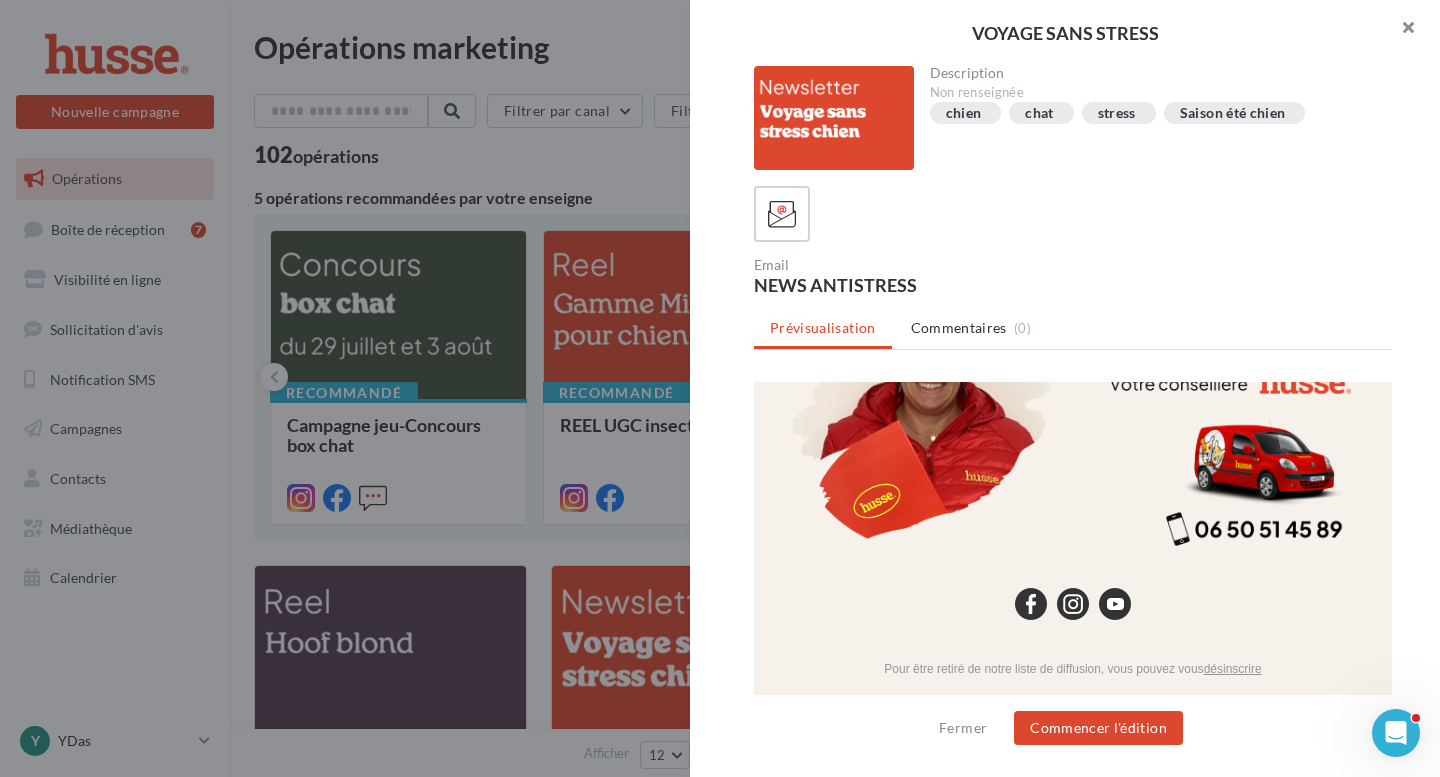 click at bounding box center (1400, 30) 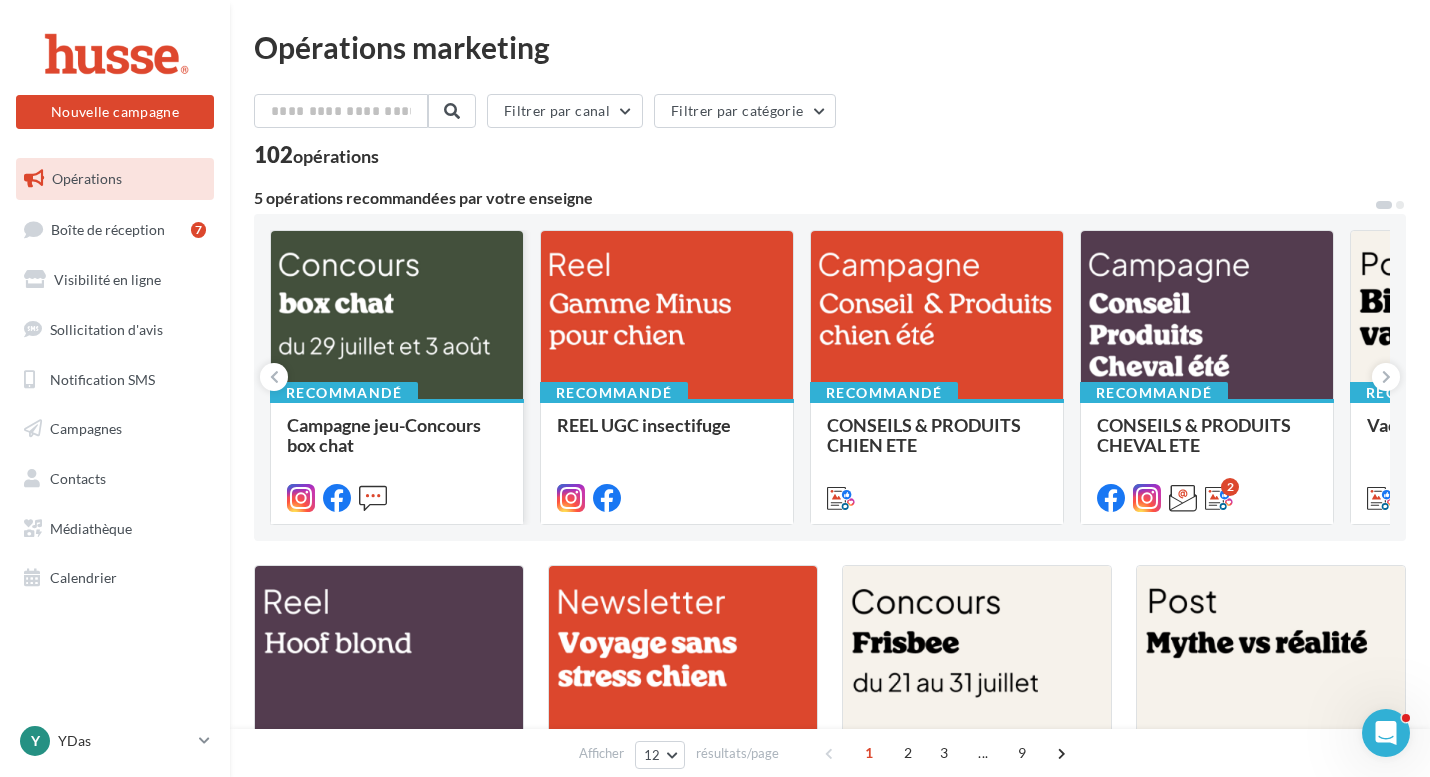 click at bounding box center (397, 316) 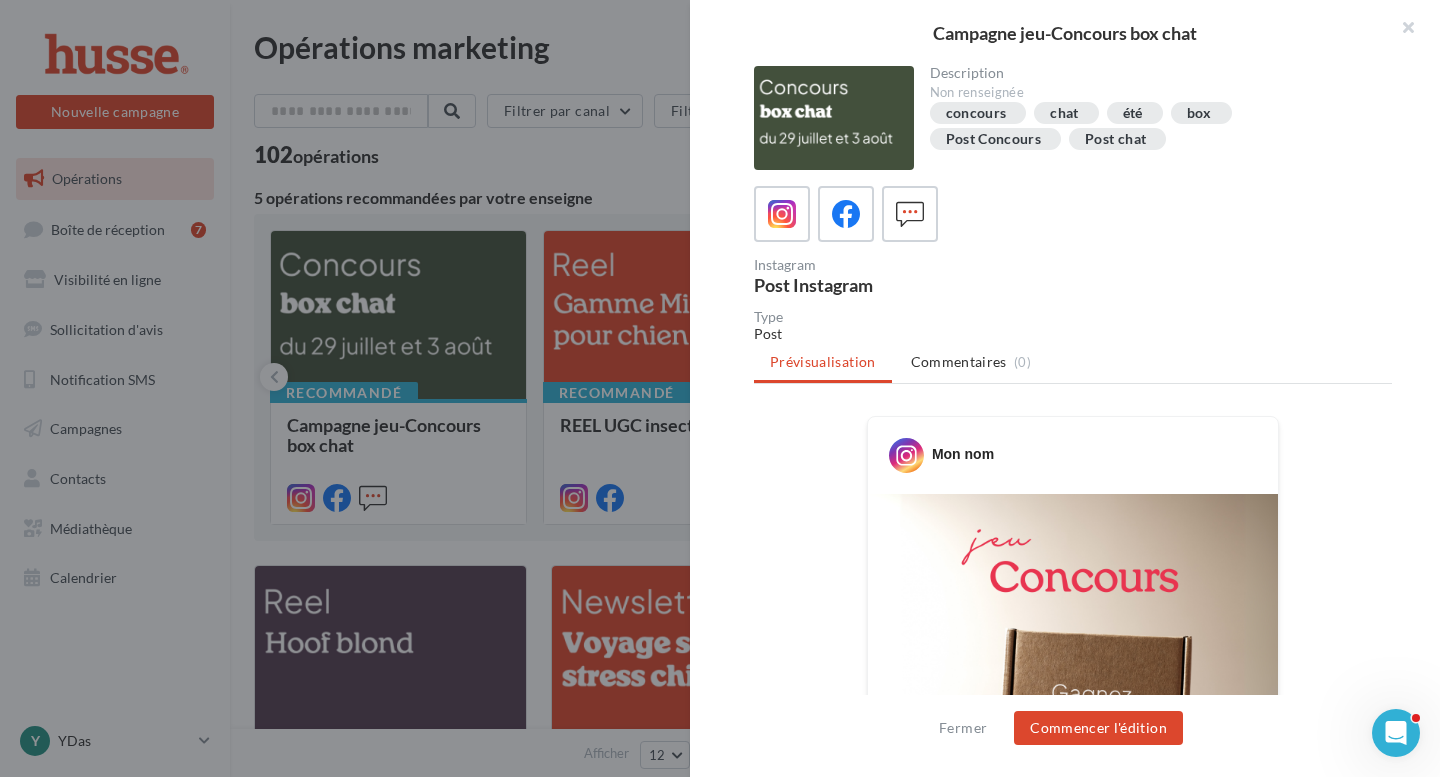 click on "Description
Non renseignée
concours
chat
été
box
Post Concours
Post chat
Instagram
Post Instagram
Type
Post
Prévisualisation
Commentaires
(0)" at bounding box center (1073, 389) 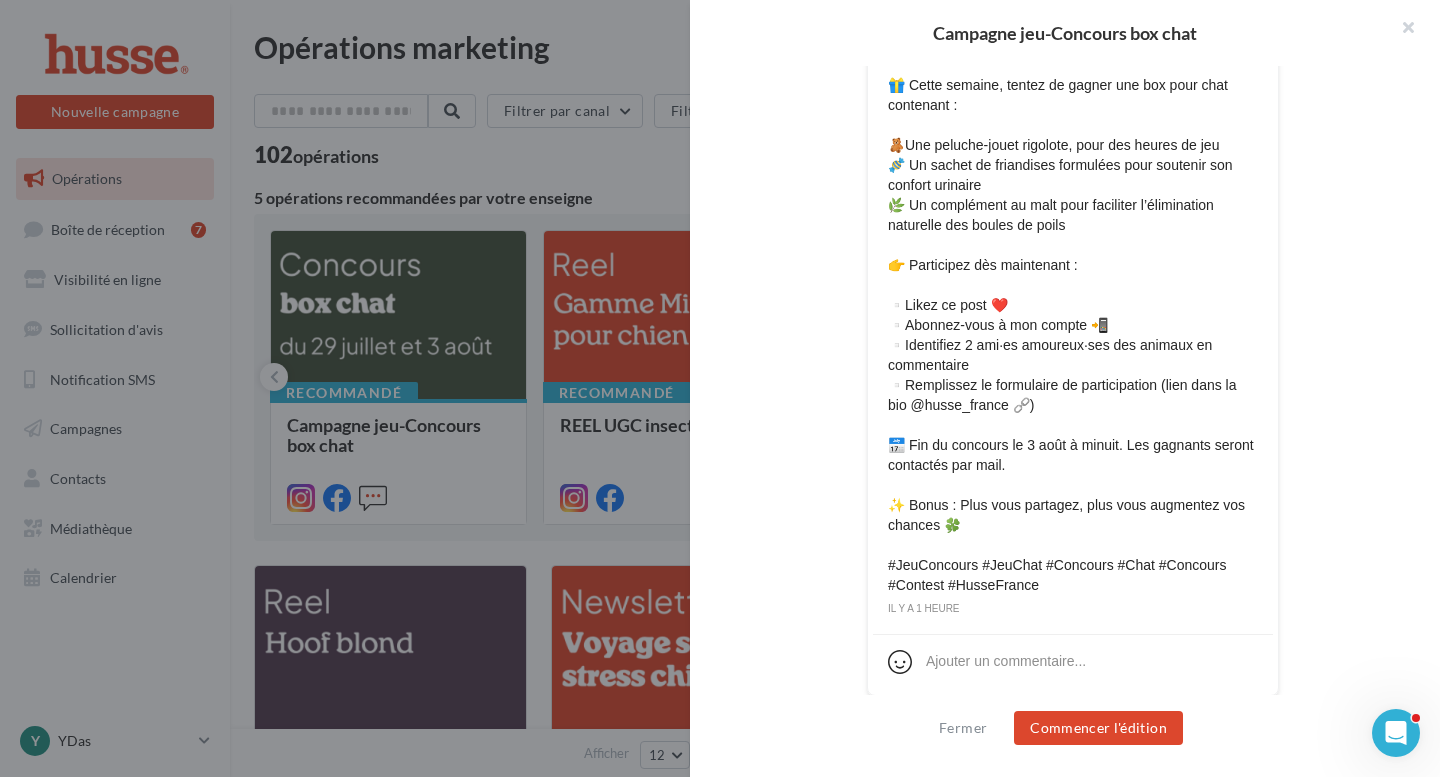 scroll, scrollTop: 1009, scrollLeft: 0, axis: vertical 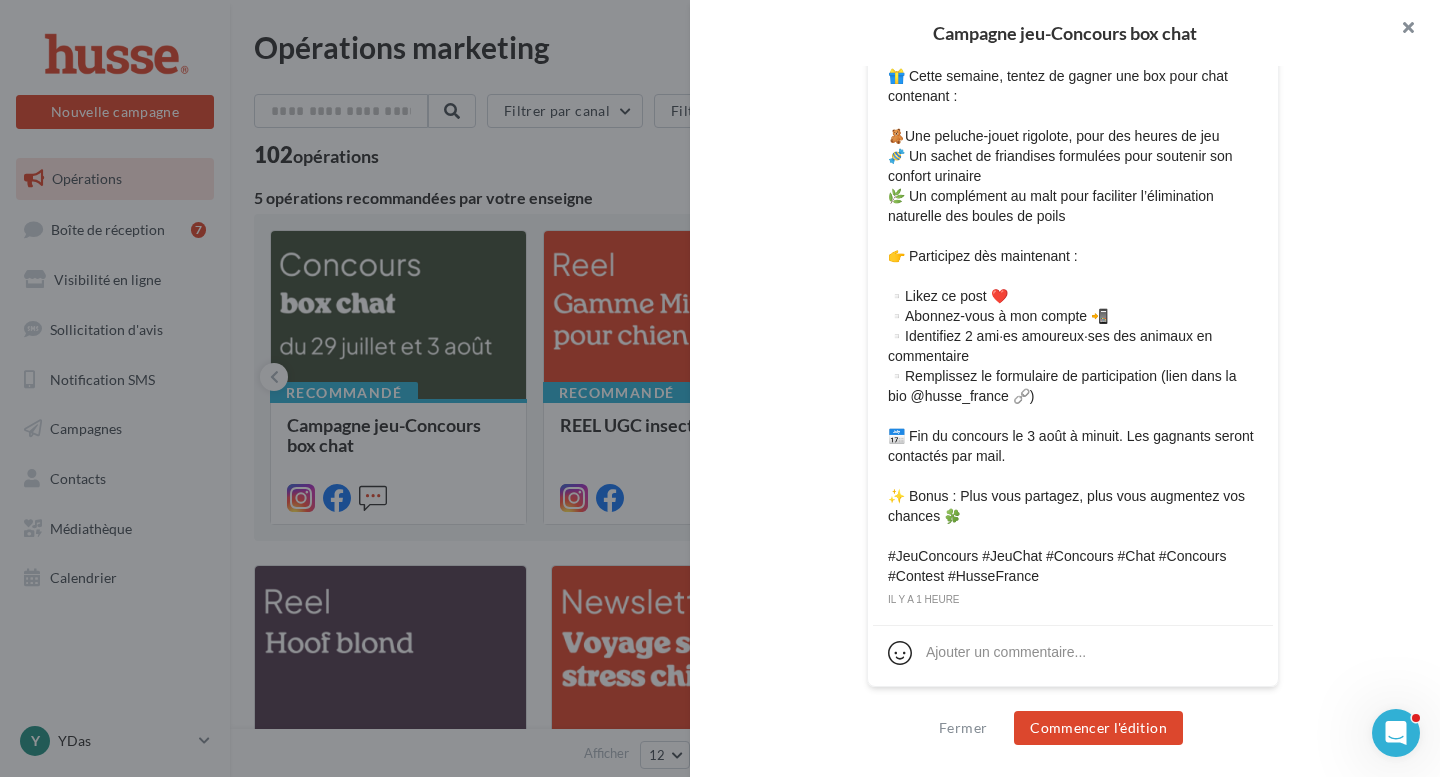 click at bounding box center (1400, 30) 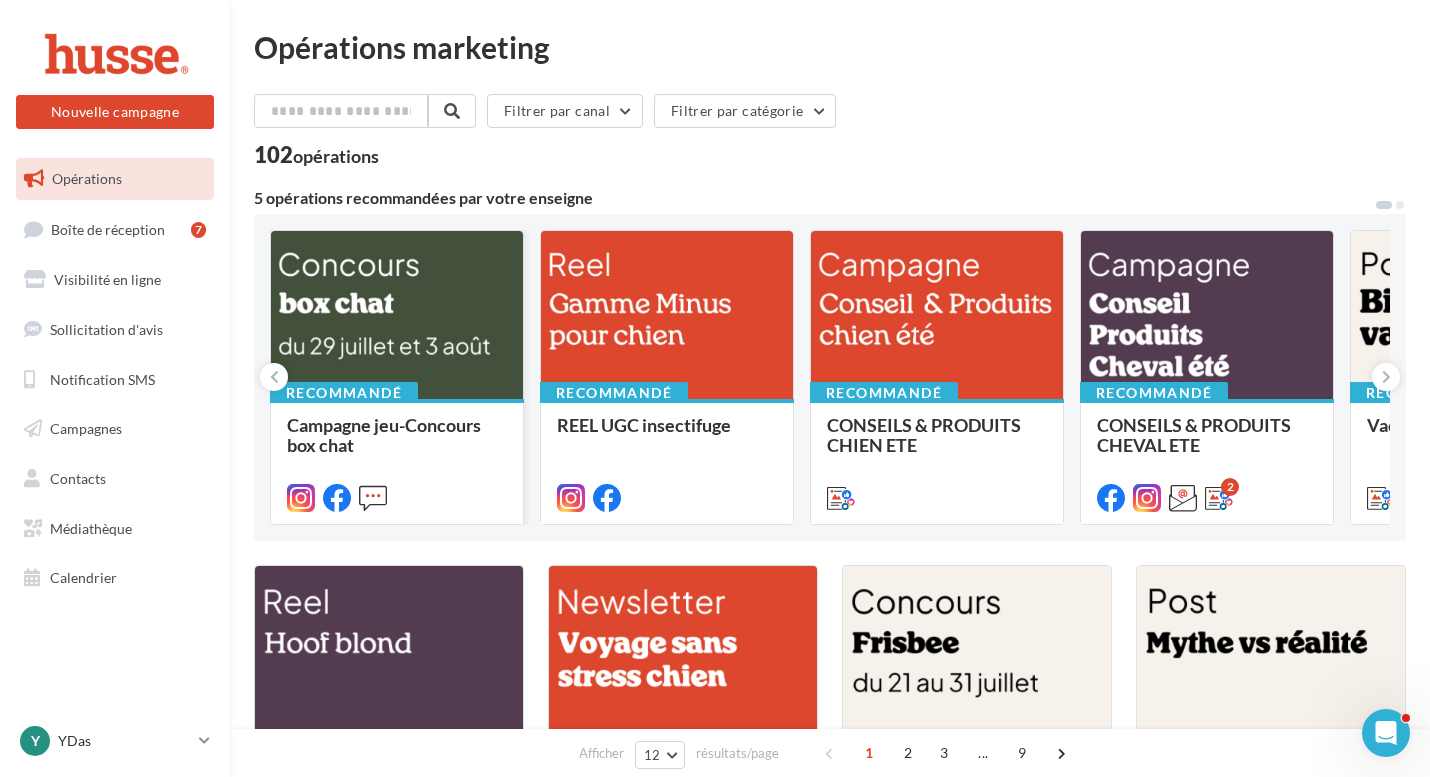 click at bounding box center (397, 316) 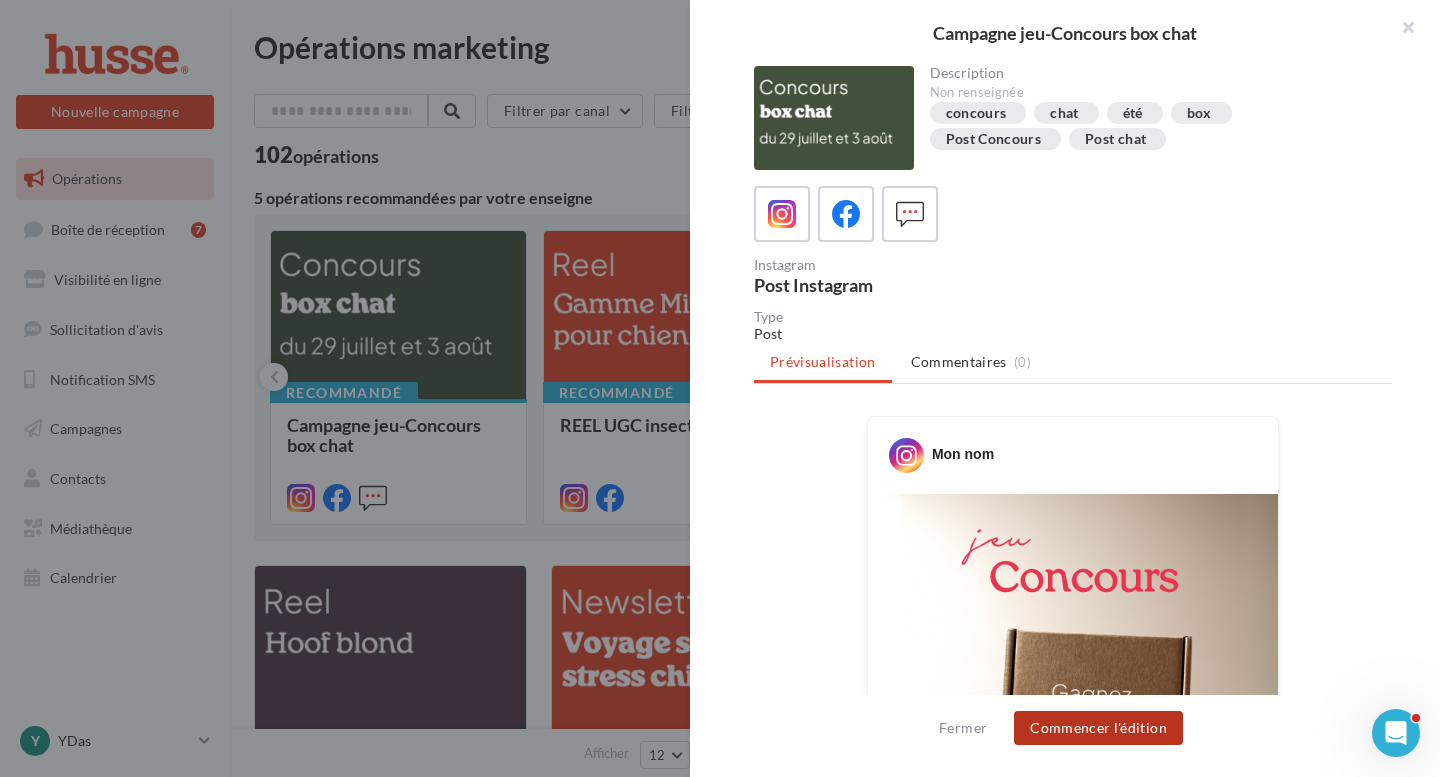 click on "Commencer l'édition" at bounding box center (1098, 728) 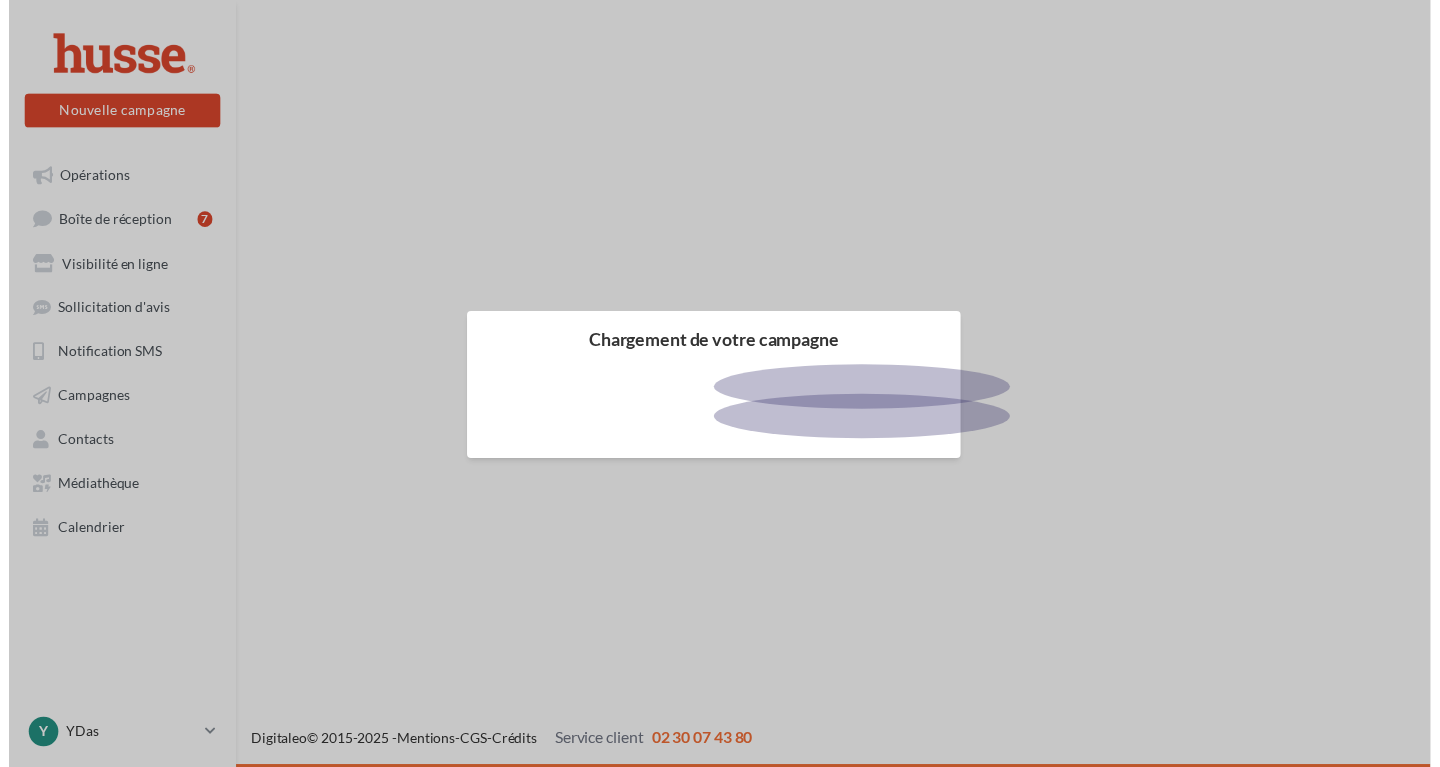 scroll, scrollTop: 0, scrollLeft: 0, axis: both 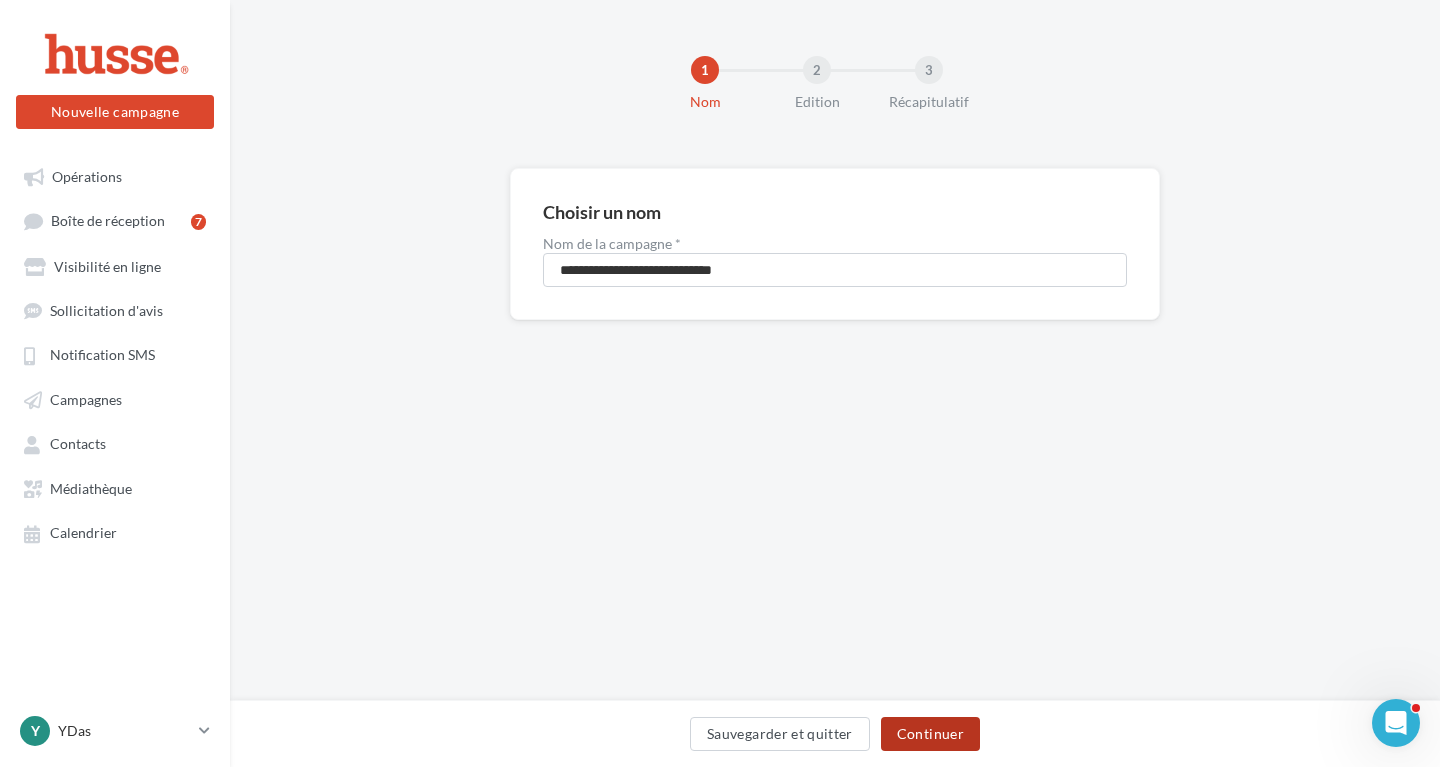 click on "Continuer" at bounding box center [930, 734] 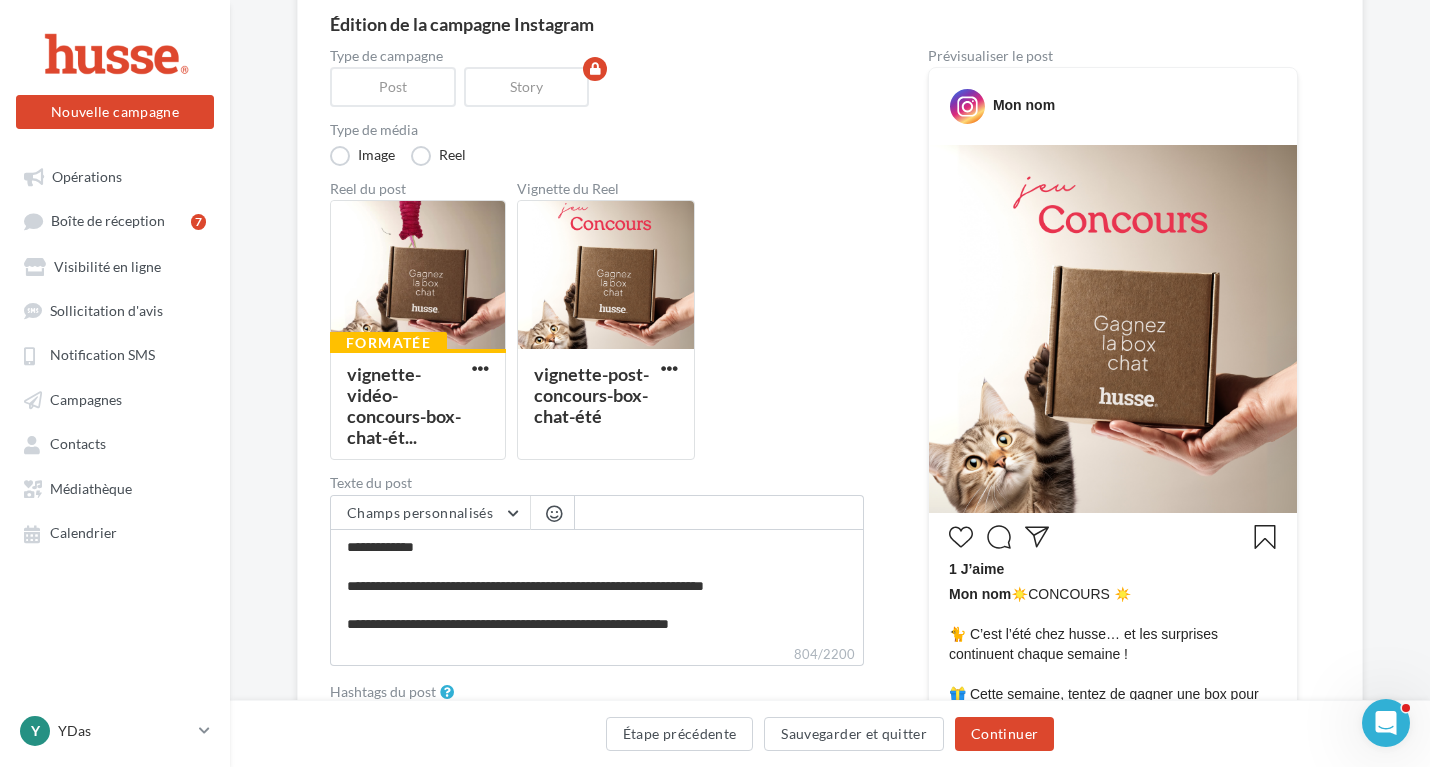 scroll, scrollTop: 213, scrollLeft: 0, axis: vertical 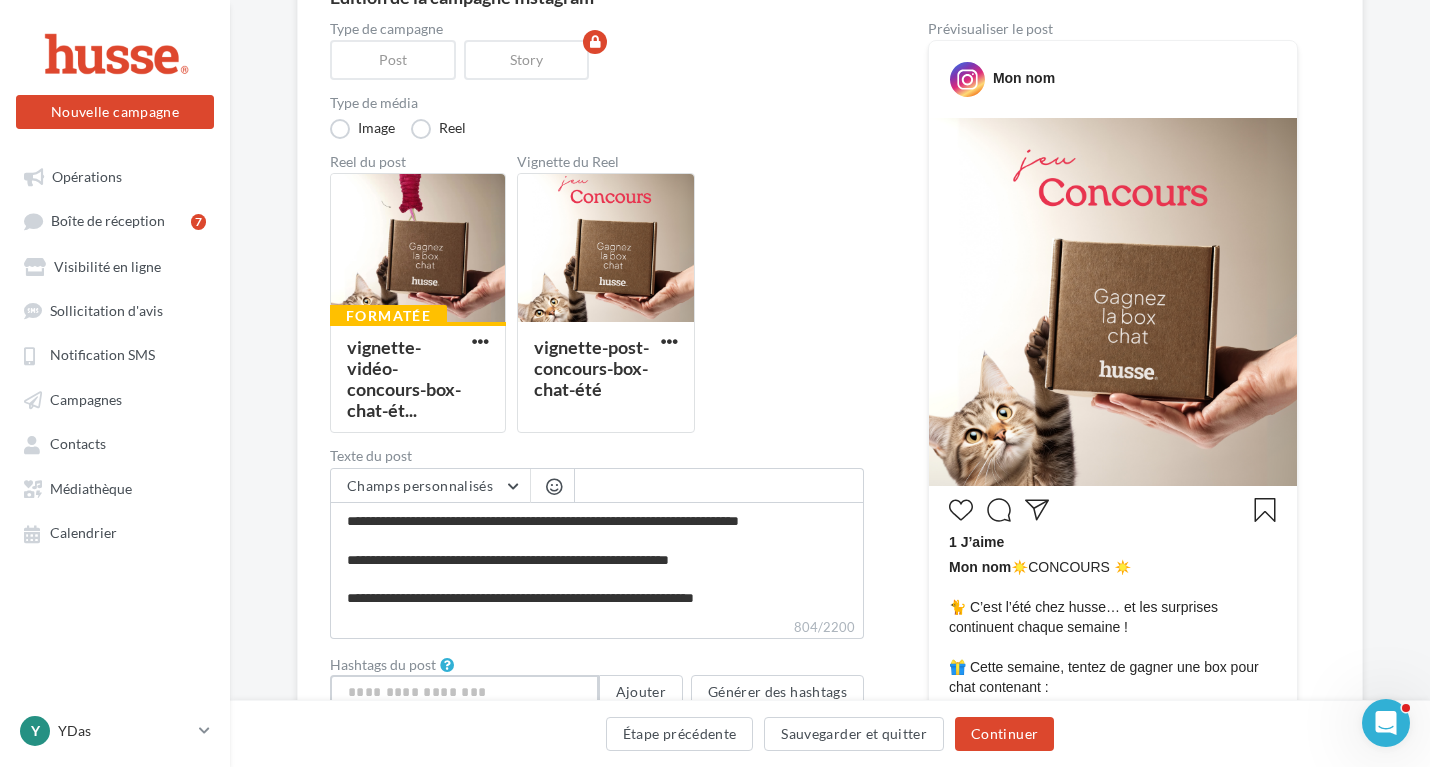 click at bounding box center [464, 692] 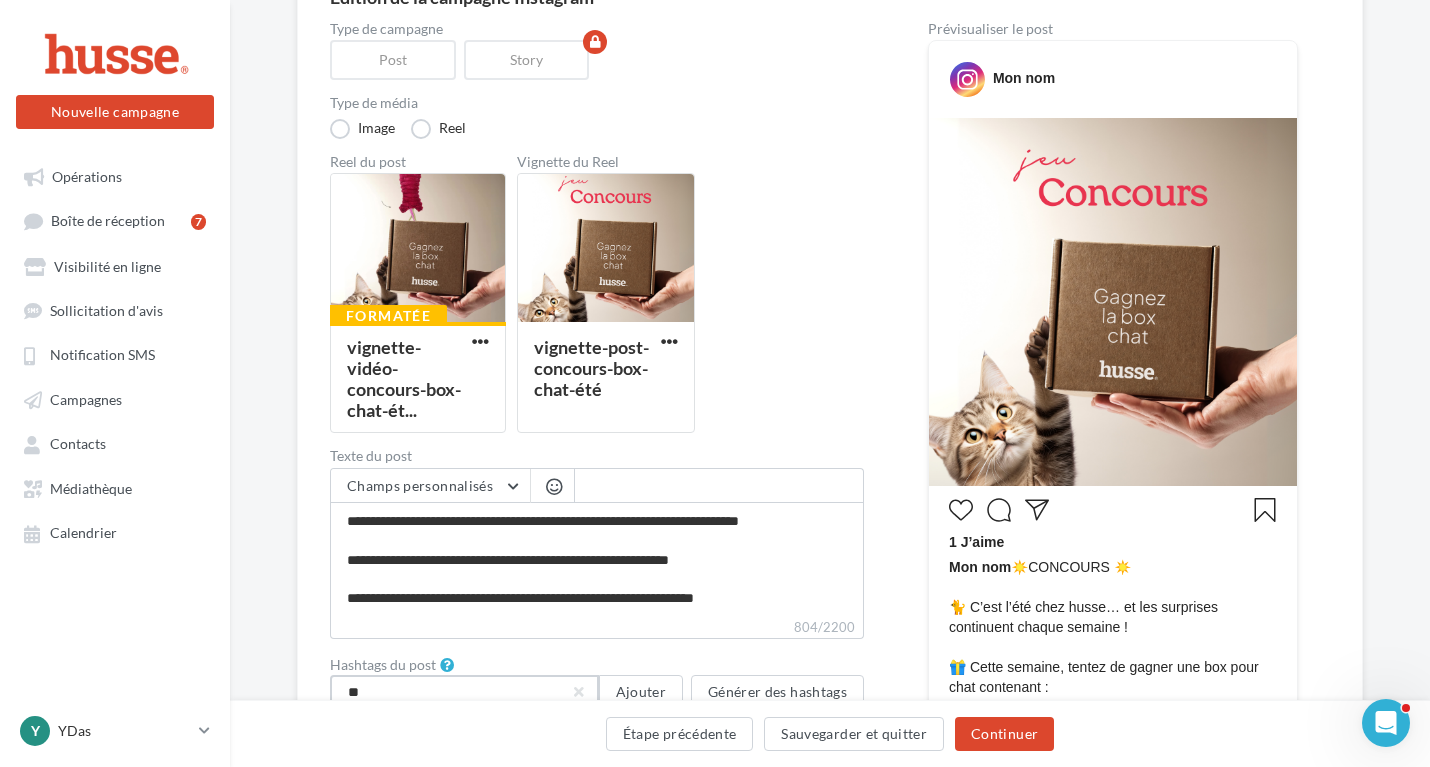 type on "*" 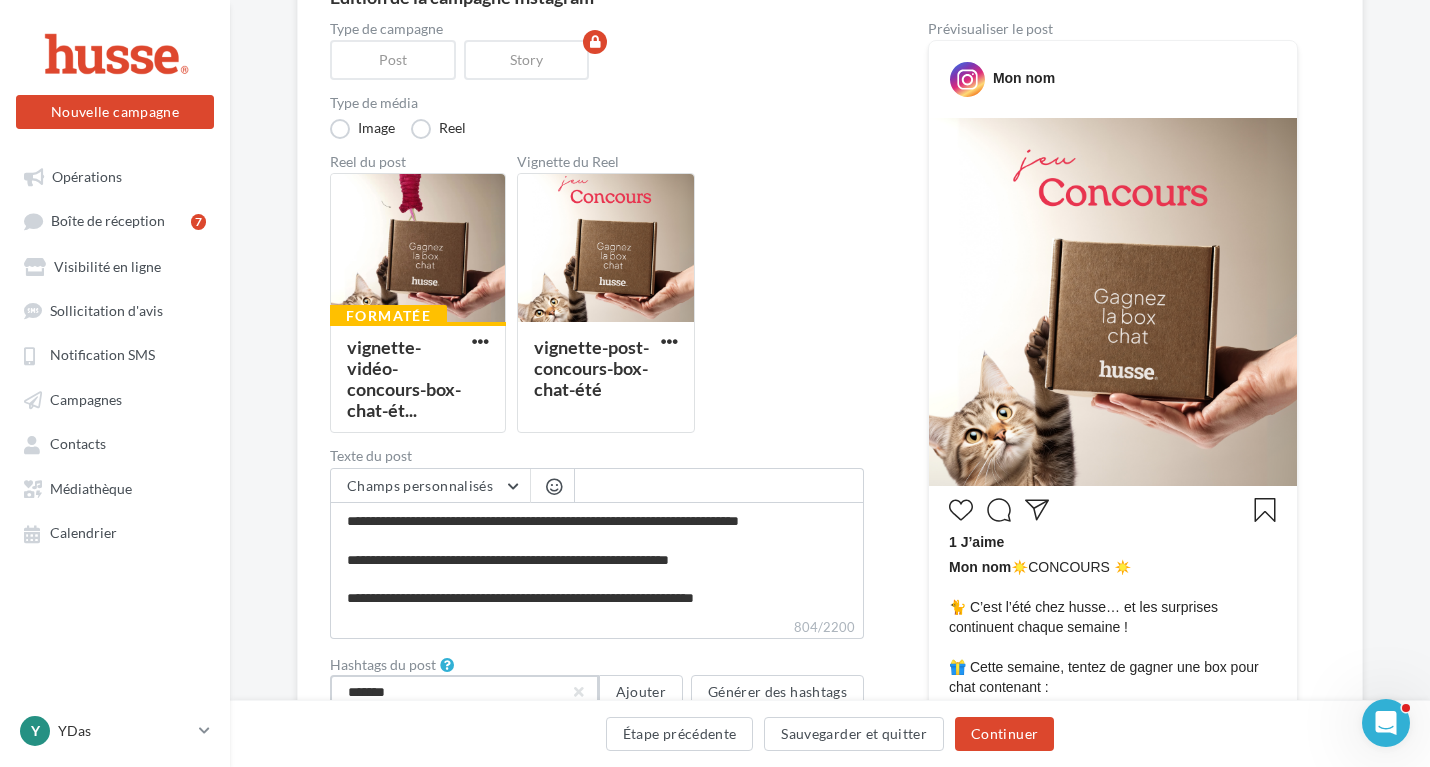 type on "********" 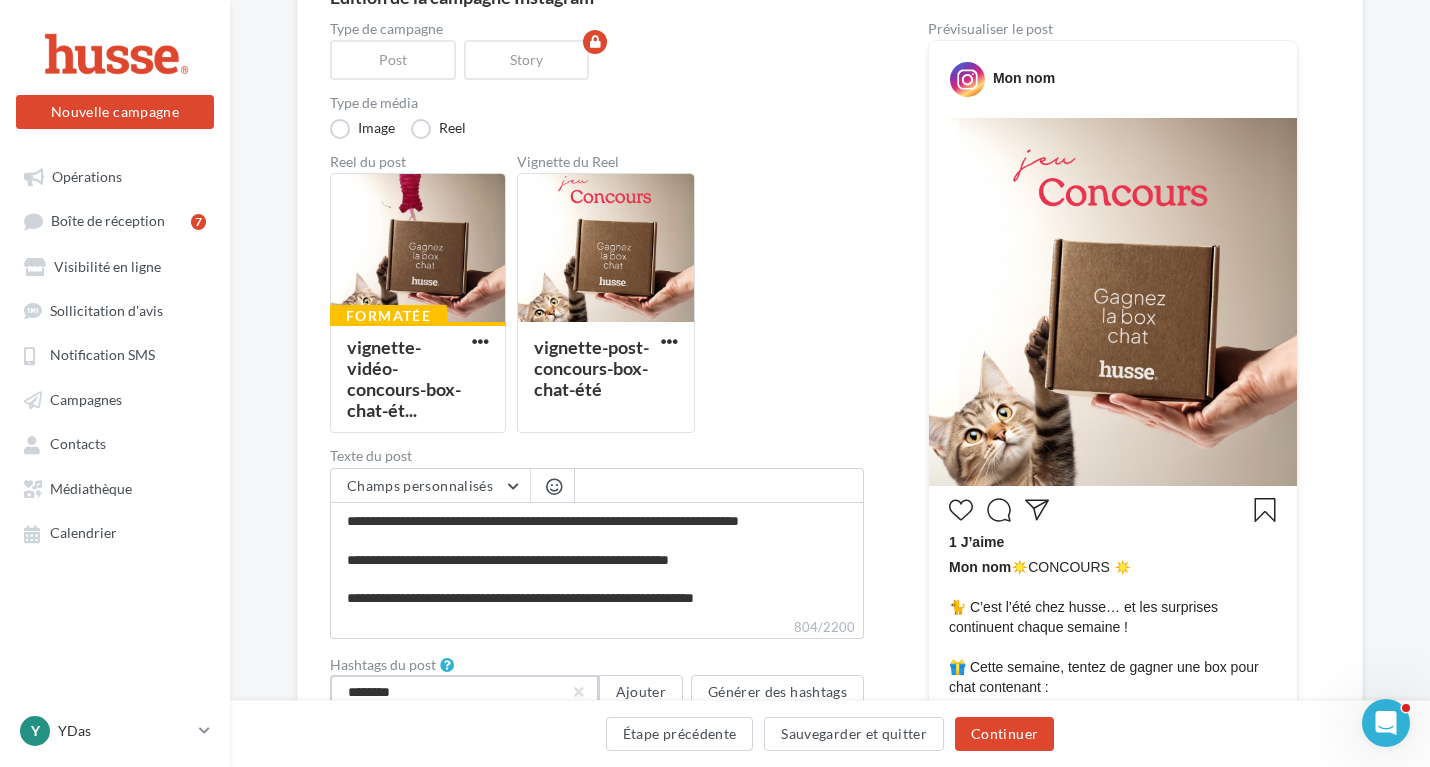 type 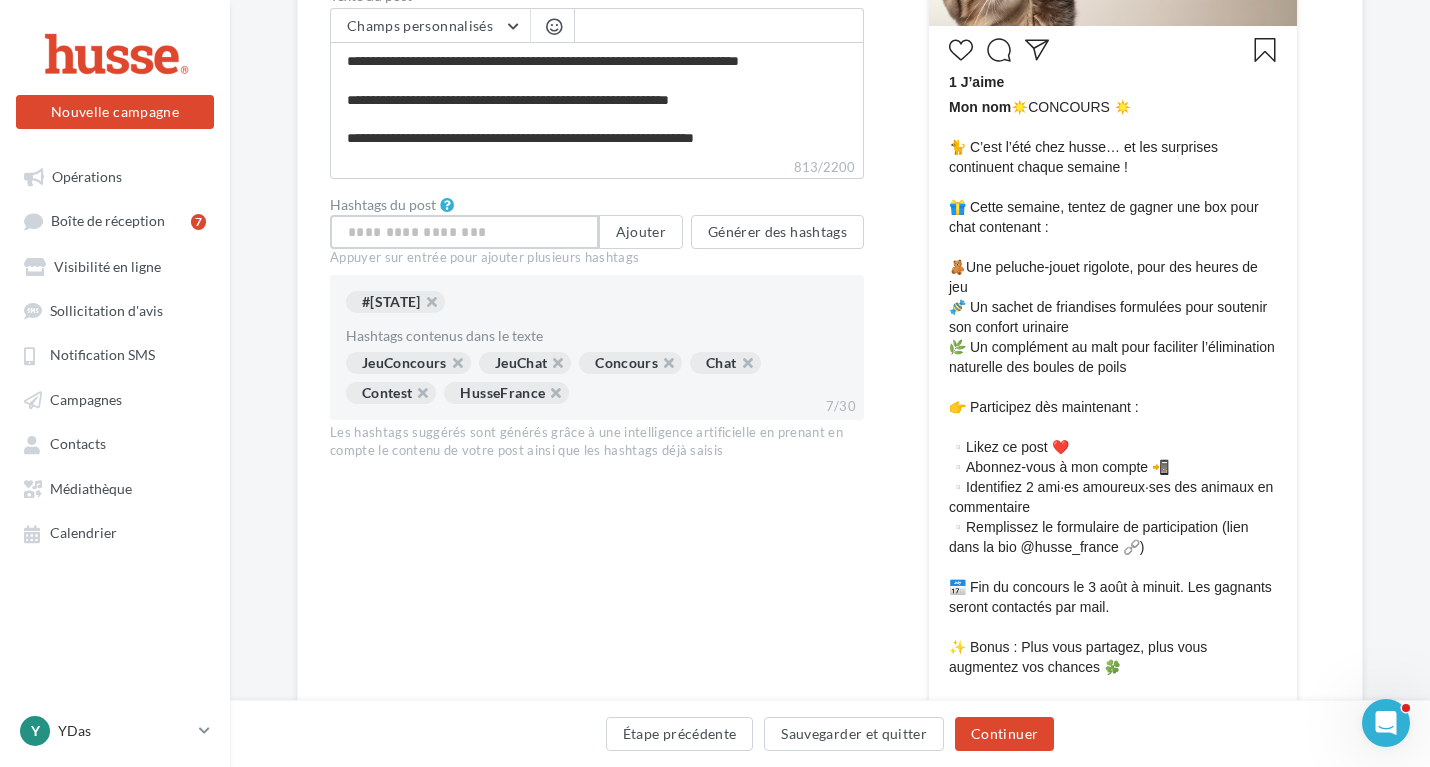 scroll, scrollTop: 685, scrollLeft: 0, axis: vertical 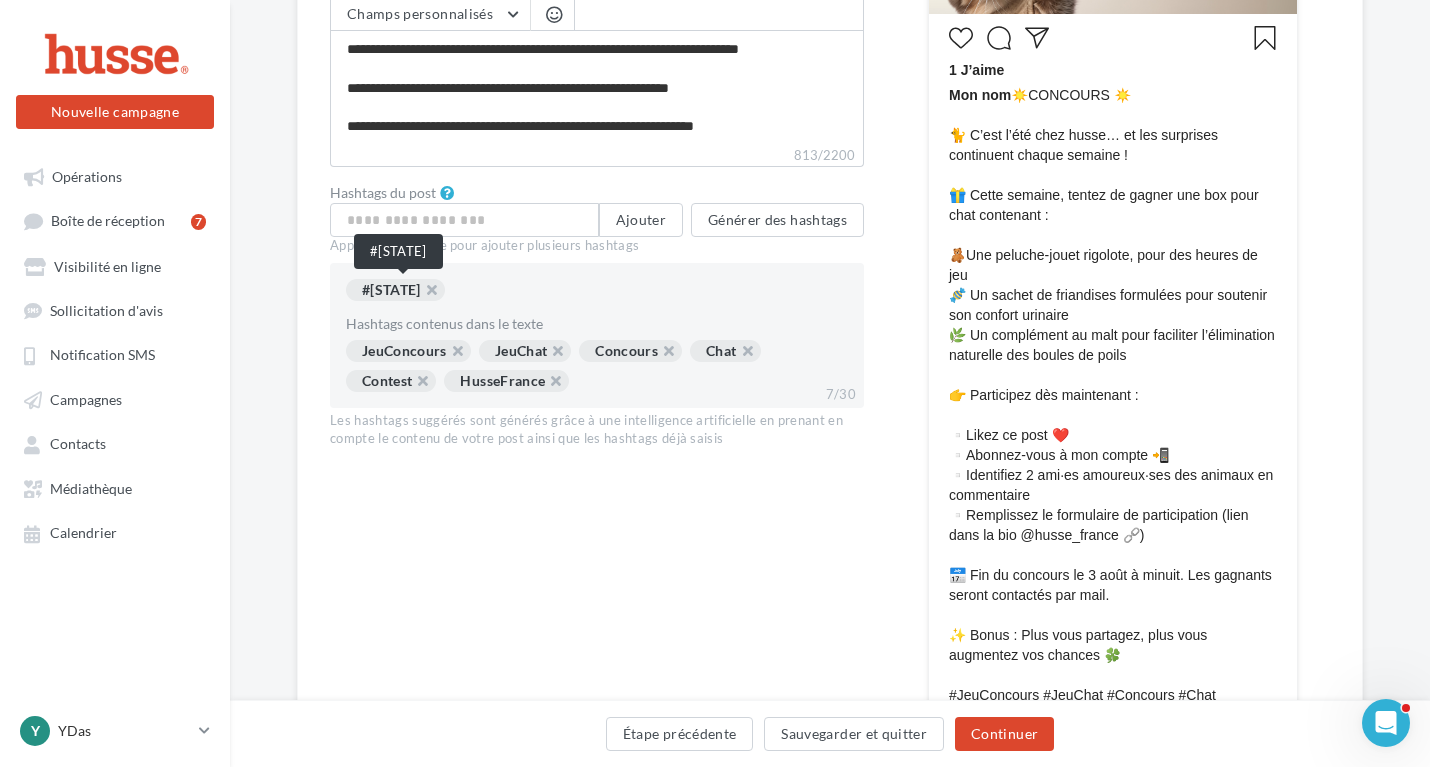 click on "#morbihan" at bounding box center (395, 290) 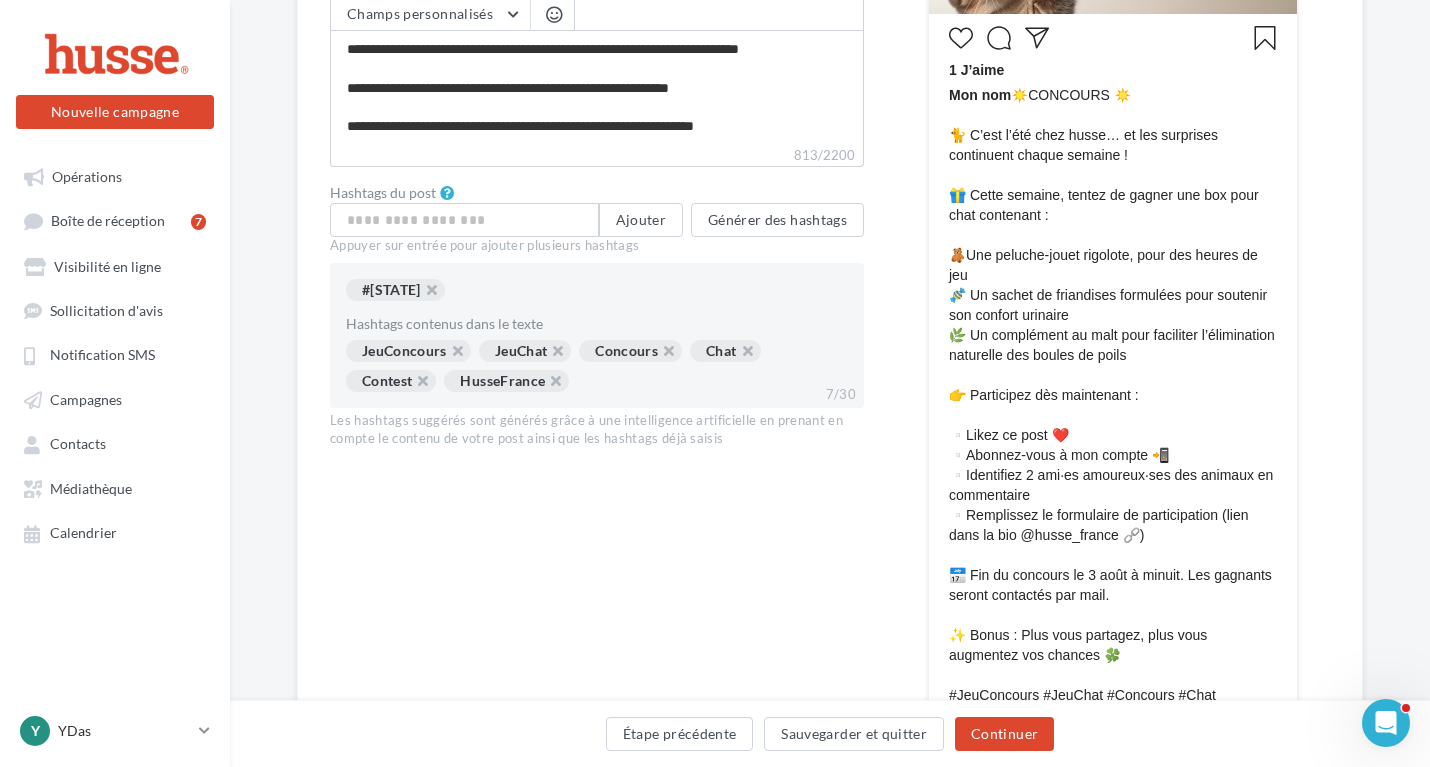 click on "#morbihan" at bounding box center (395, 290) 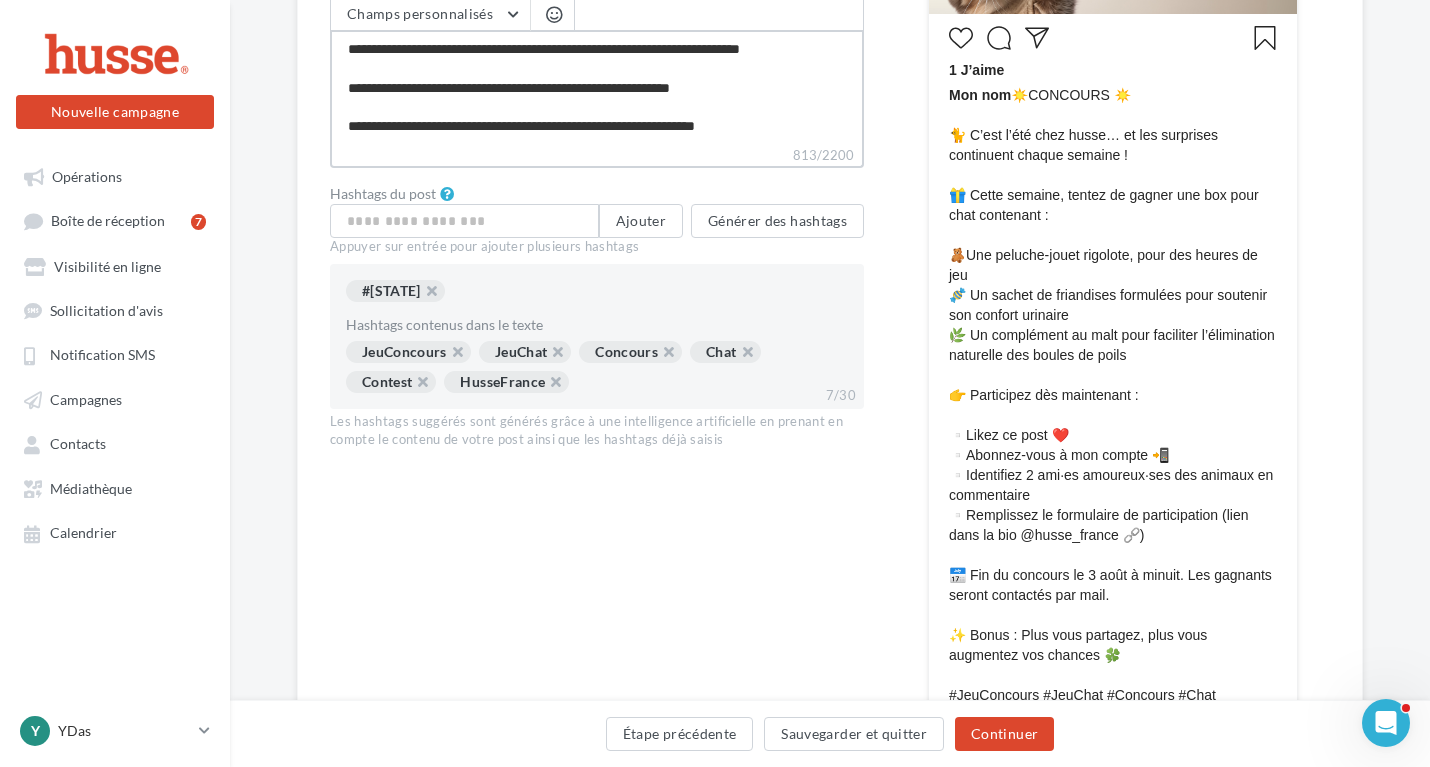 scroll, scrollTop: 346, scrollLeft: 0, axis: vertical 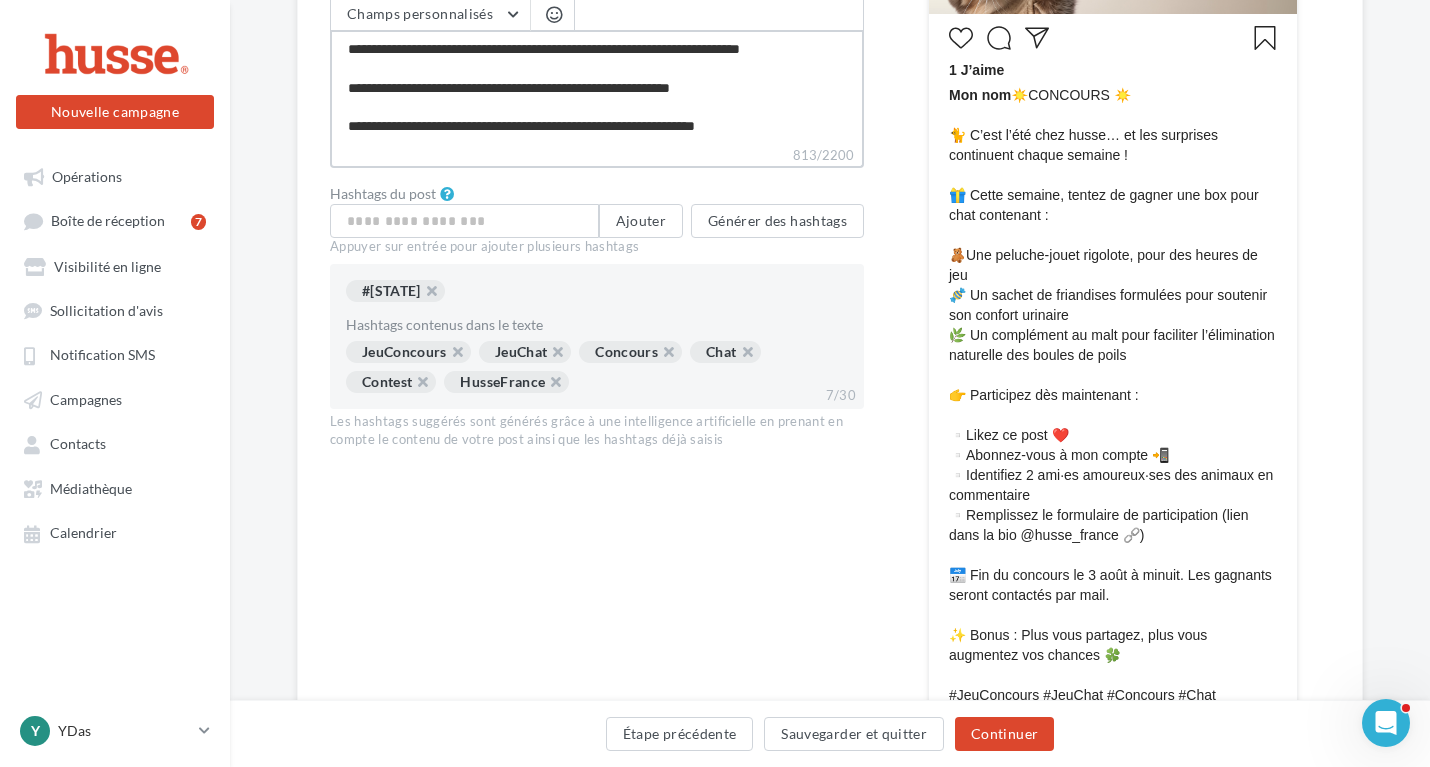 click on "**********" at bounding box center (597, 87) 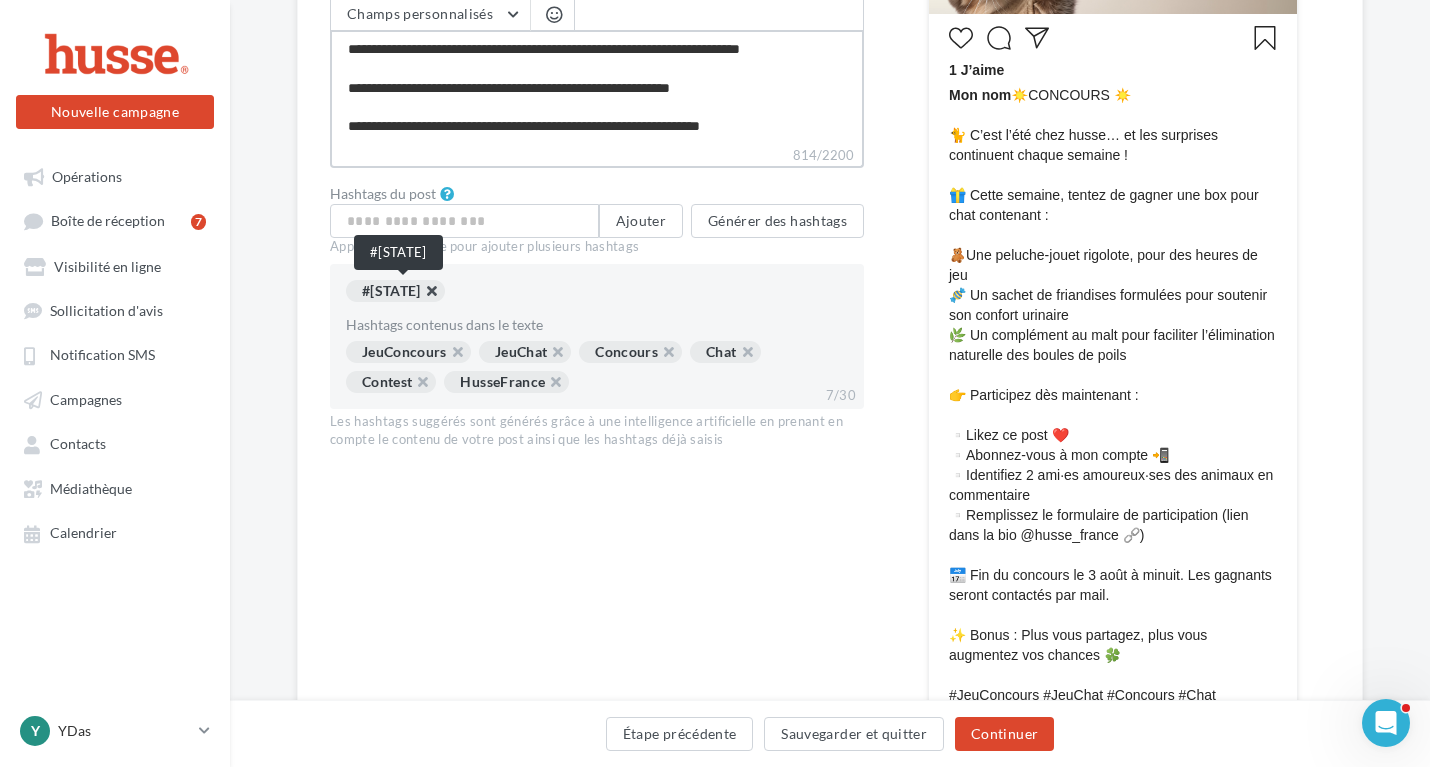 type on "**********" 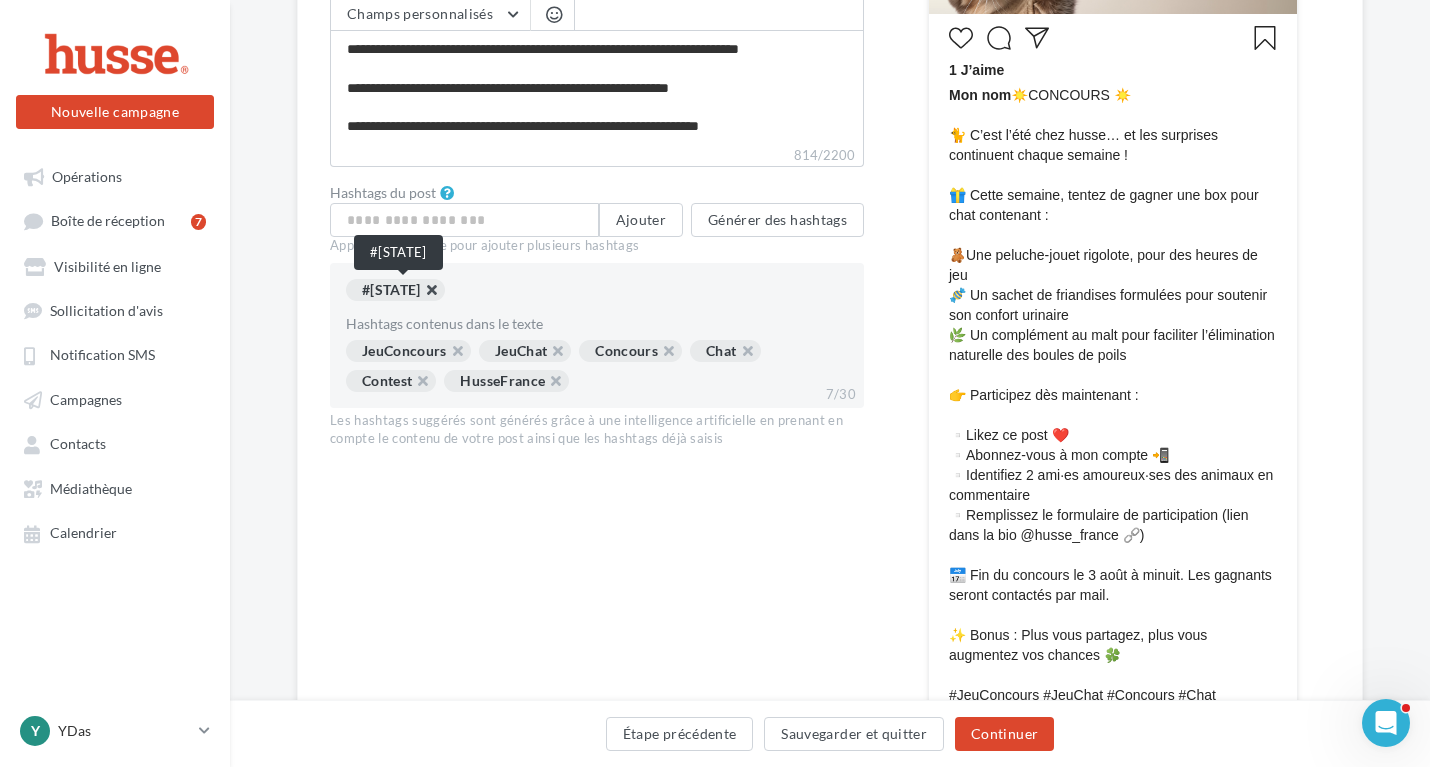 scroll, scrollTop: 345, scrollLeft: 0, axis: vertical 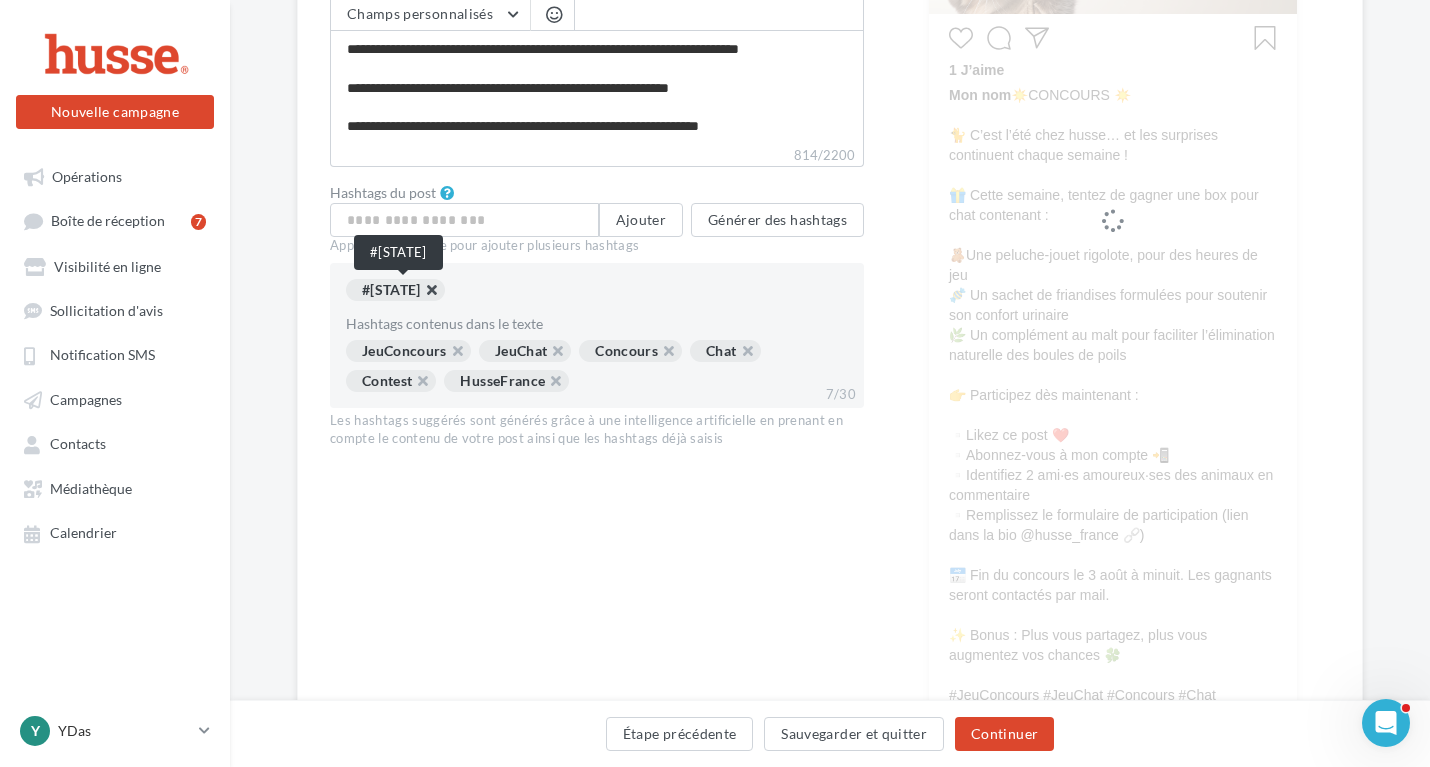 click at bounding box center (421, 295) 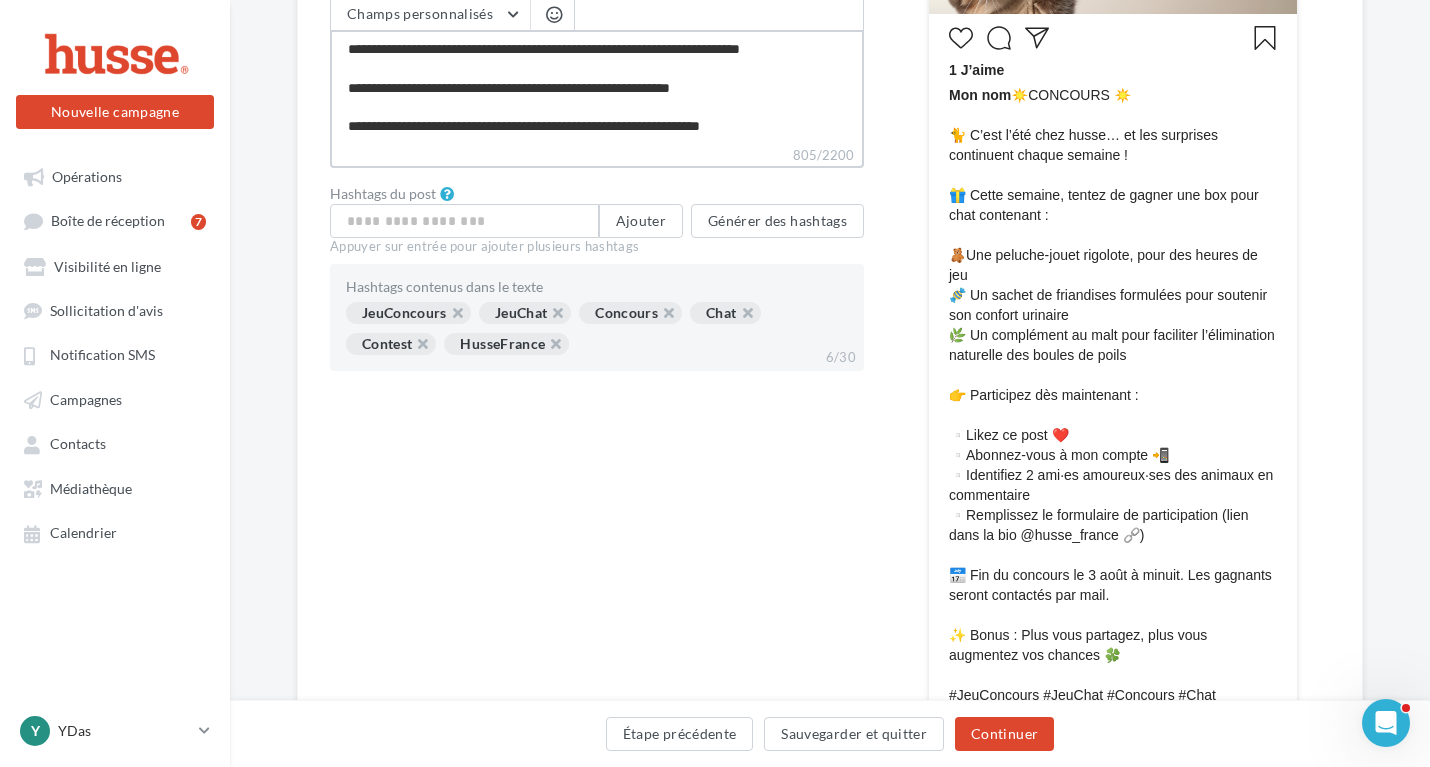 scroll, scrollTop: 346, scrollLeft: 0, axis: vertical 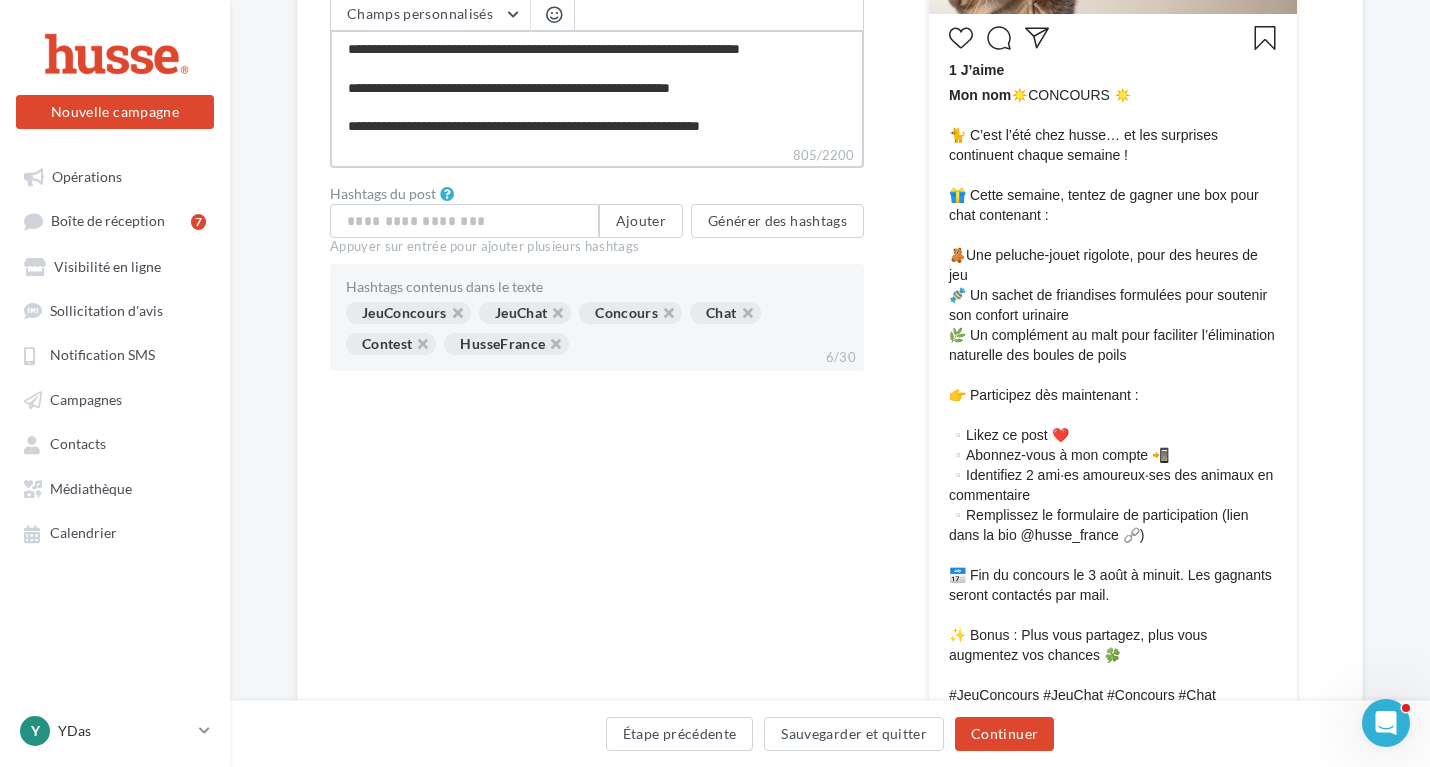 click on "**********" at bounding box center [597, 87] 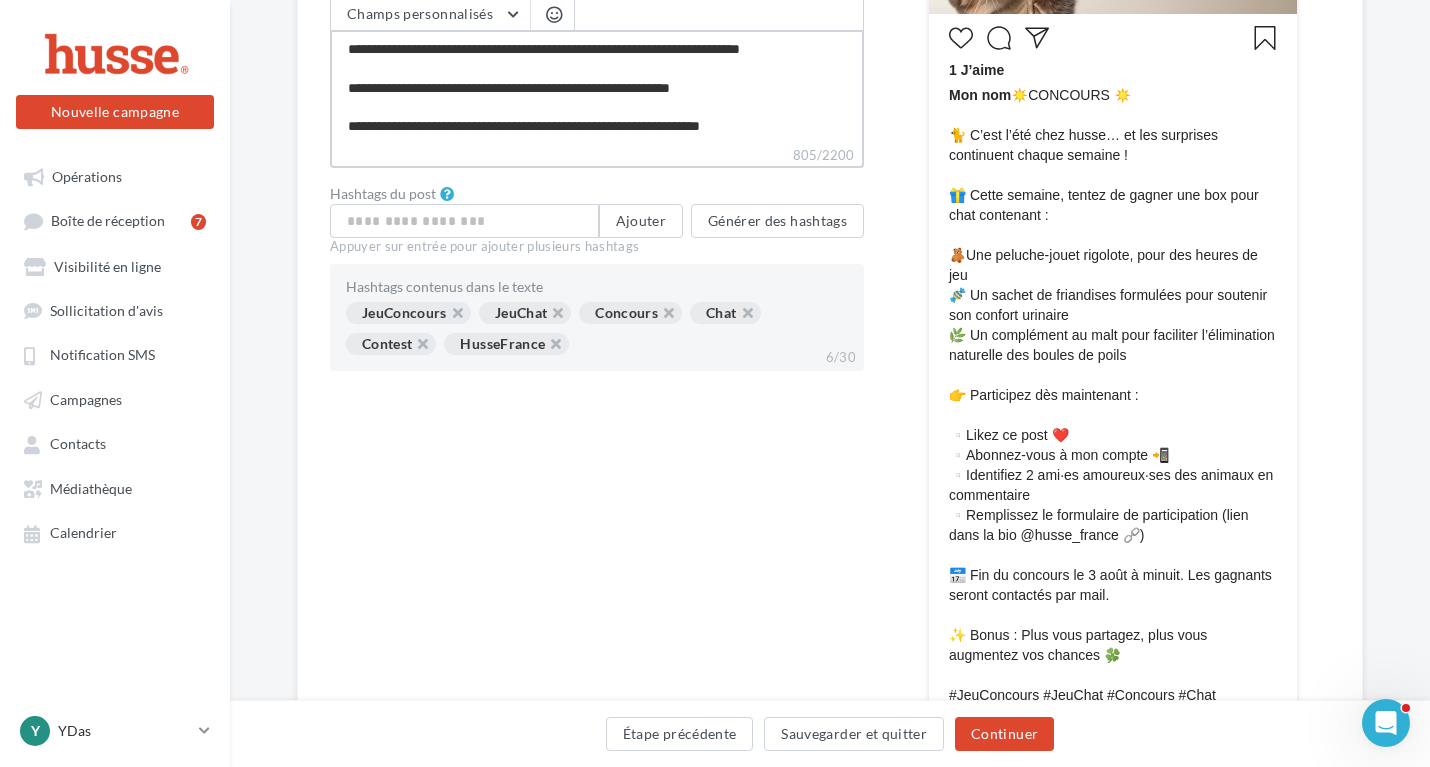 type on "**********" 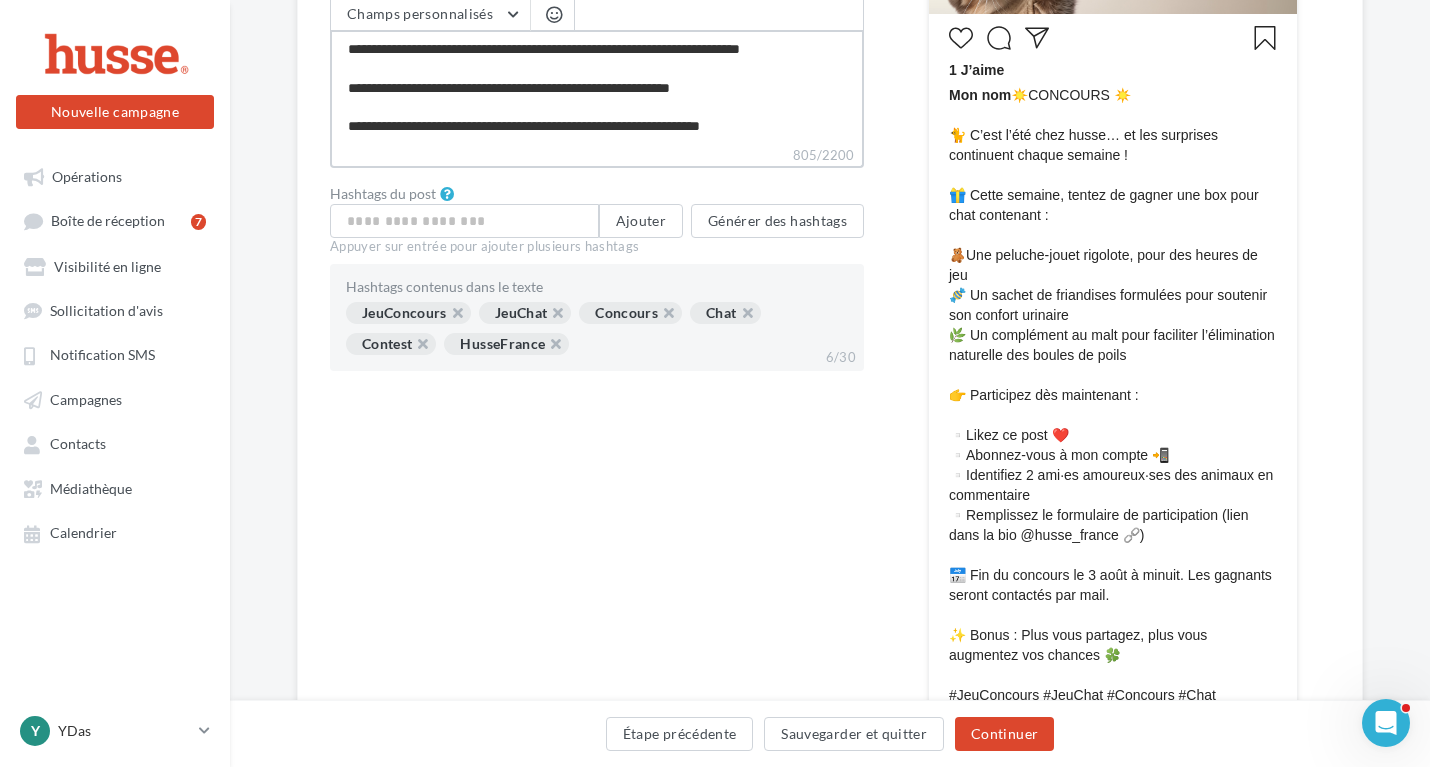 type on "**********" 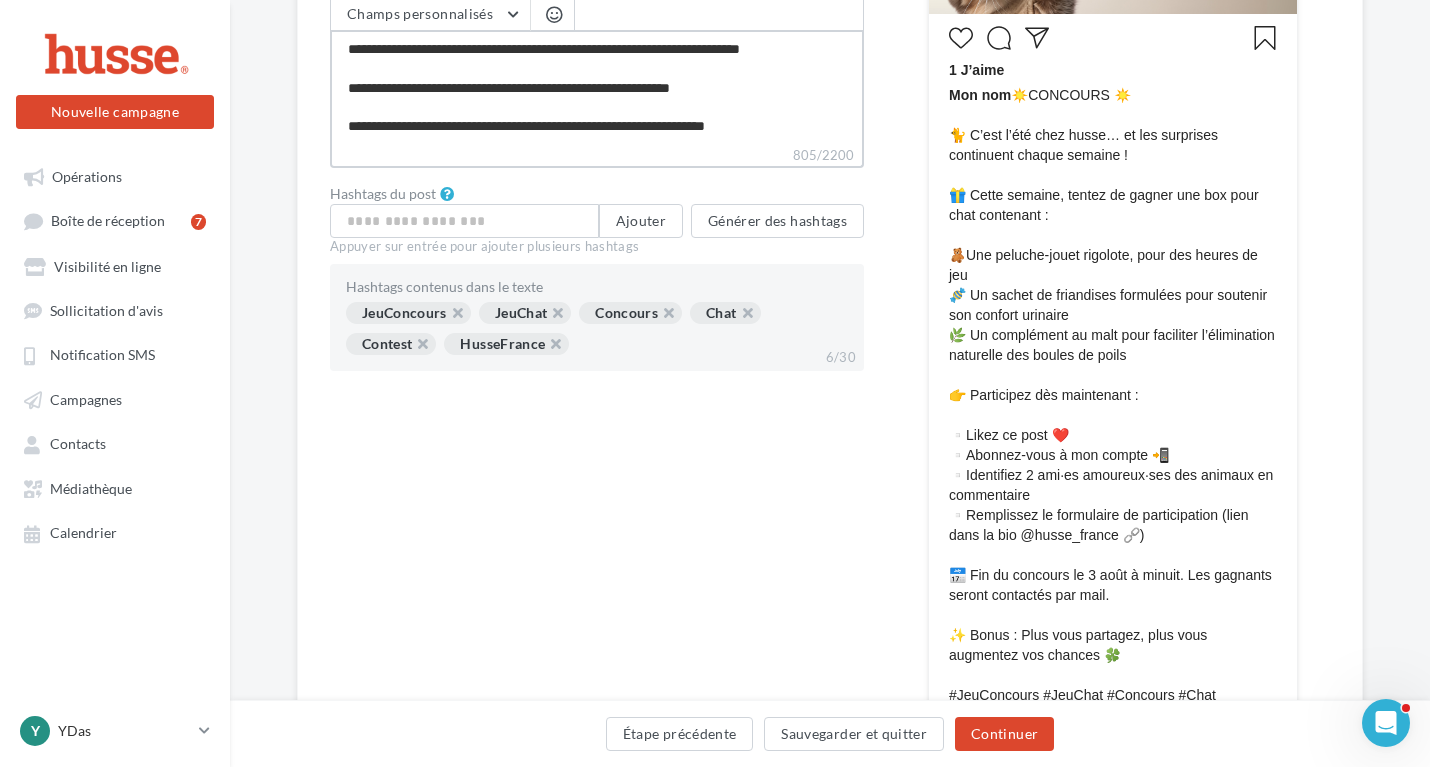 scroll, scrollTop: 356, scrollLeft: 0, axis: vertical 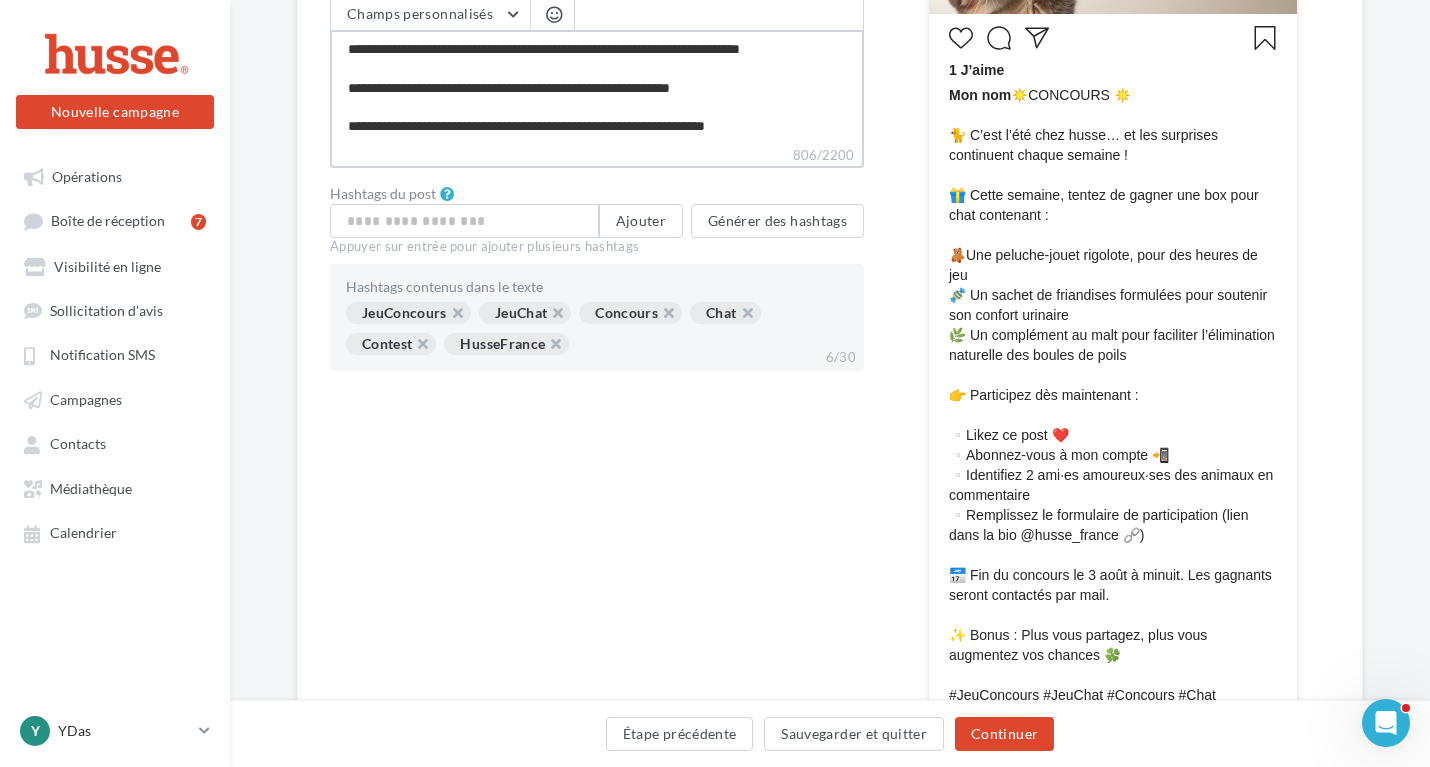 type on "**********" 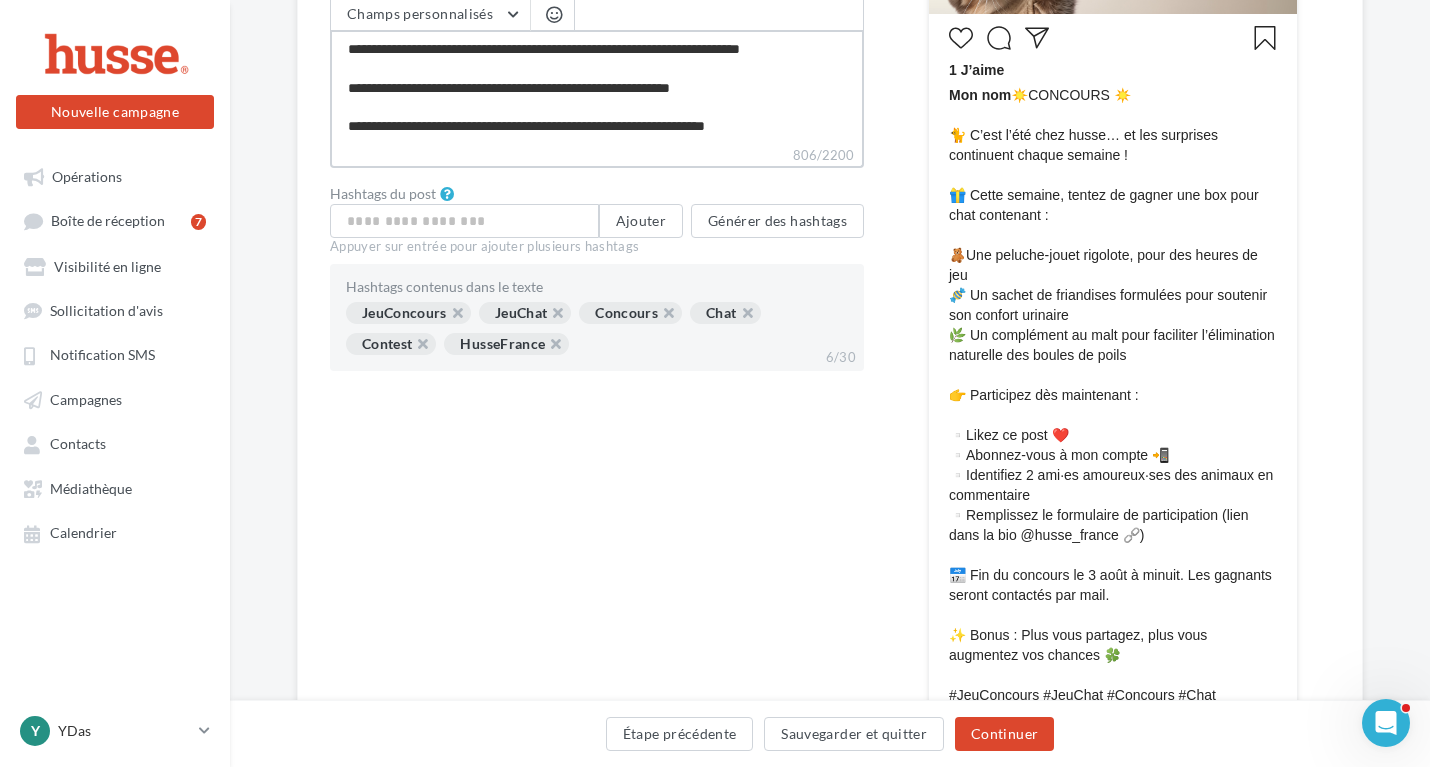 type on "**********" 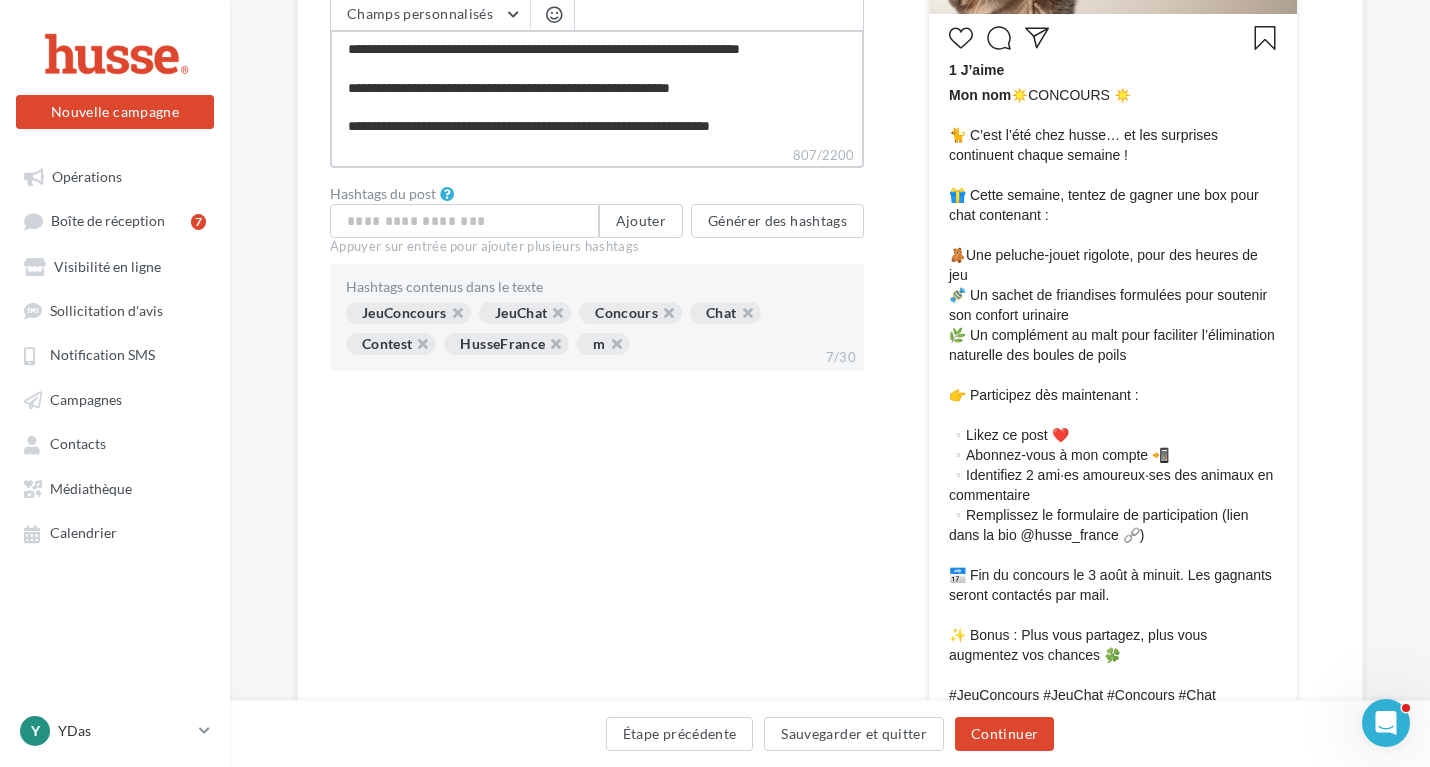 type on "**********" 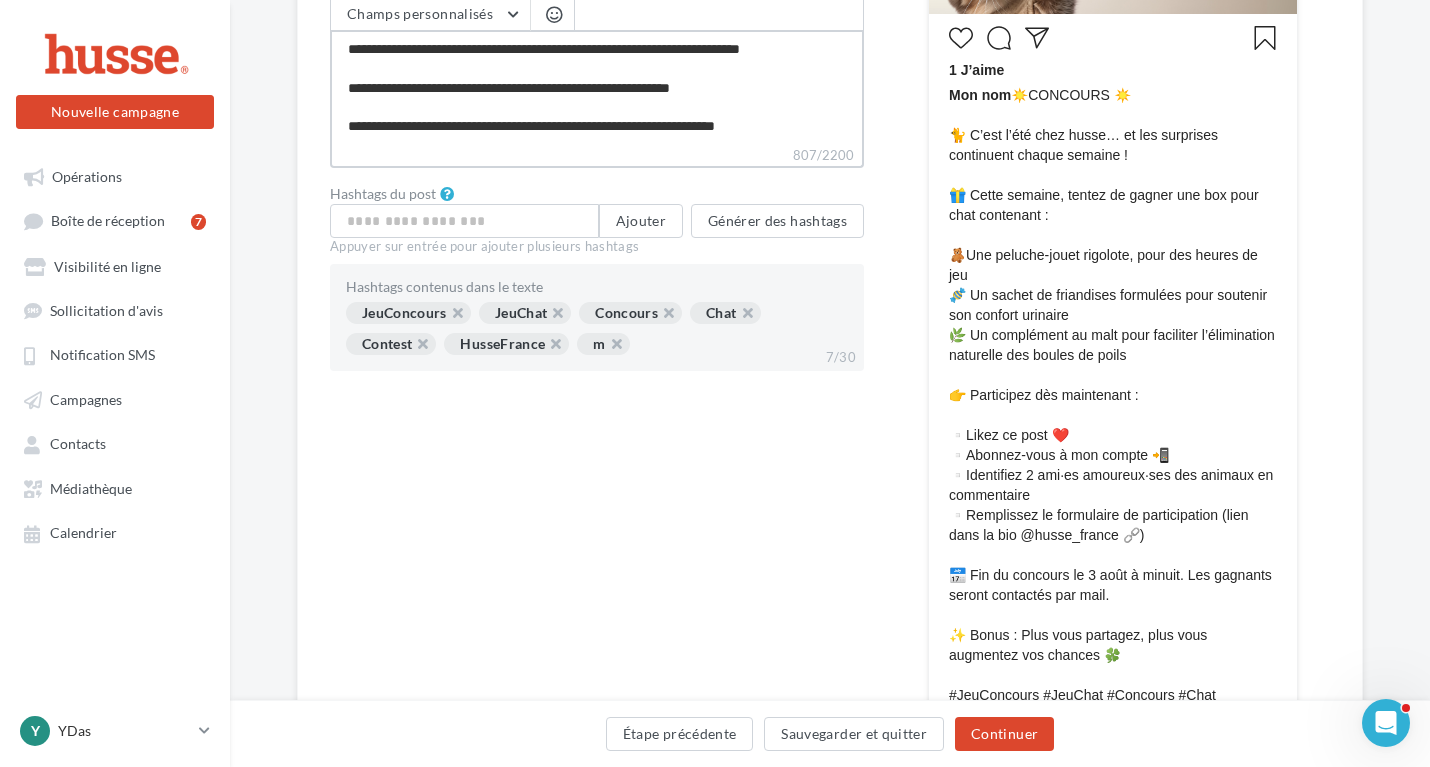 type on "**********" 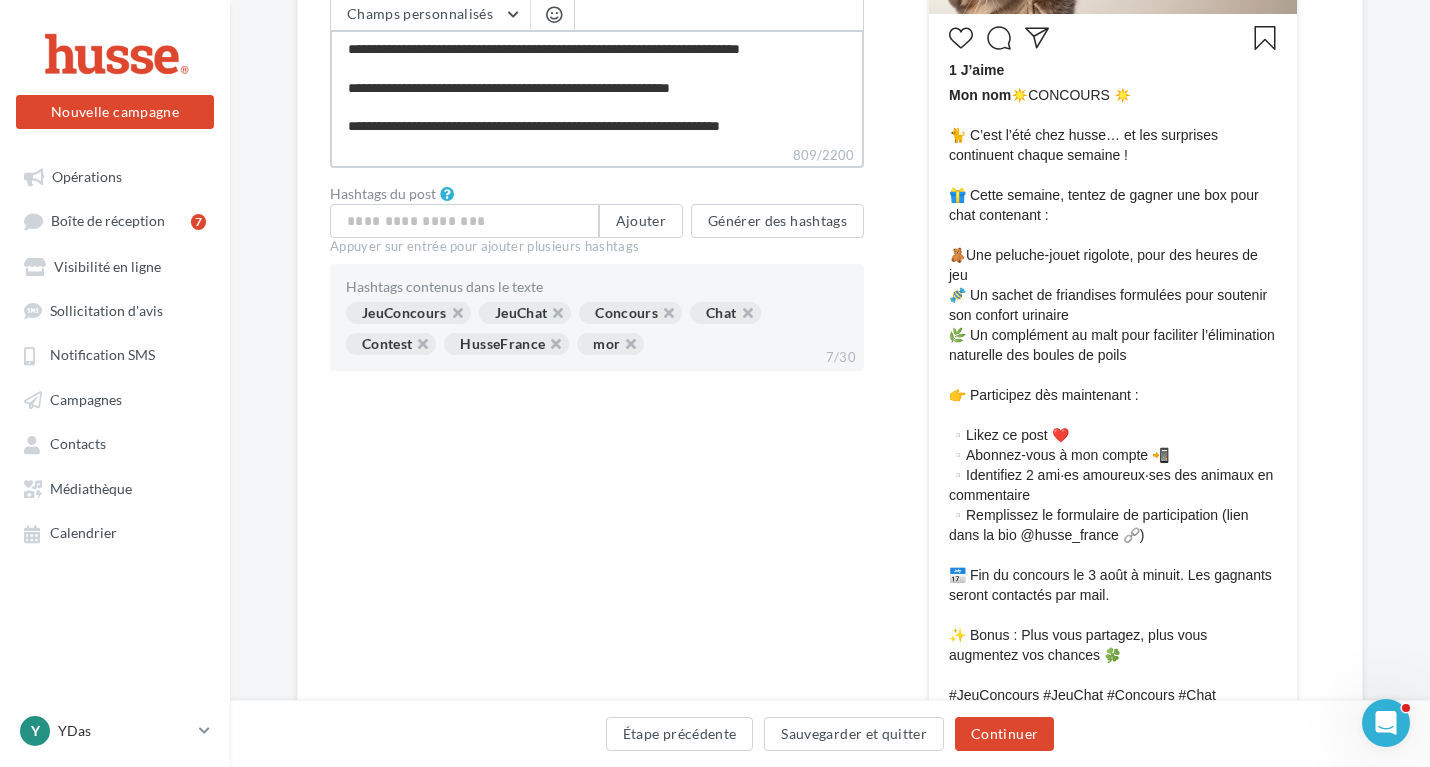 type on "**********" 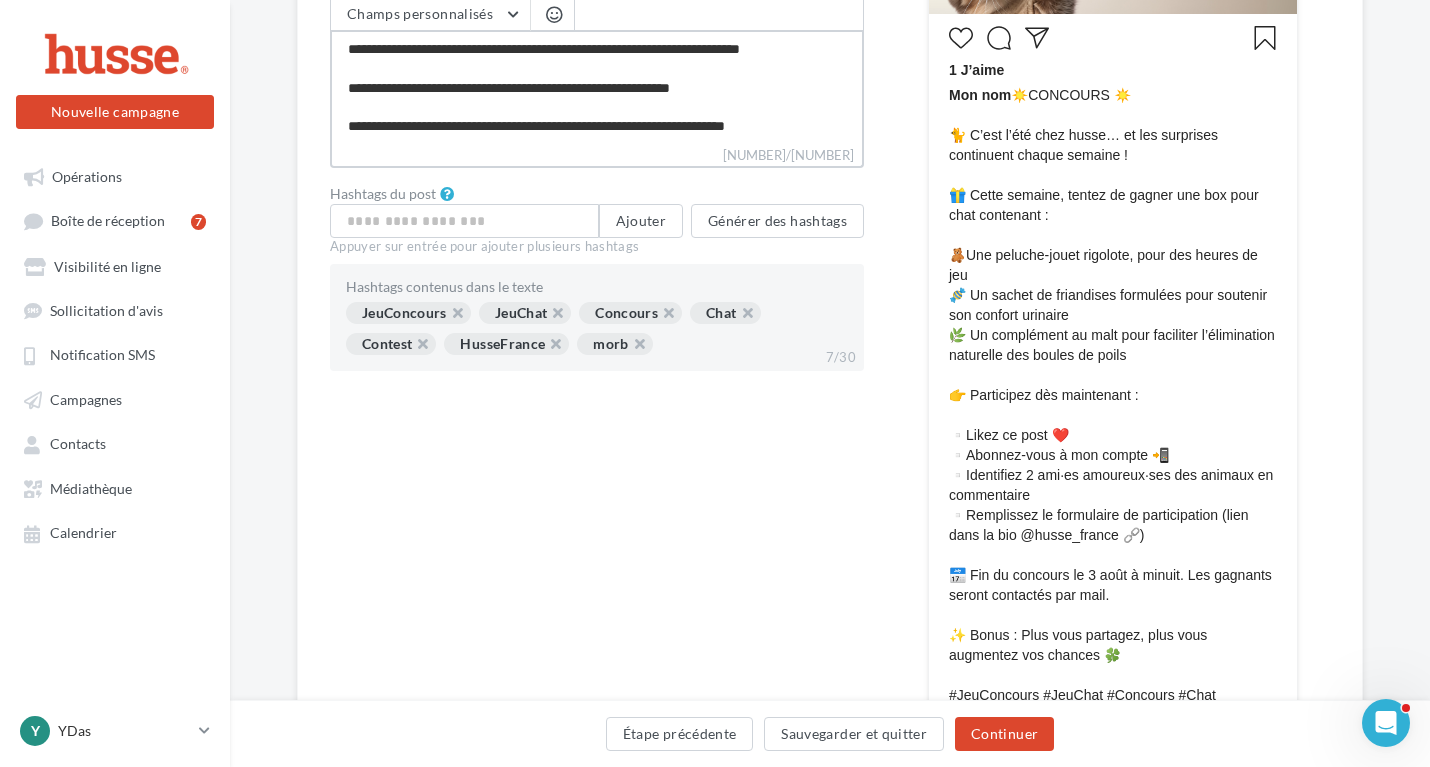 type on "**********" 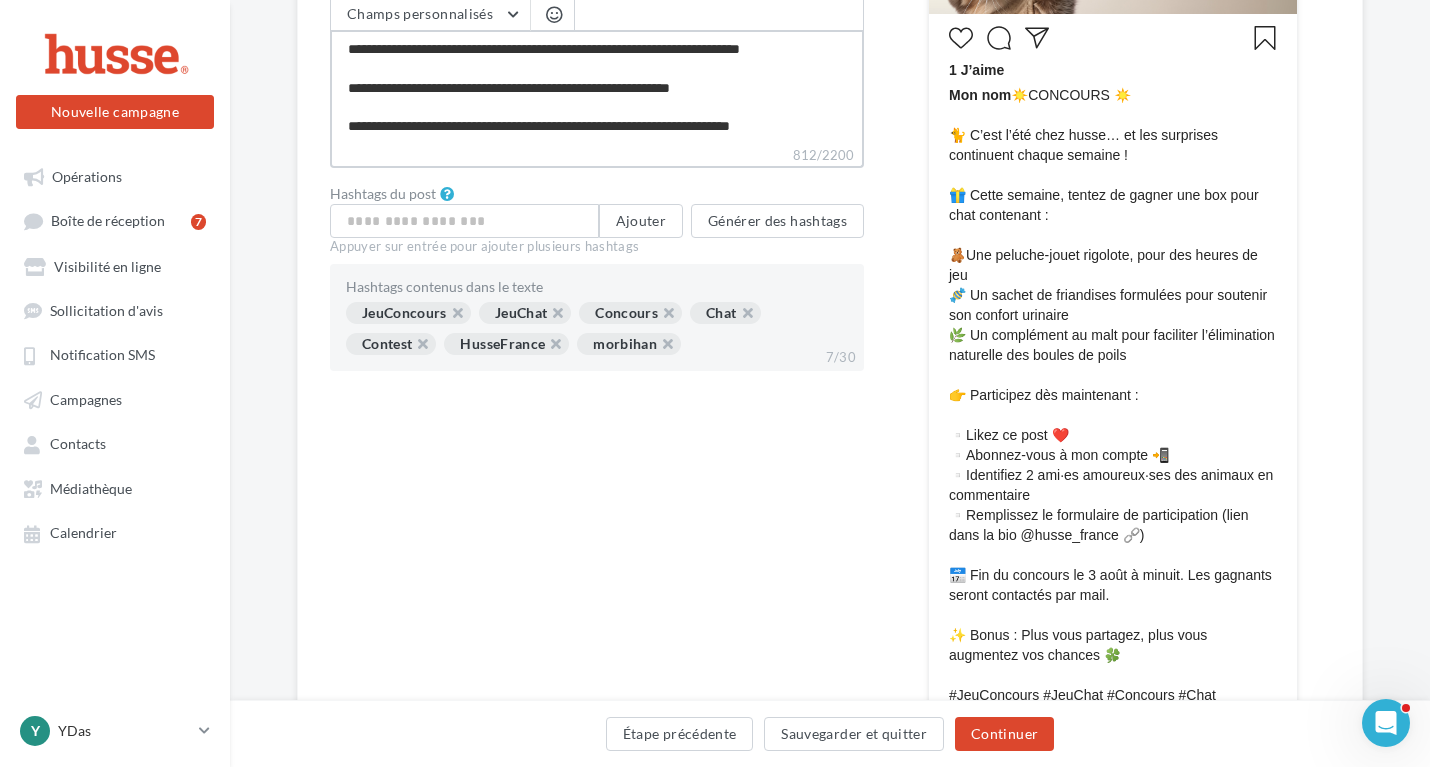 type on "**********" 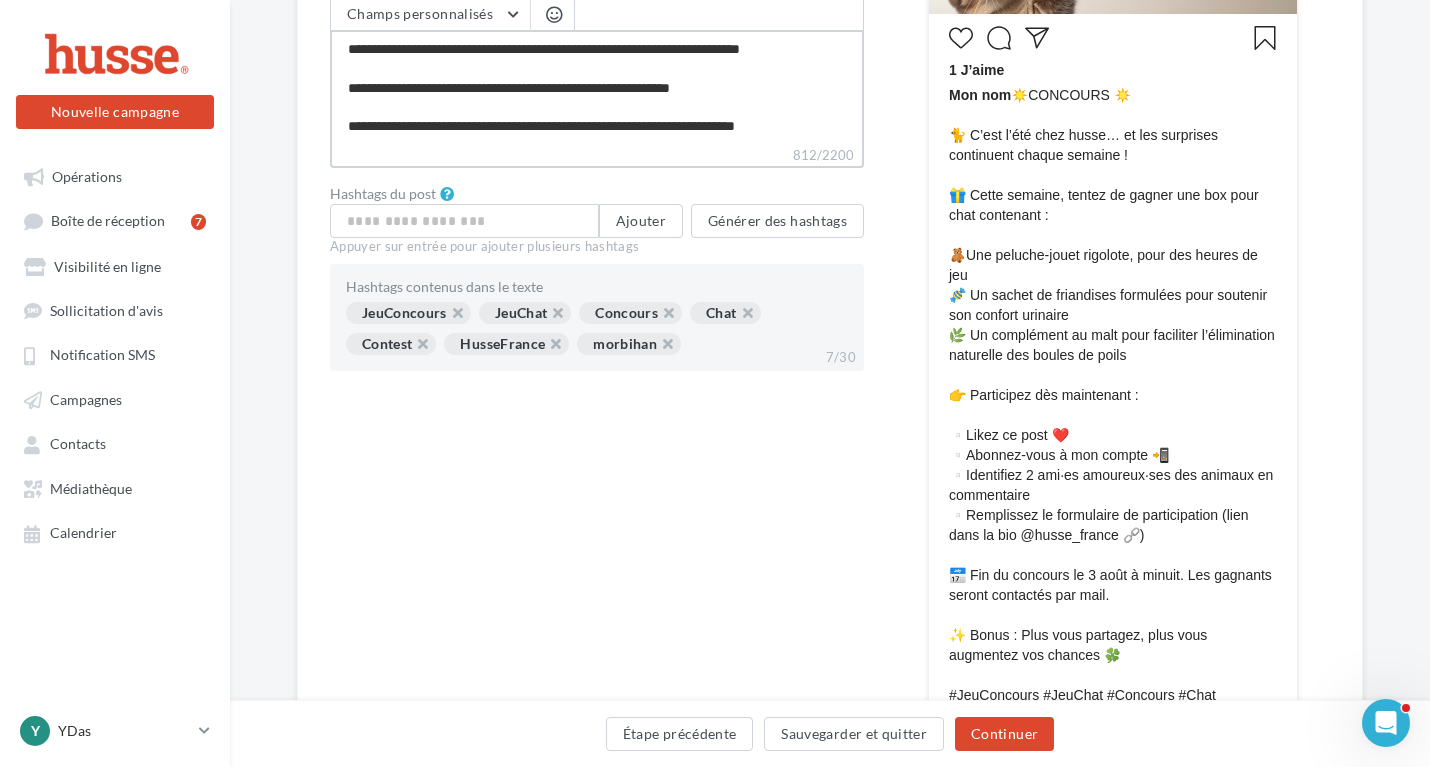 type on "**********" 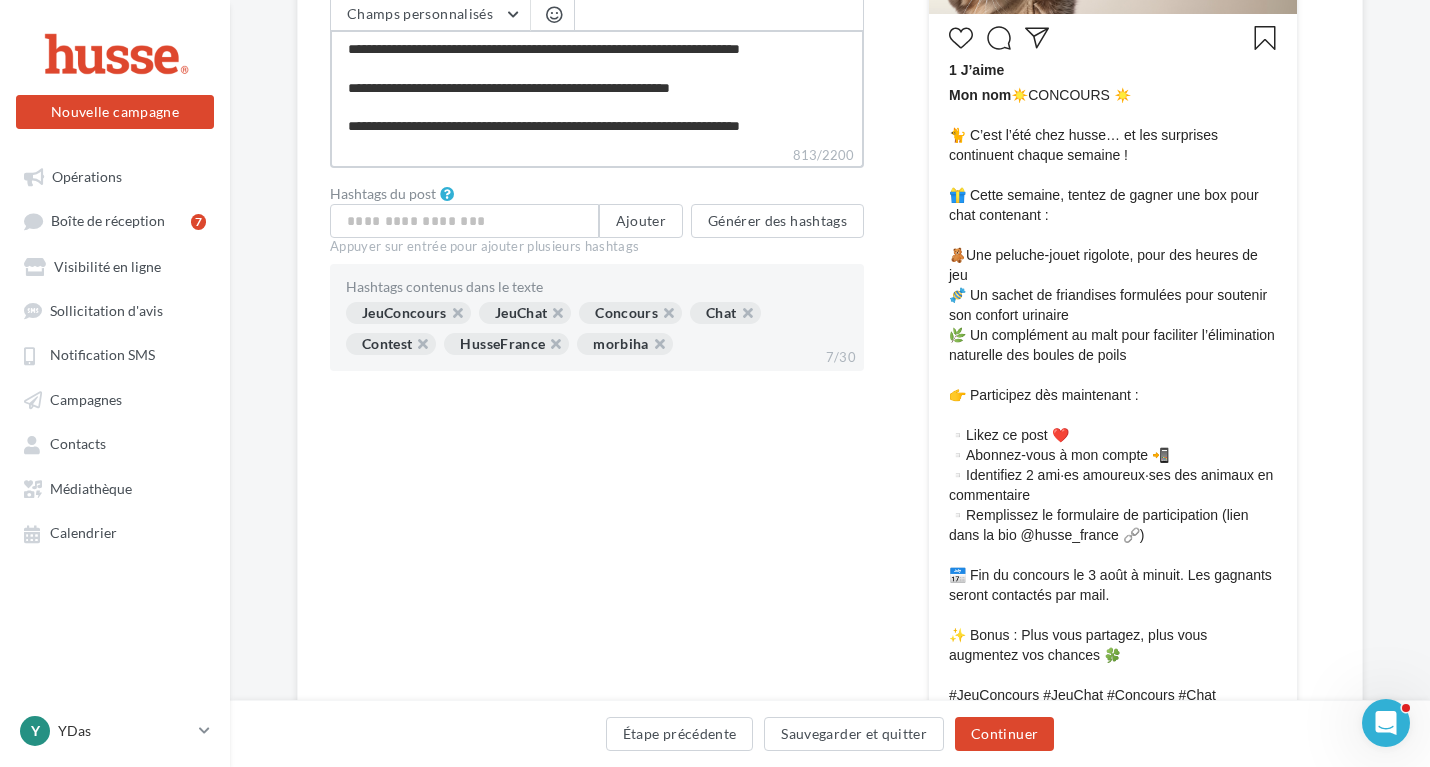 type on "**********" 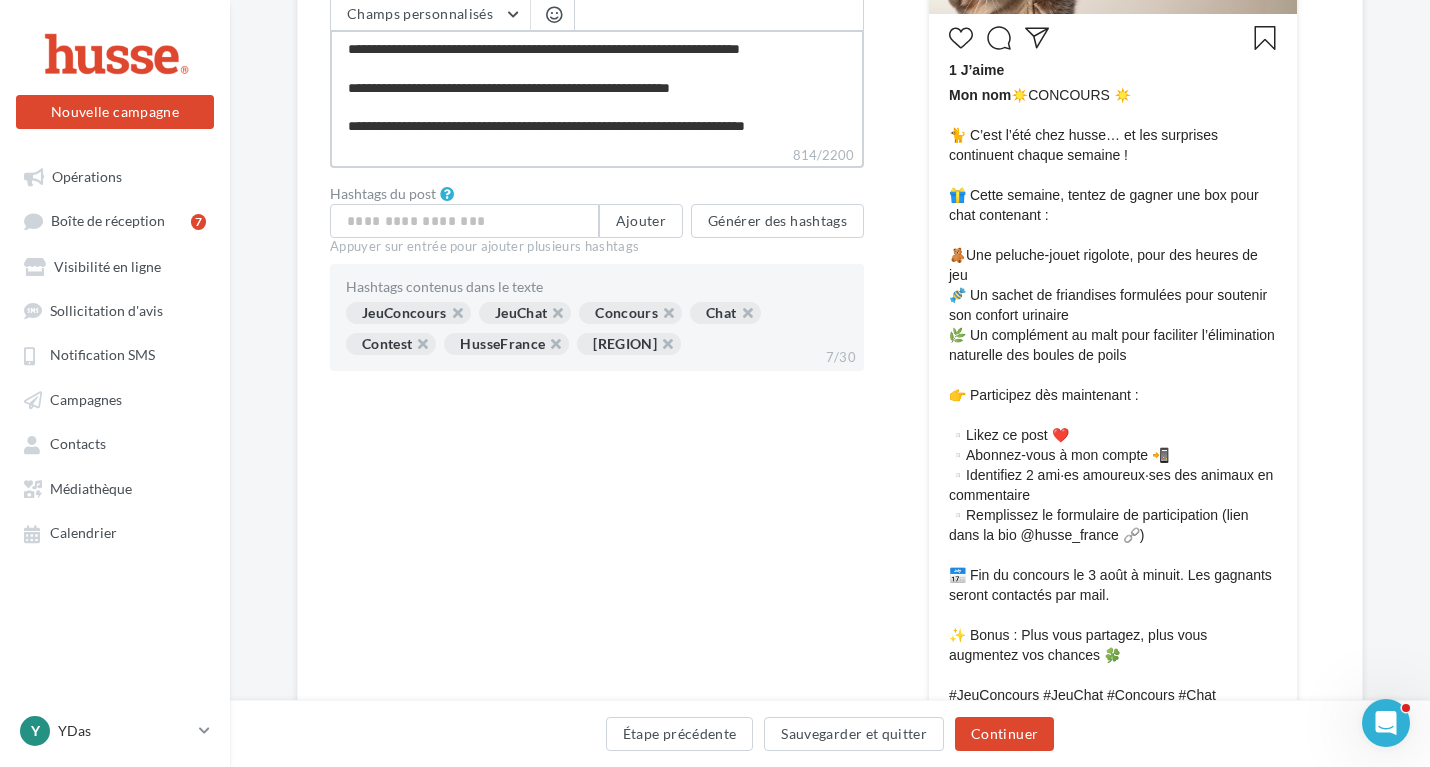 type on "**********" 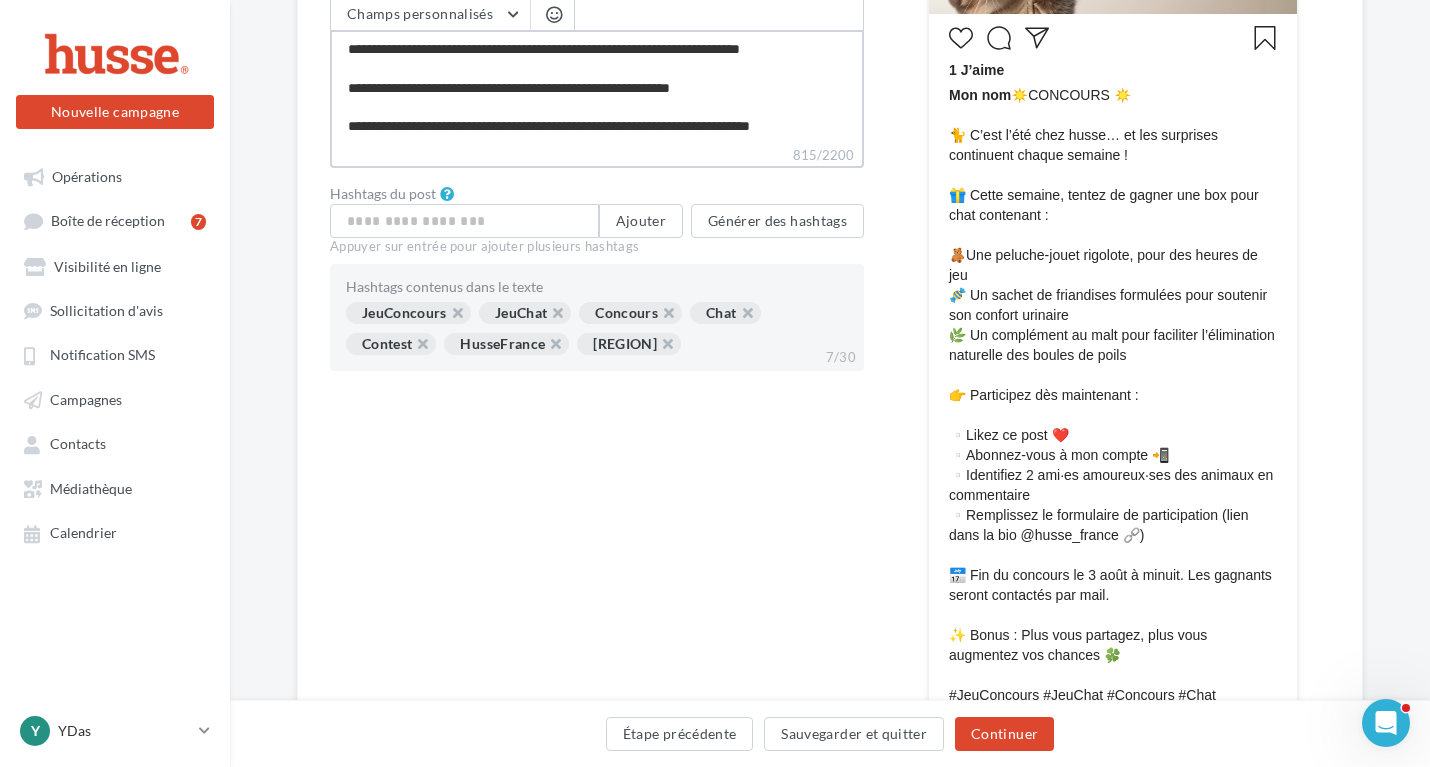 type on "**********" 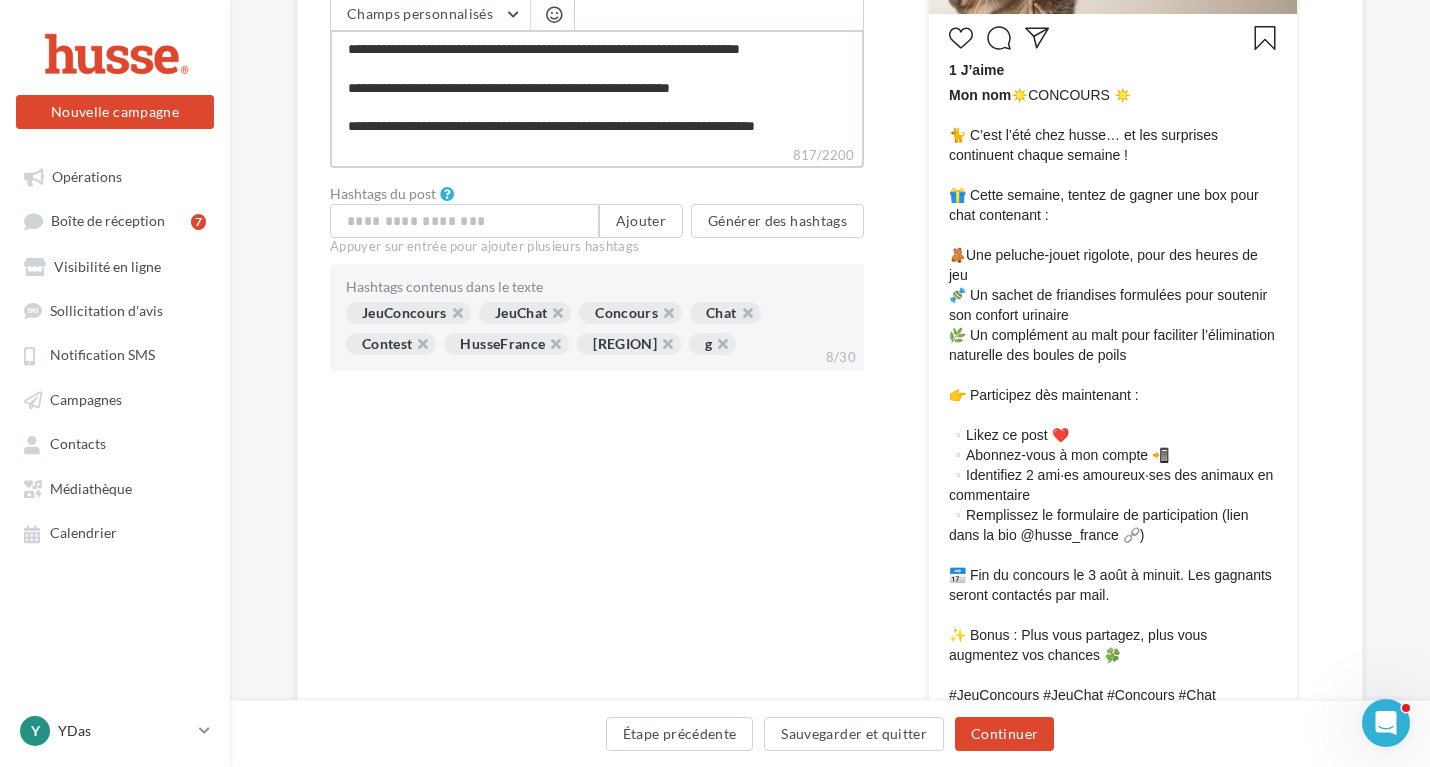 type on "**********" 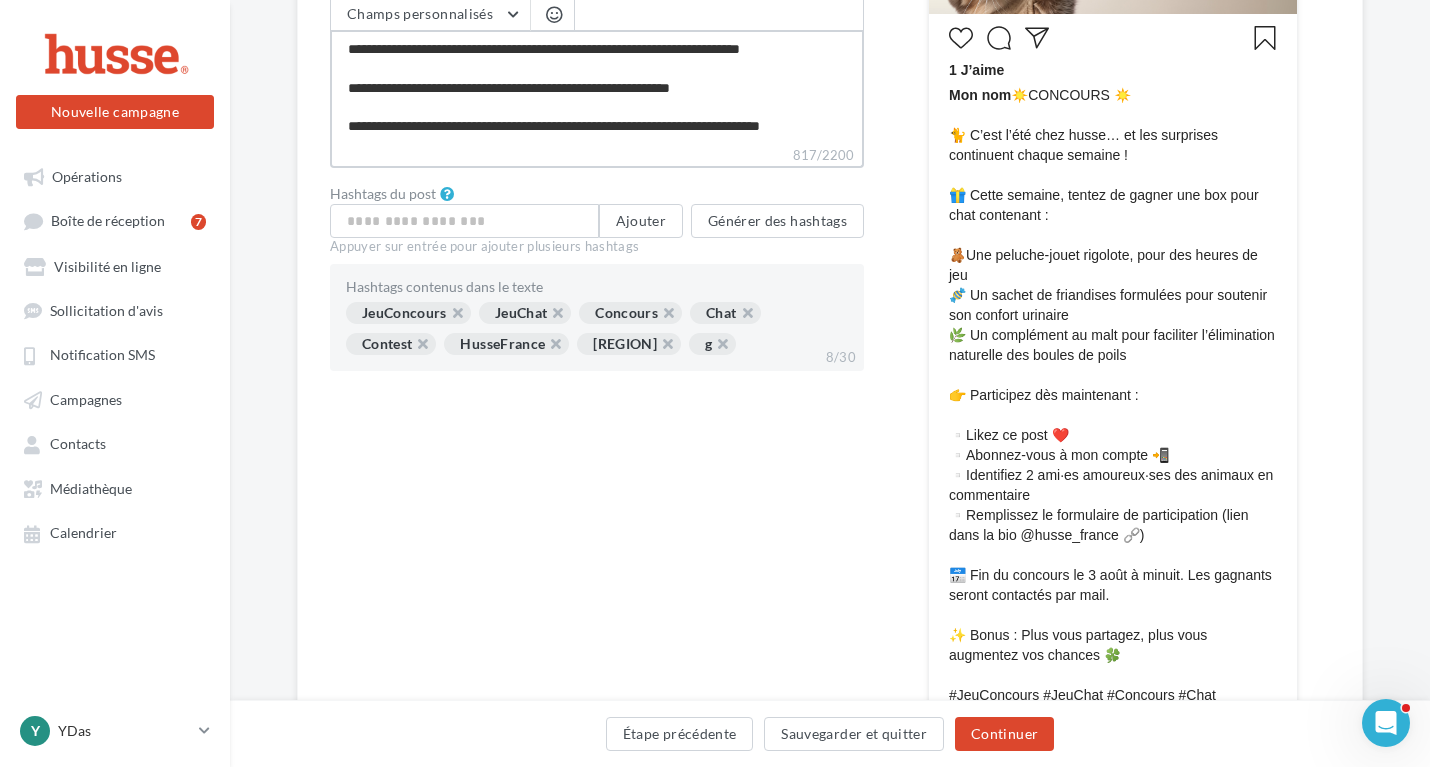 type on "**********" 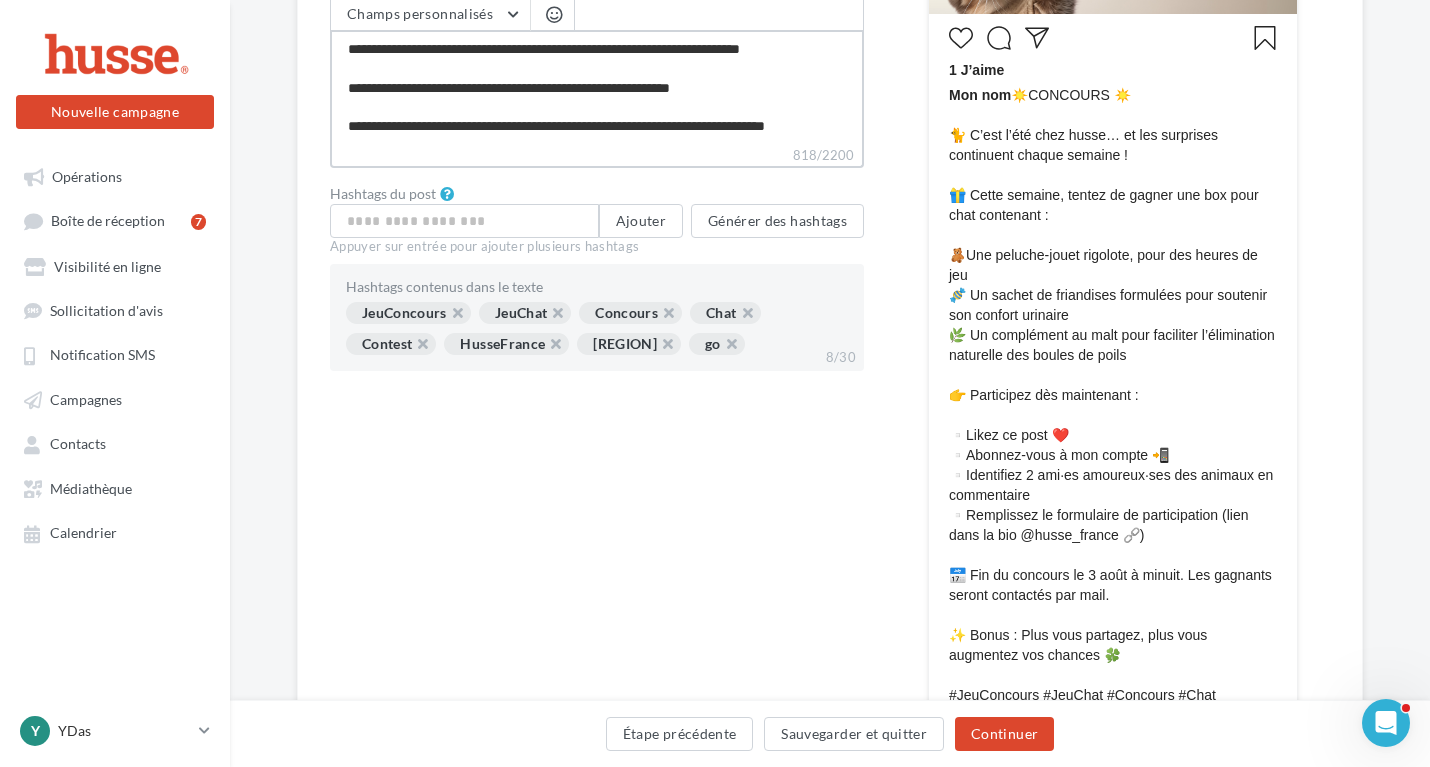 type on "**********" 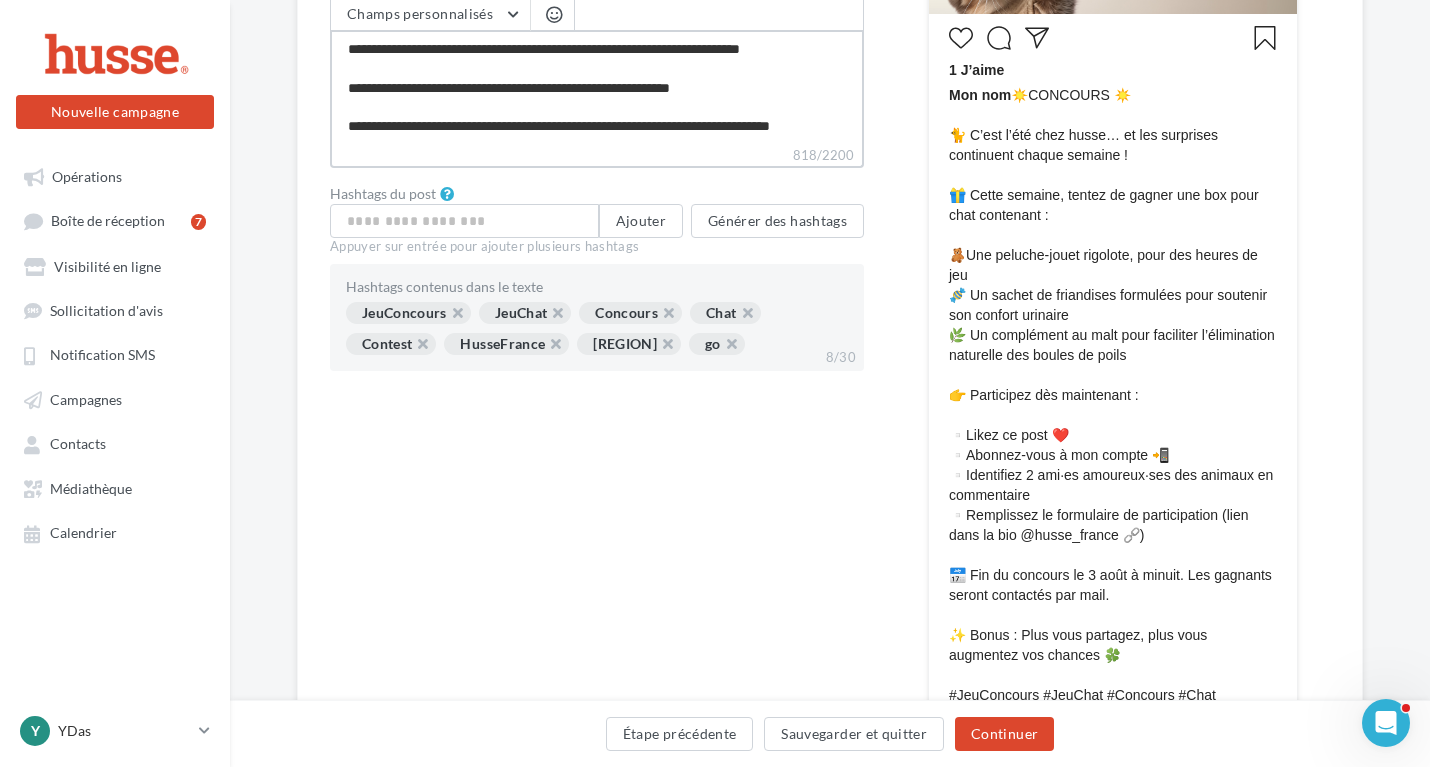 type on "**********" 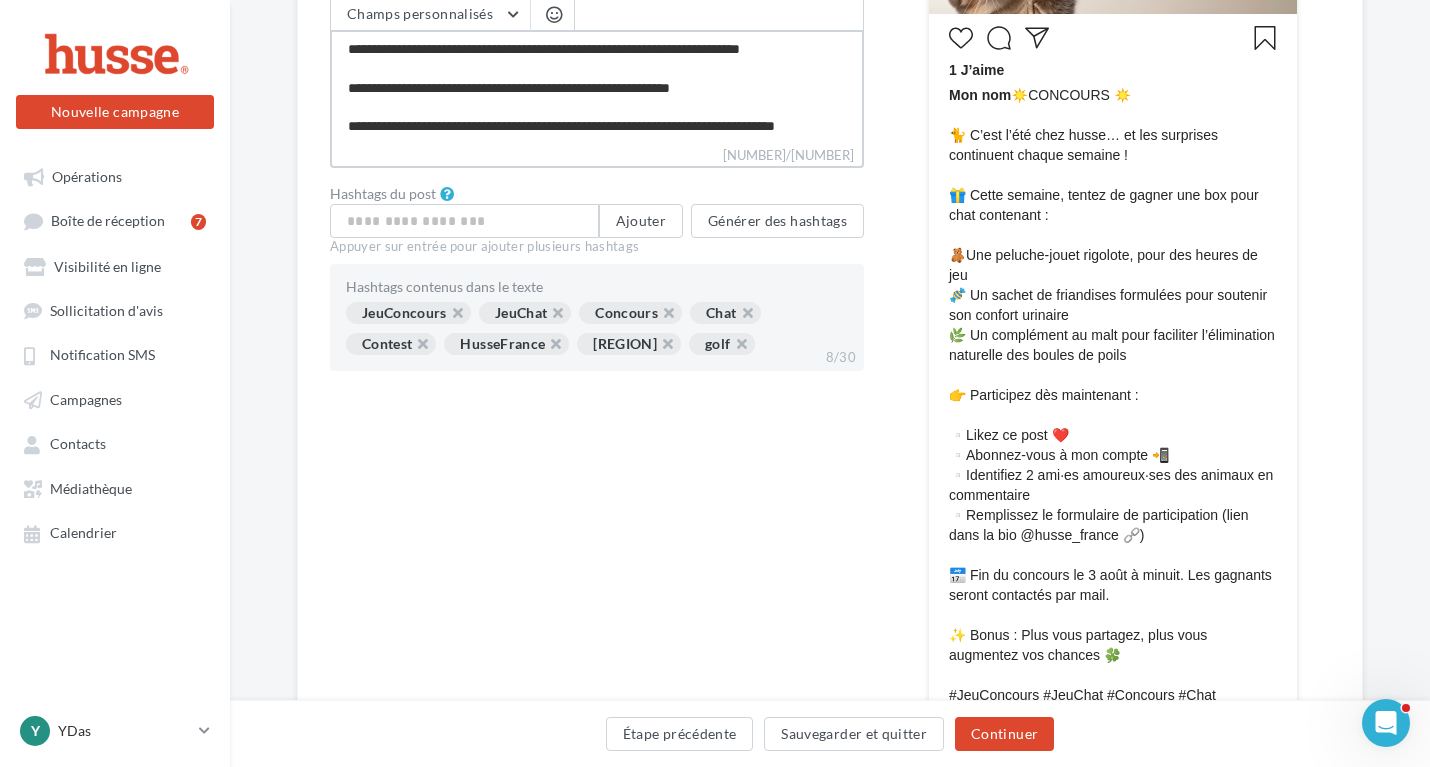 type on "**********" 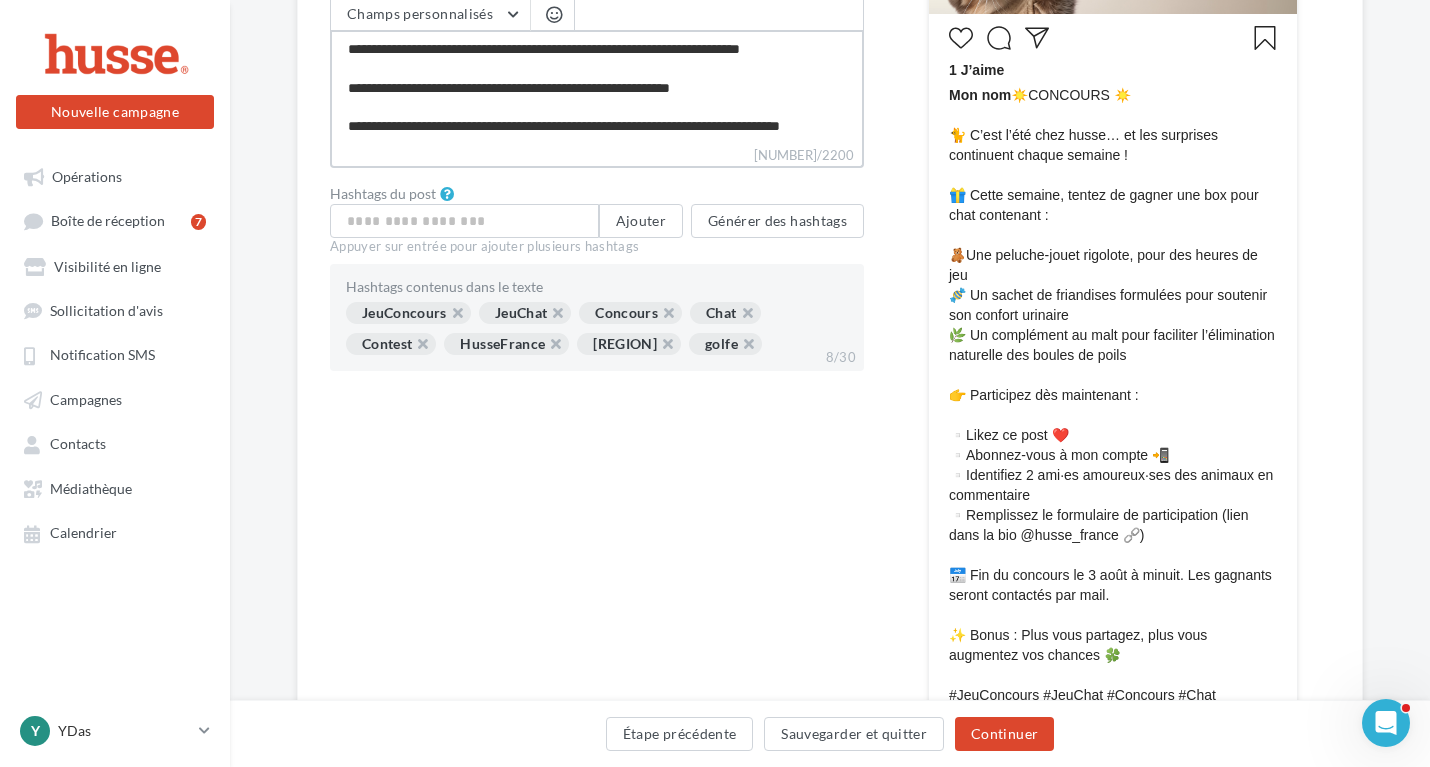 type on "**********" 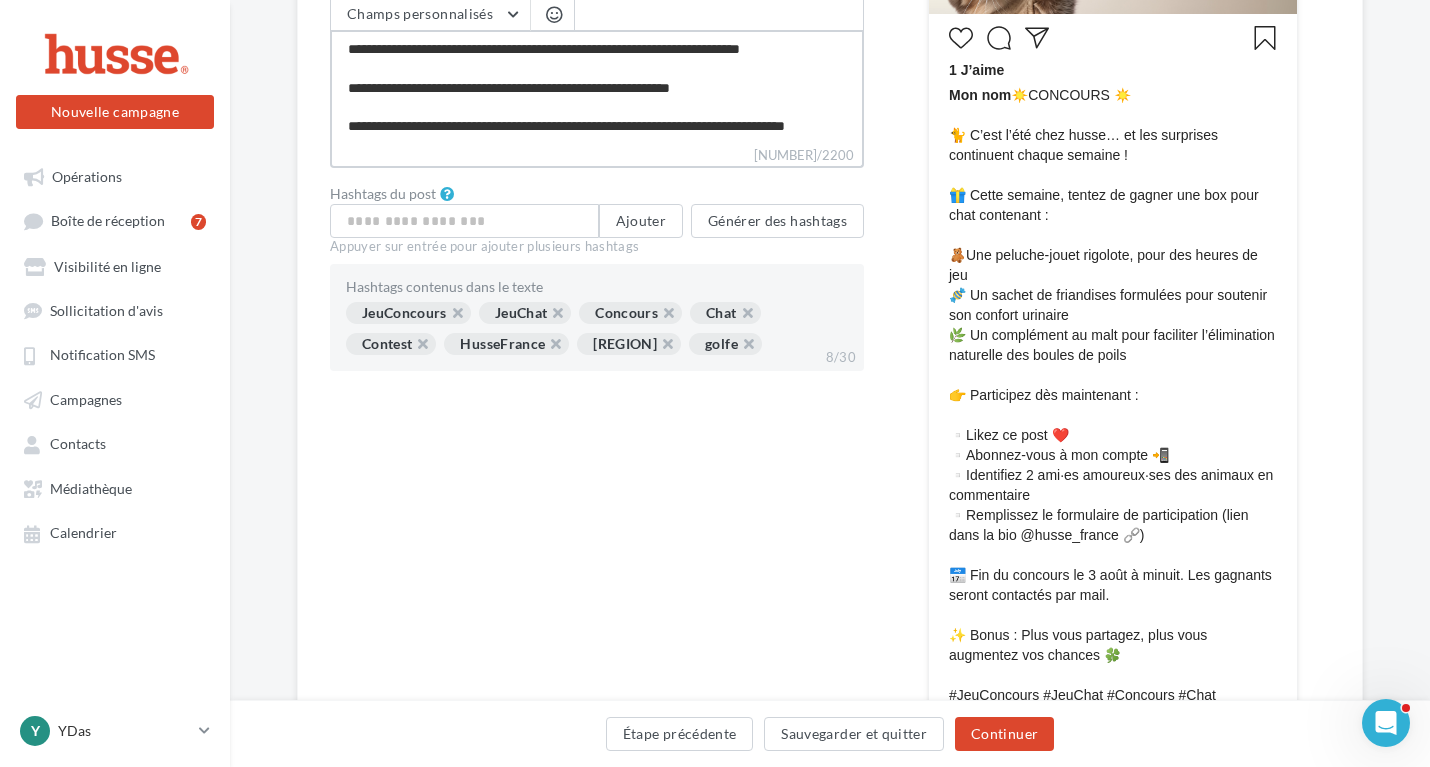 type on "**********" 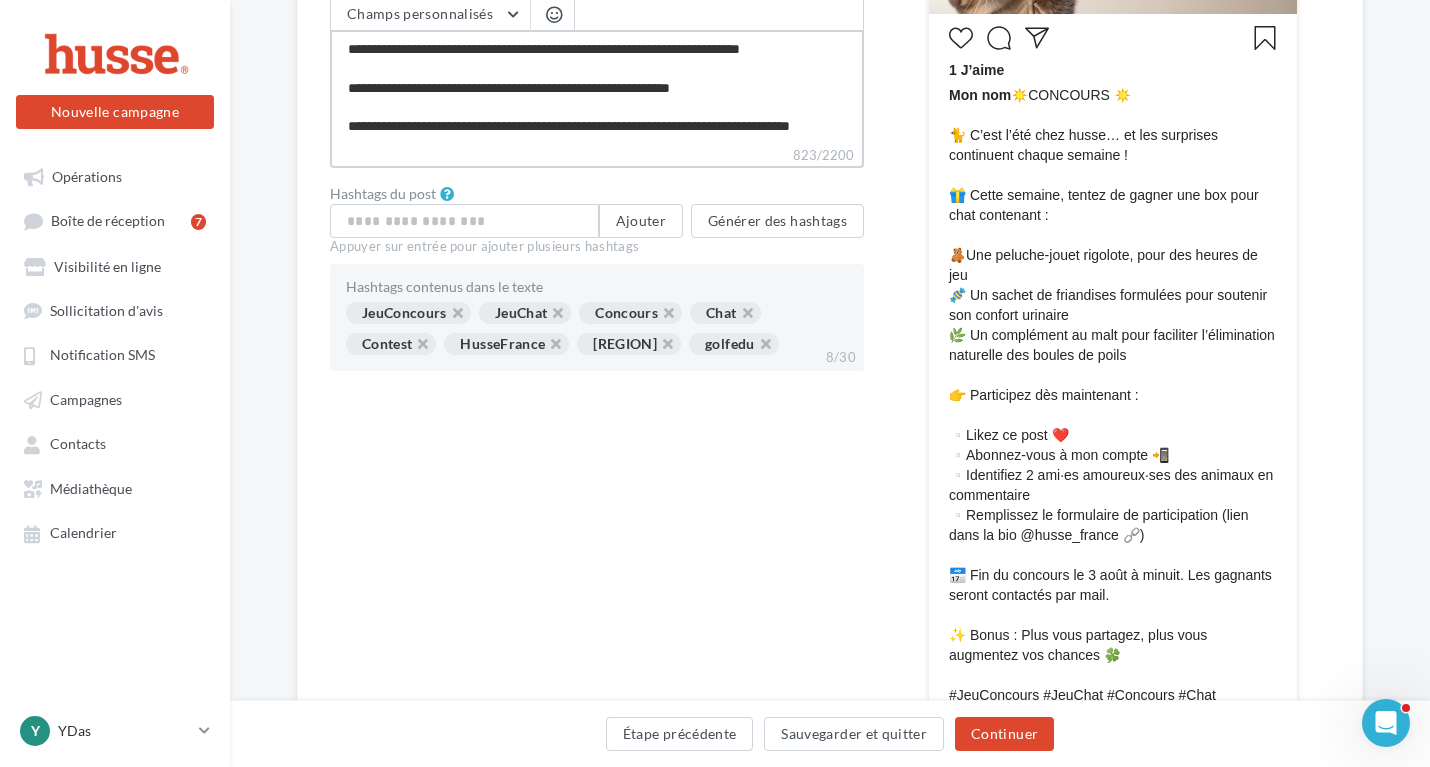 type on "**********" 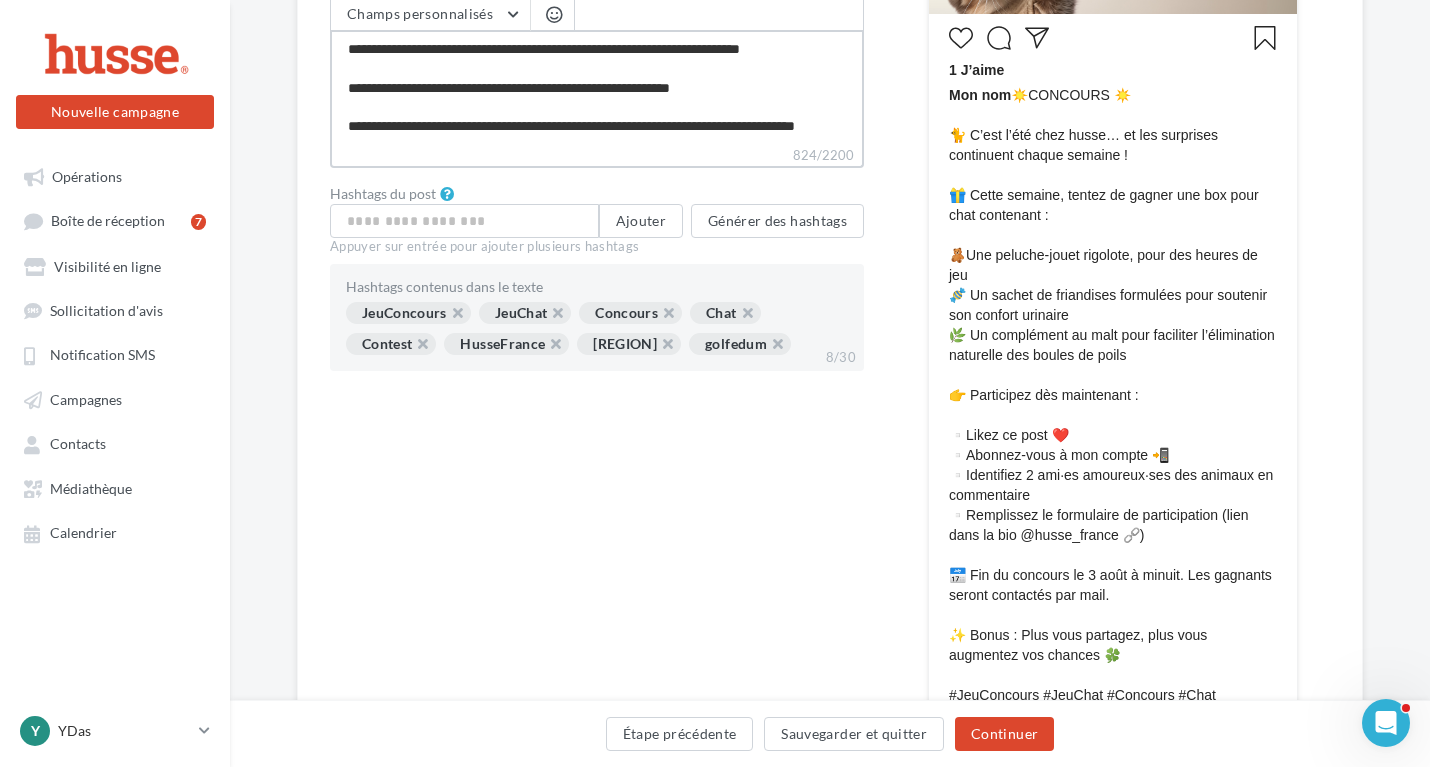 type on "**********" 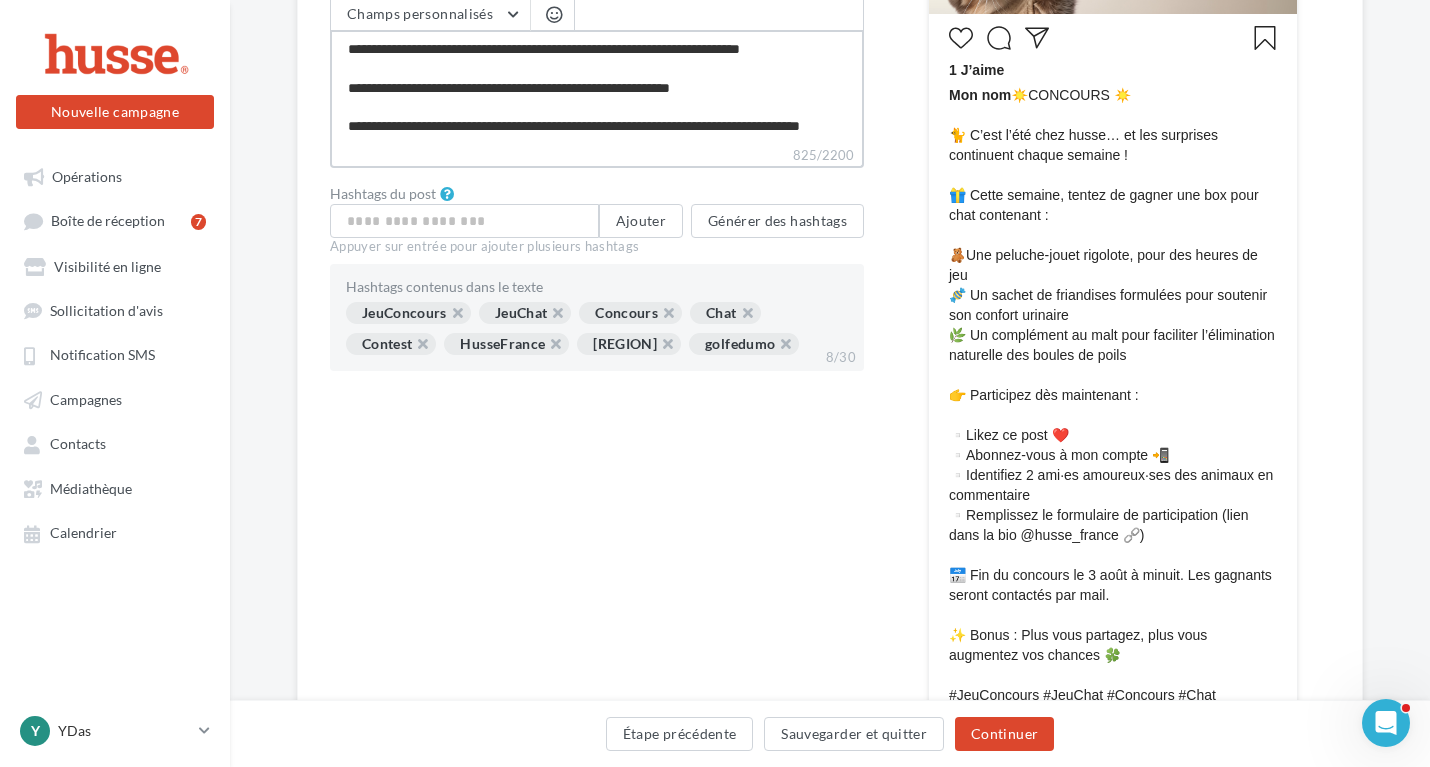 type on "**********" 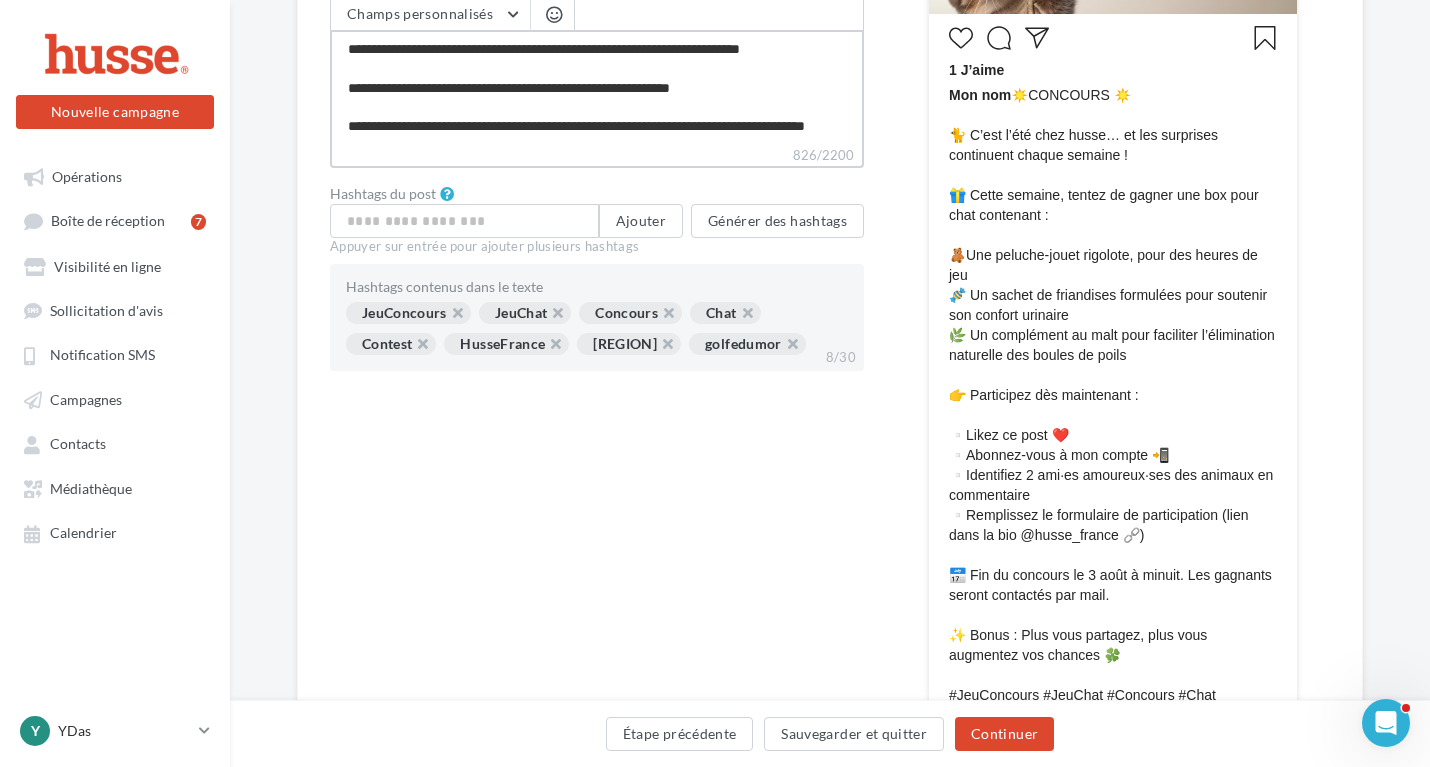 type on "**********" 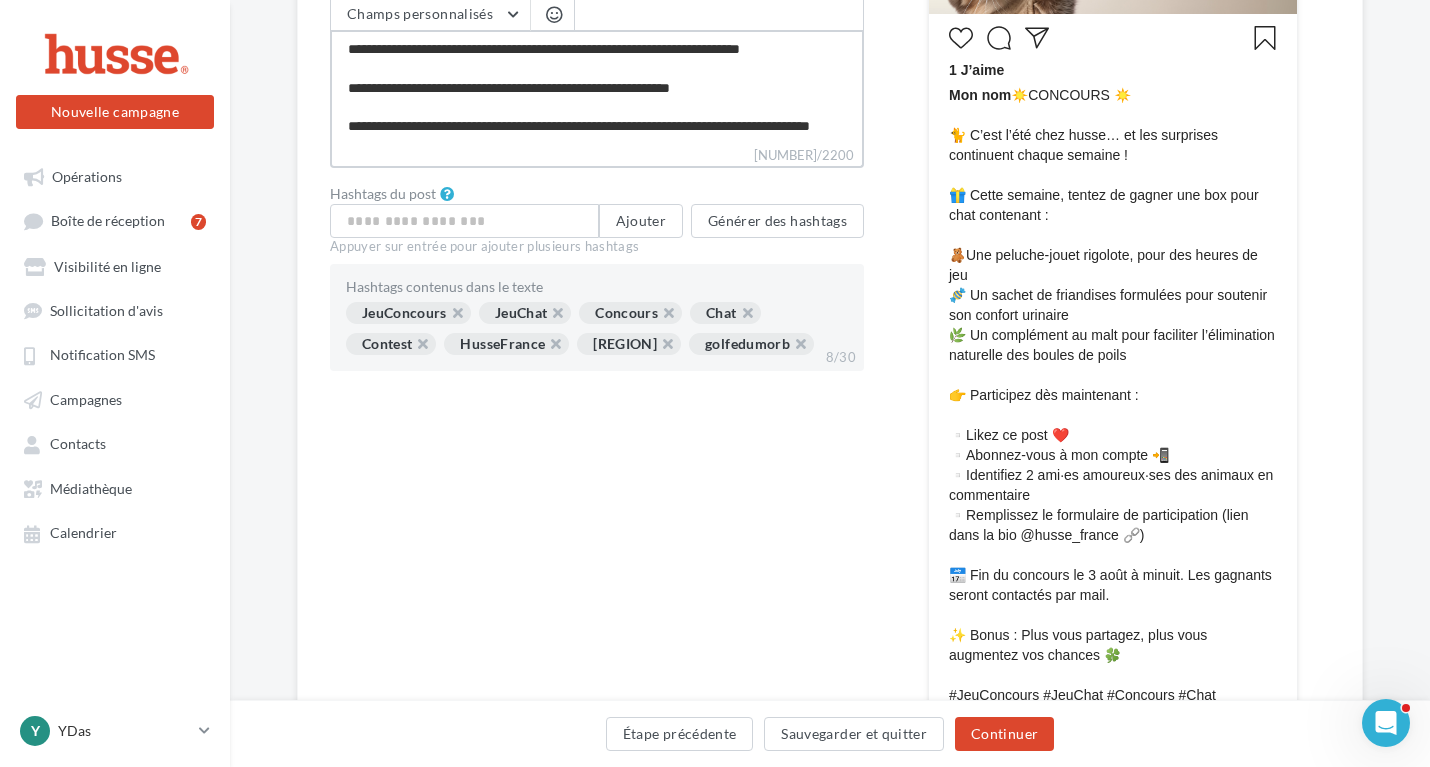 type on "**********" 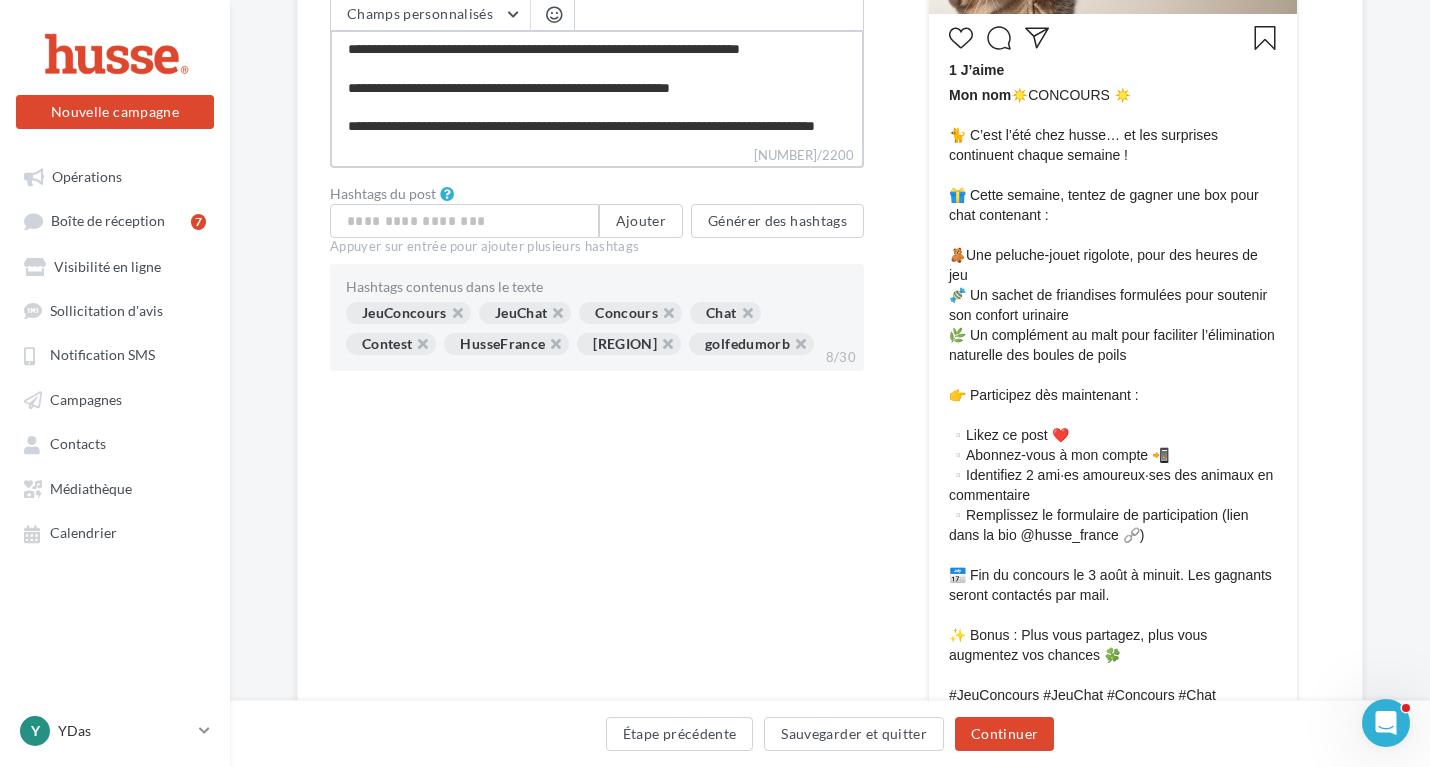type on "**********" 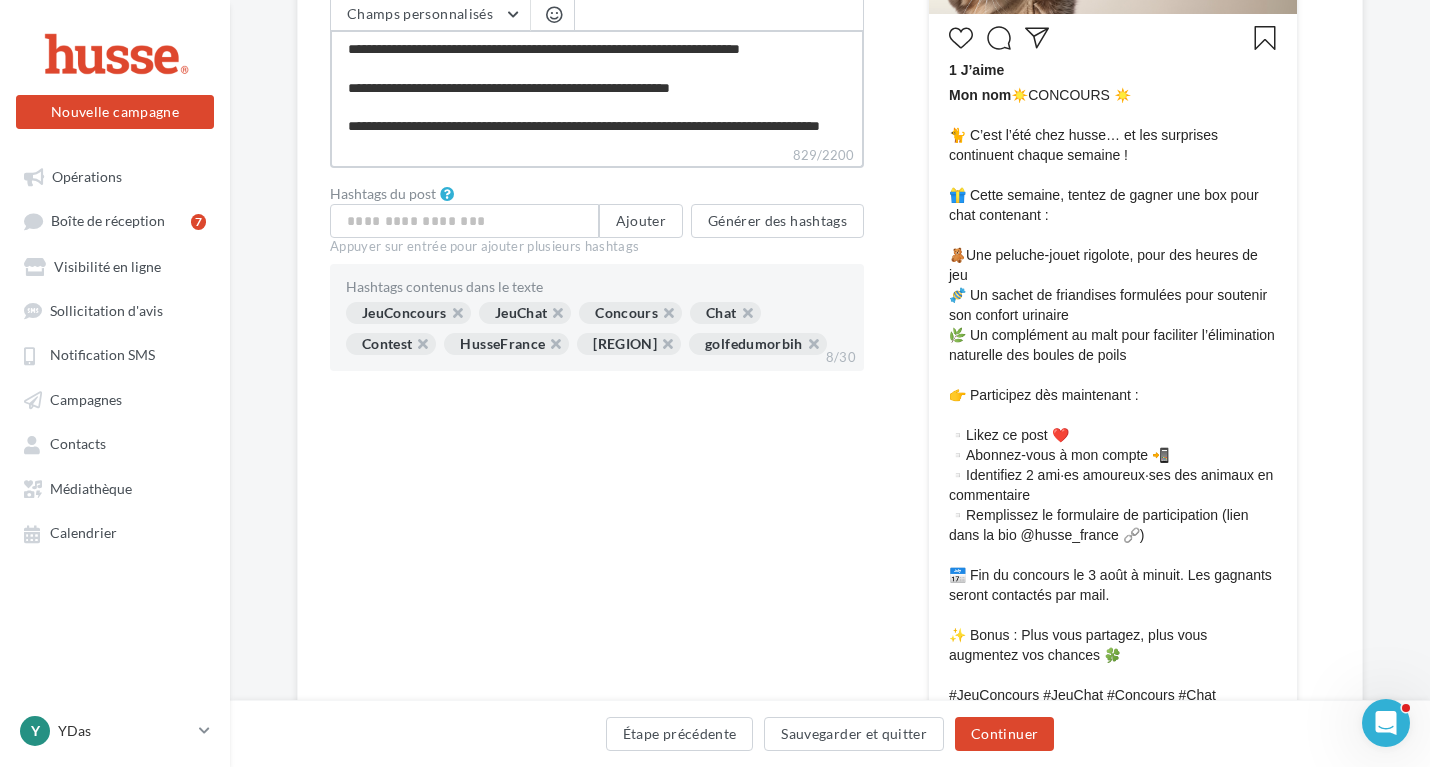 type on "**********" 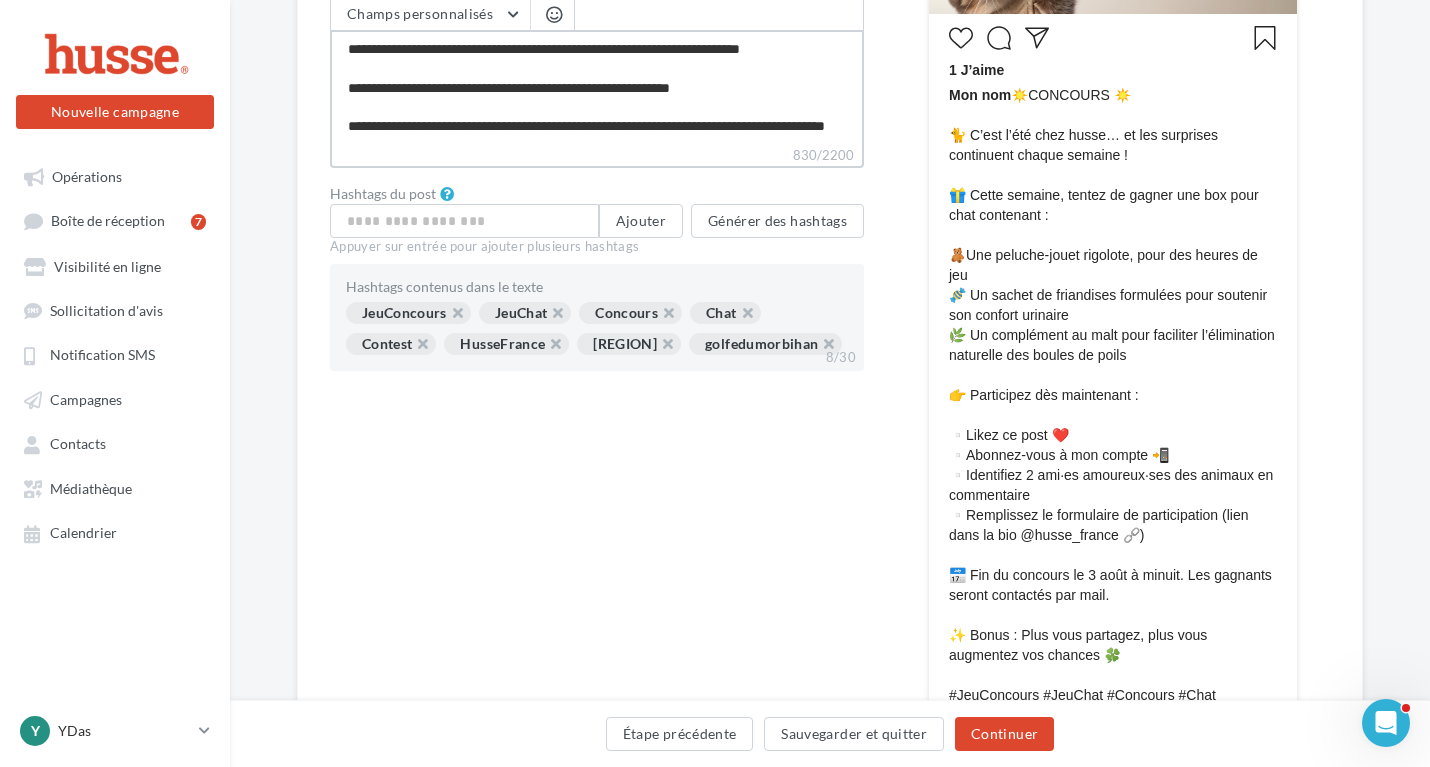 type on "**********" 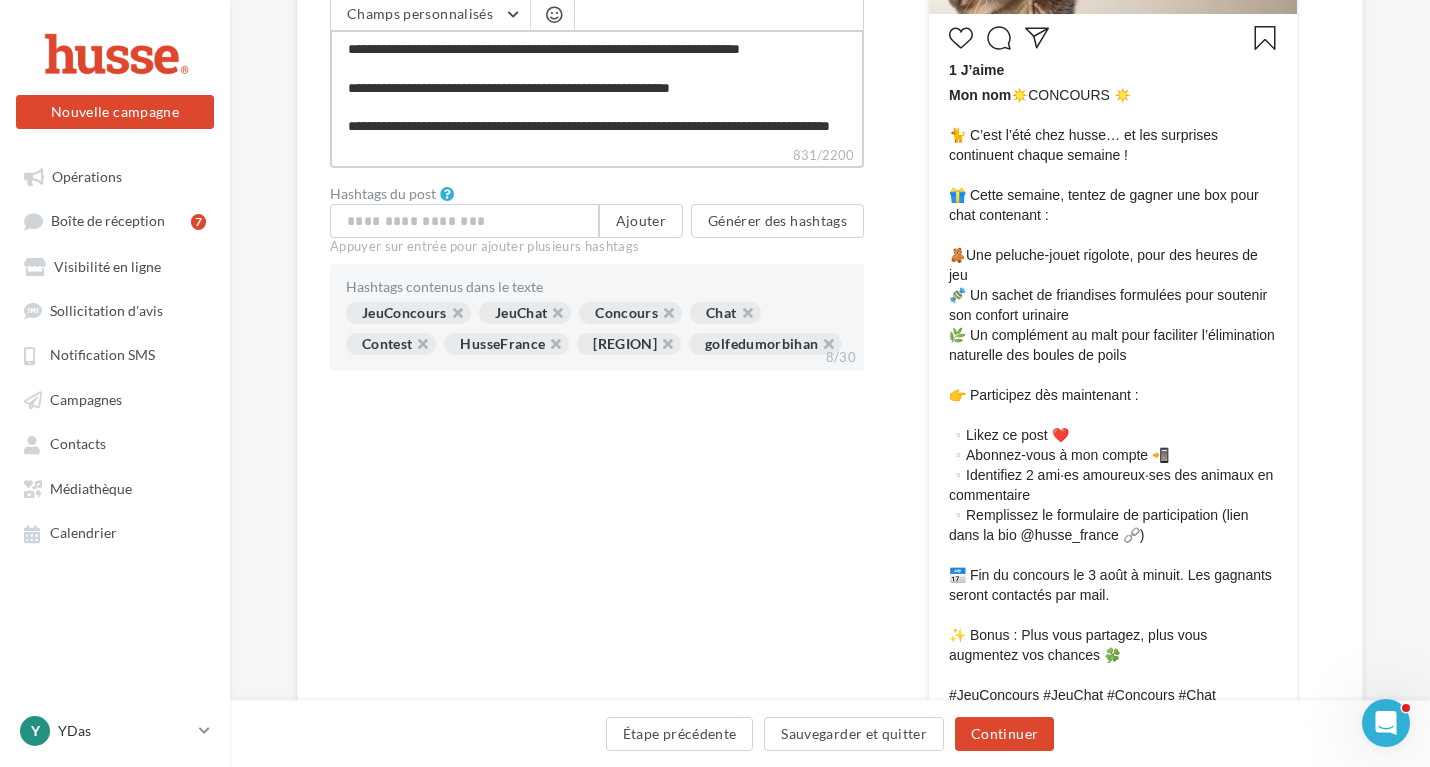 type on "**********" 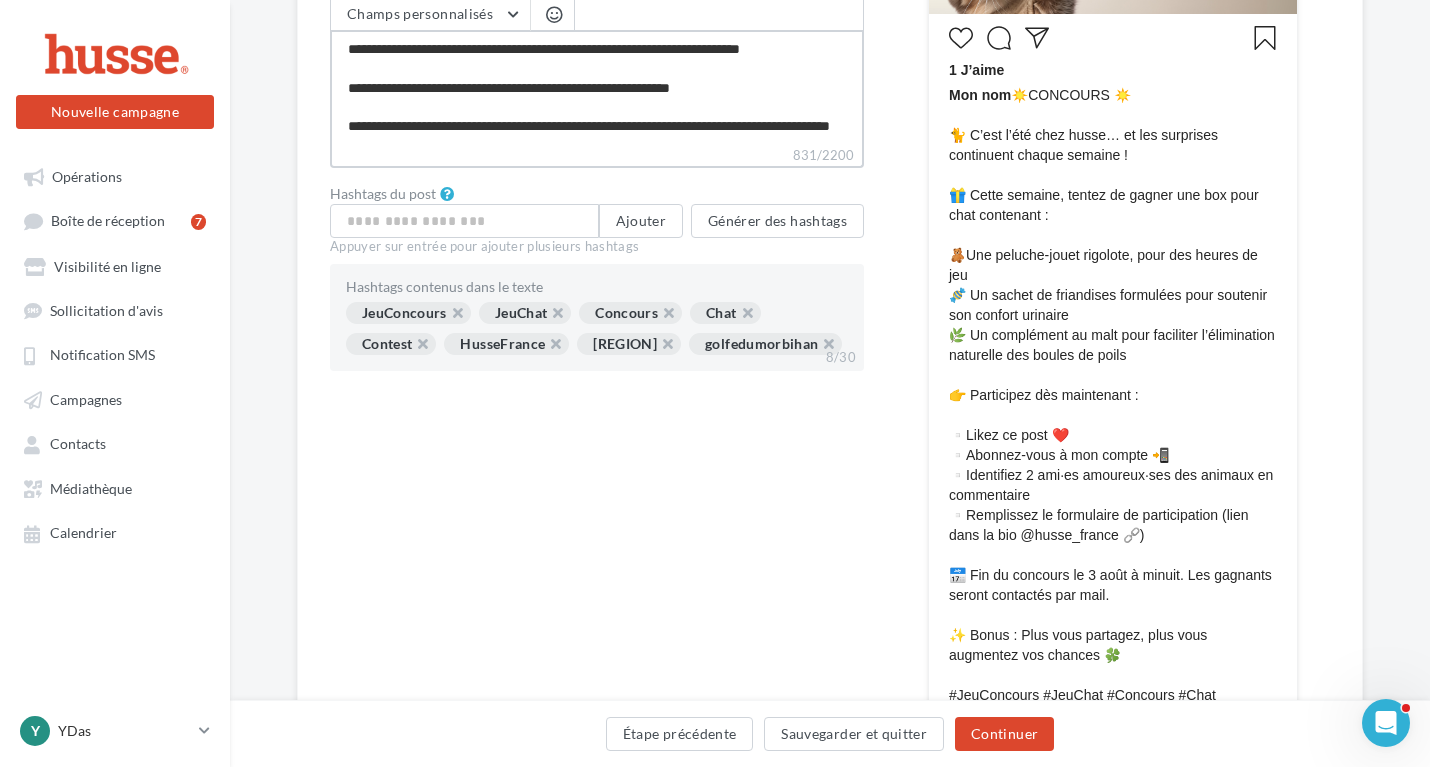 type on "**********" 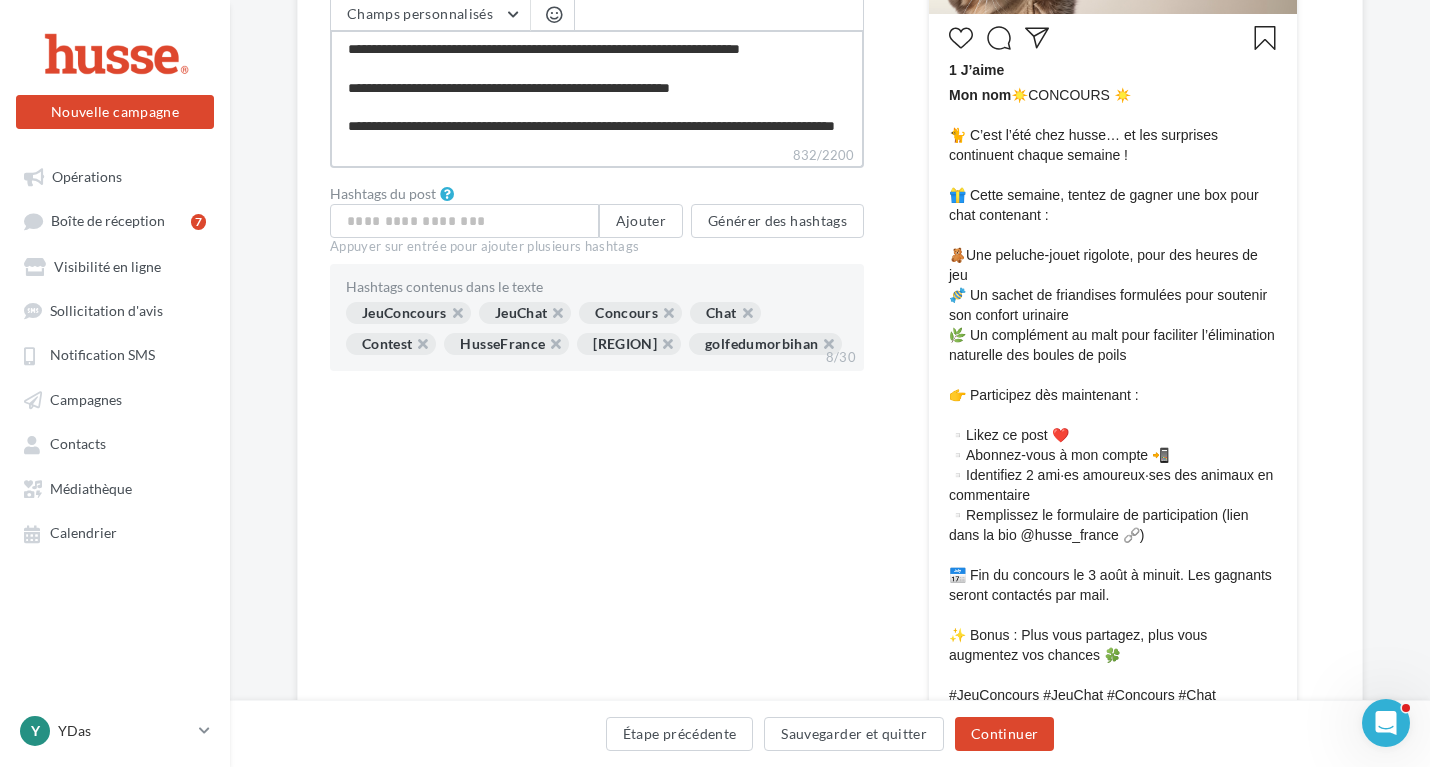 type on "**********" 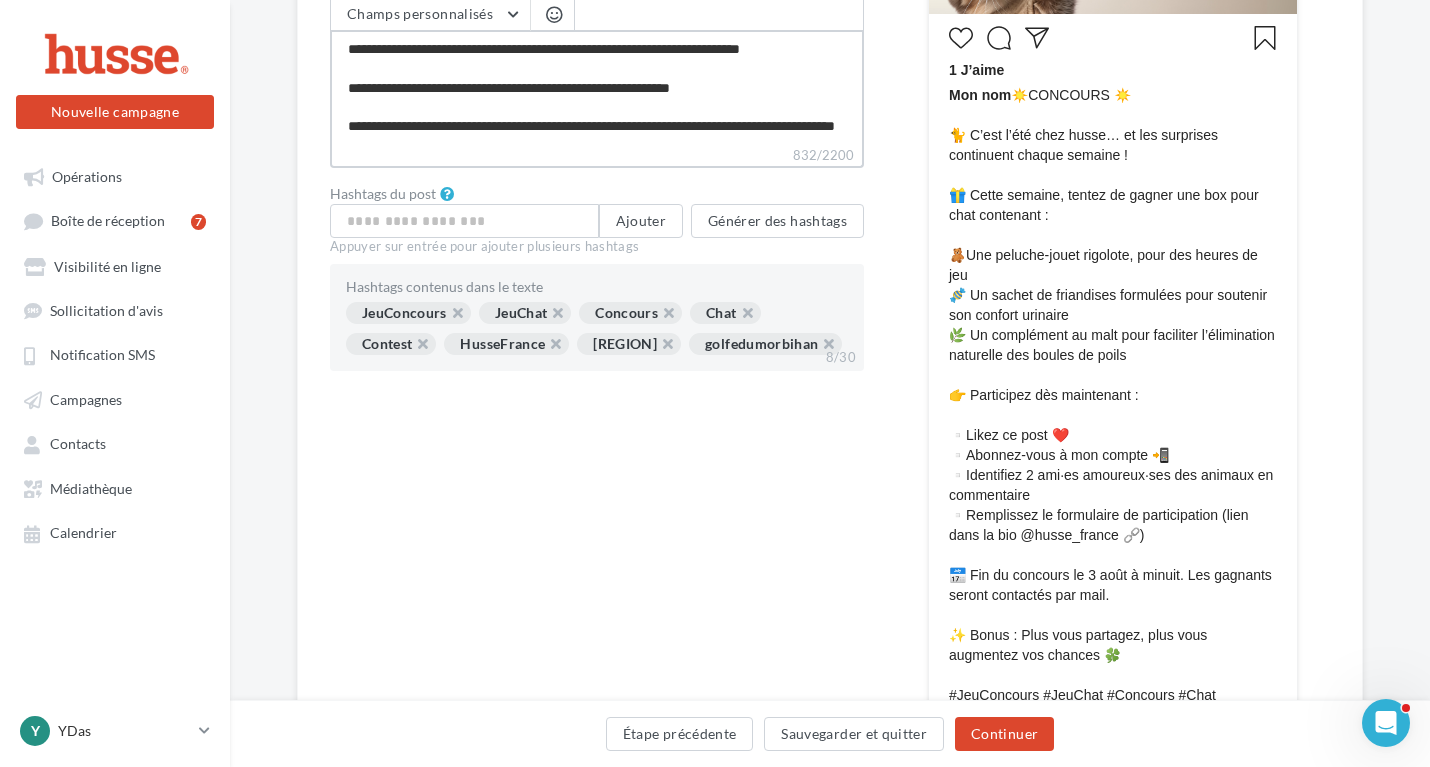 type on "**********" 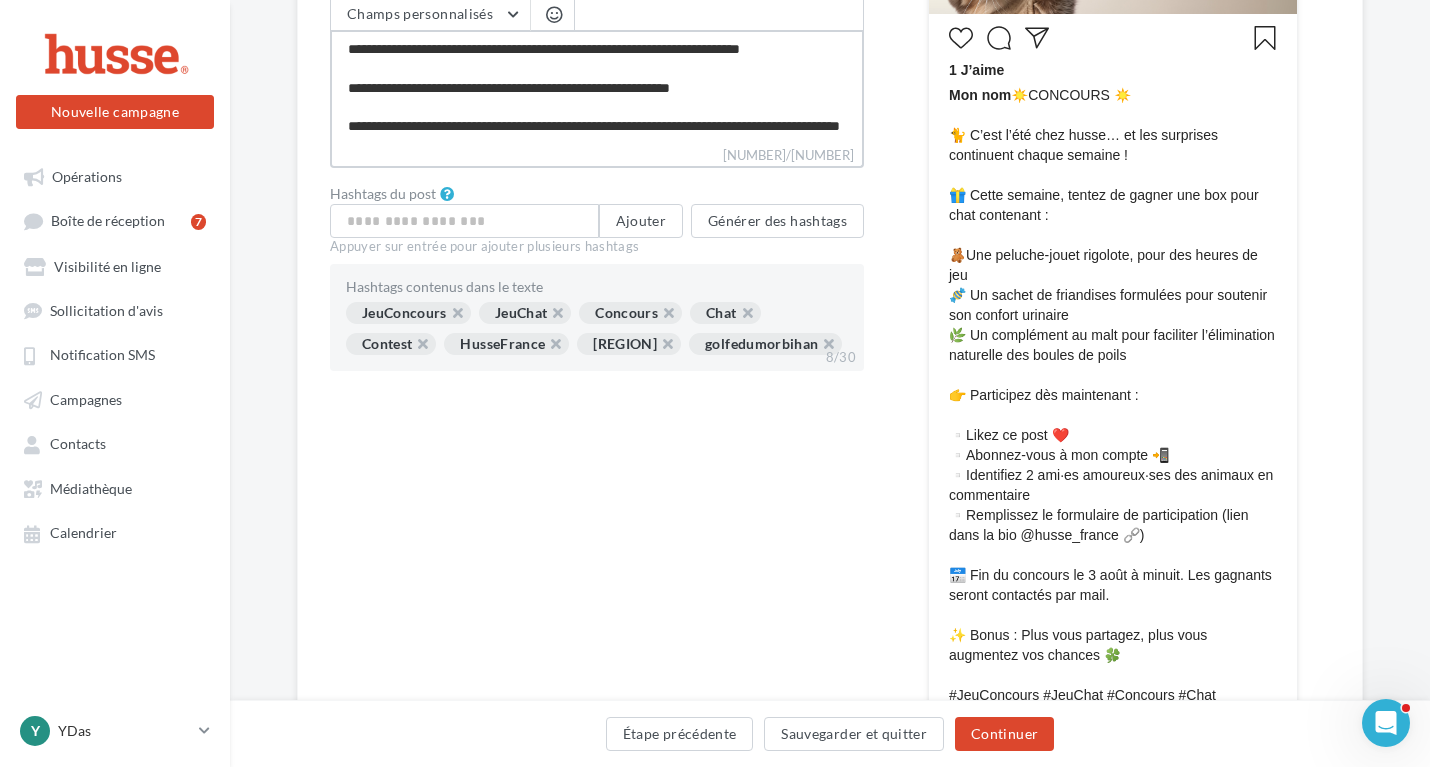 type on "**********" 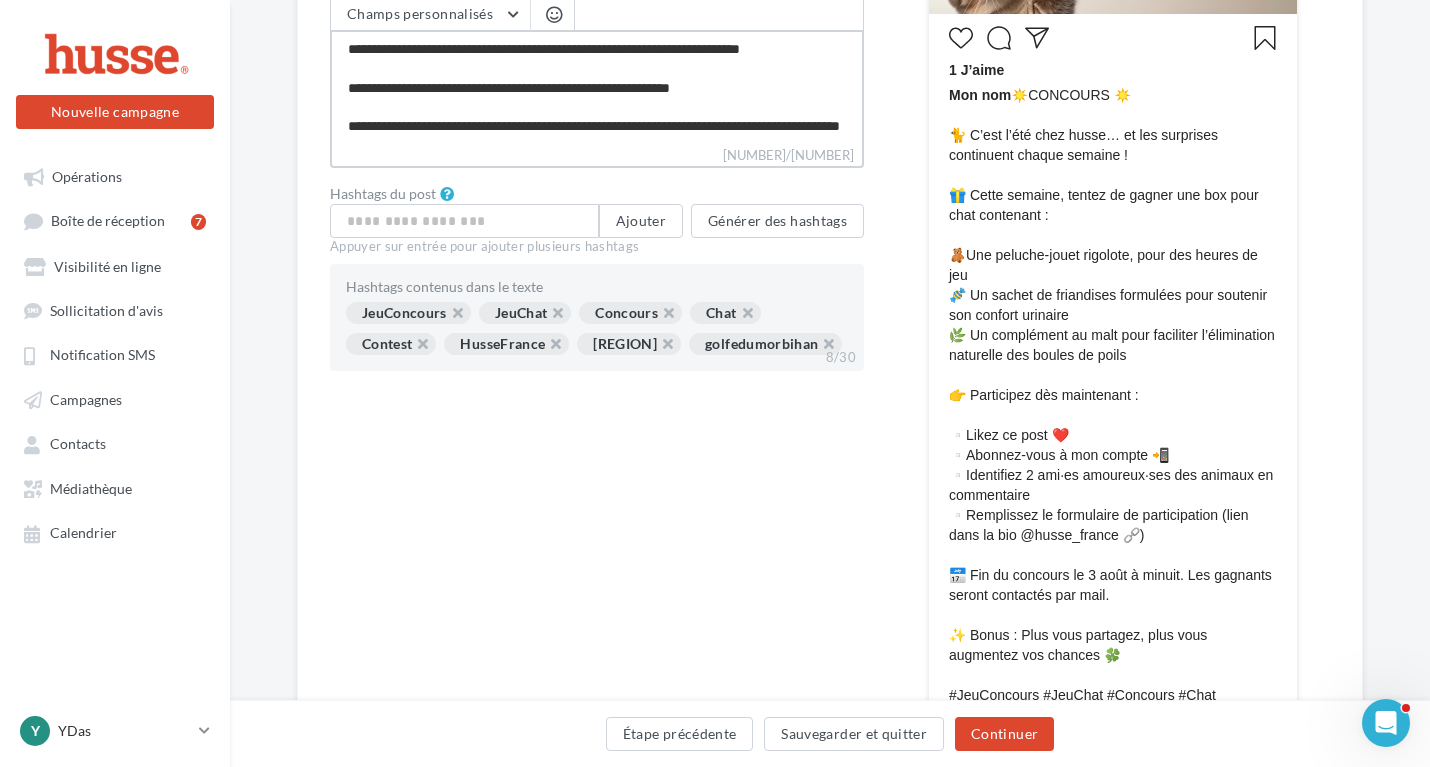 type on "**********" 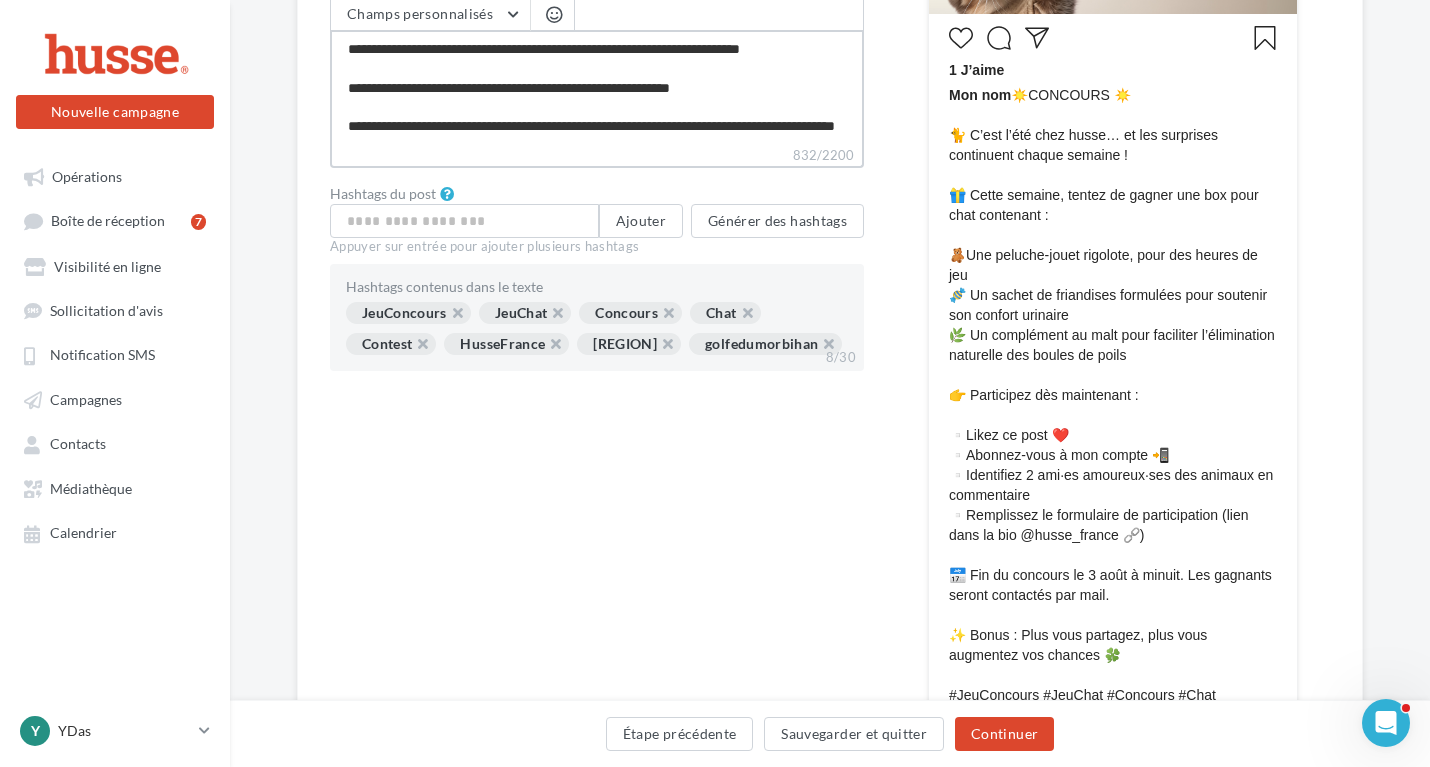 type on "**********" 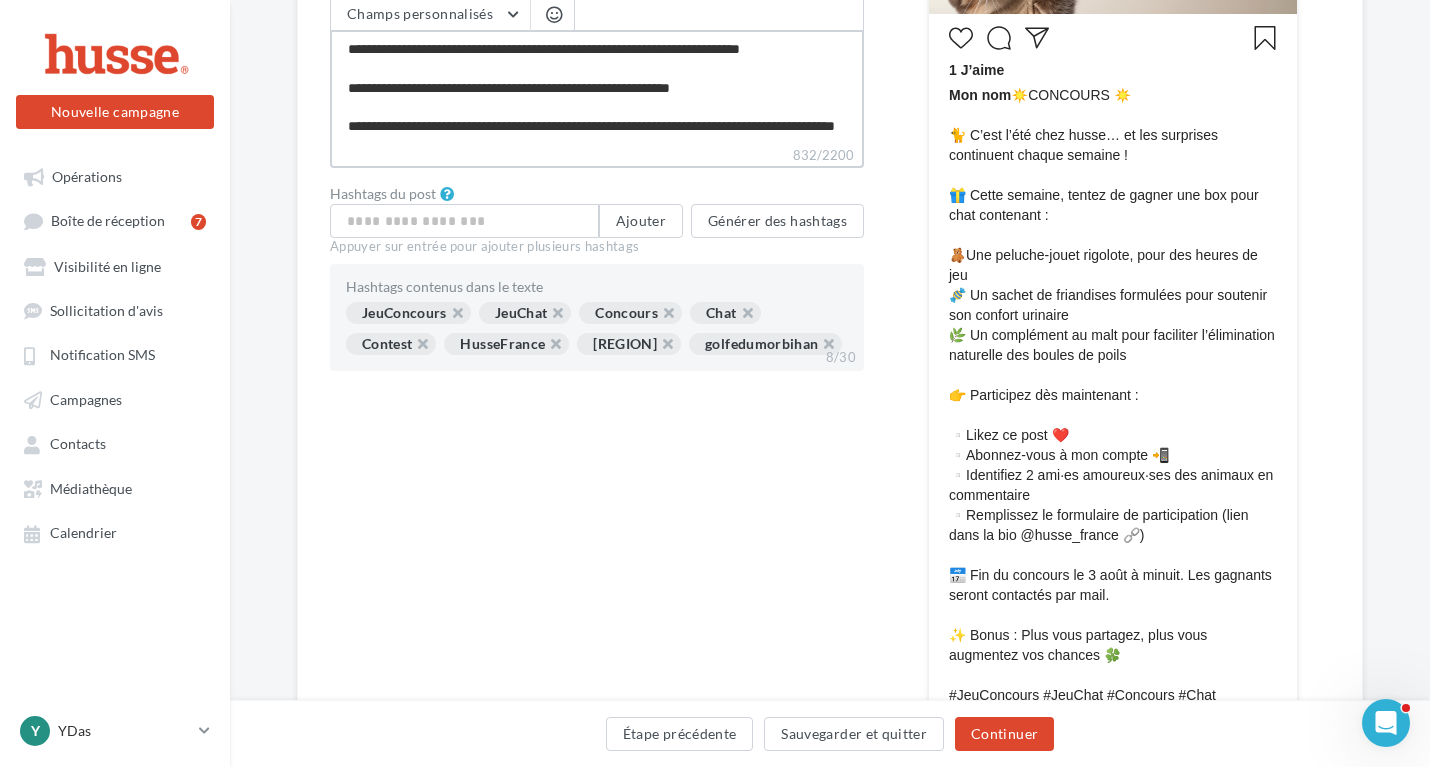 type on "**********" 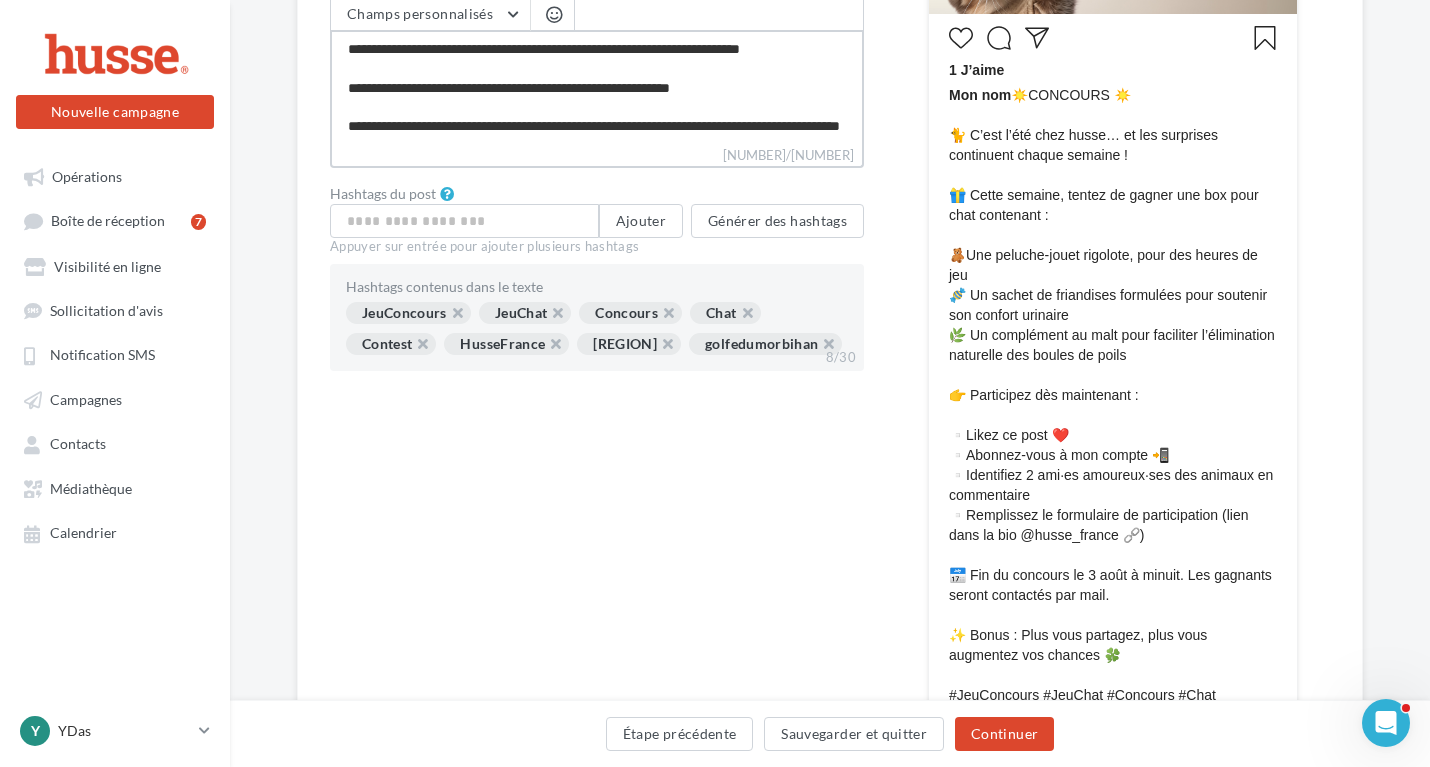 type on "**********" 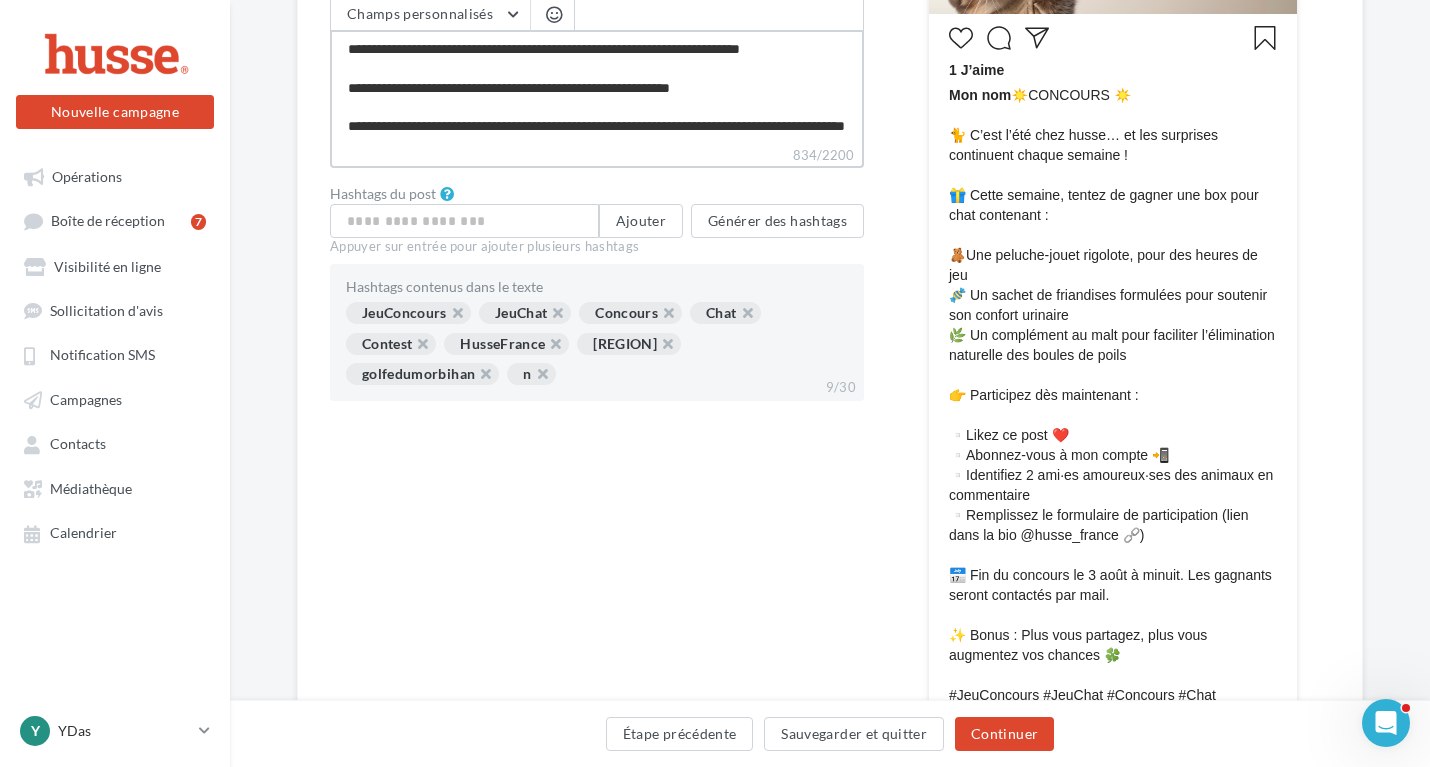 type on "**********" 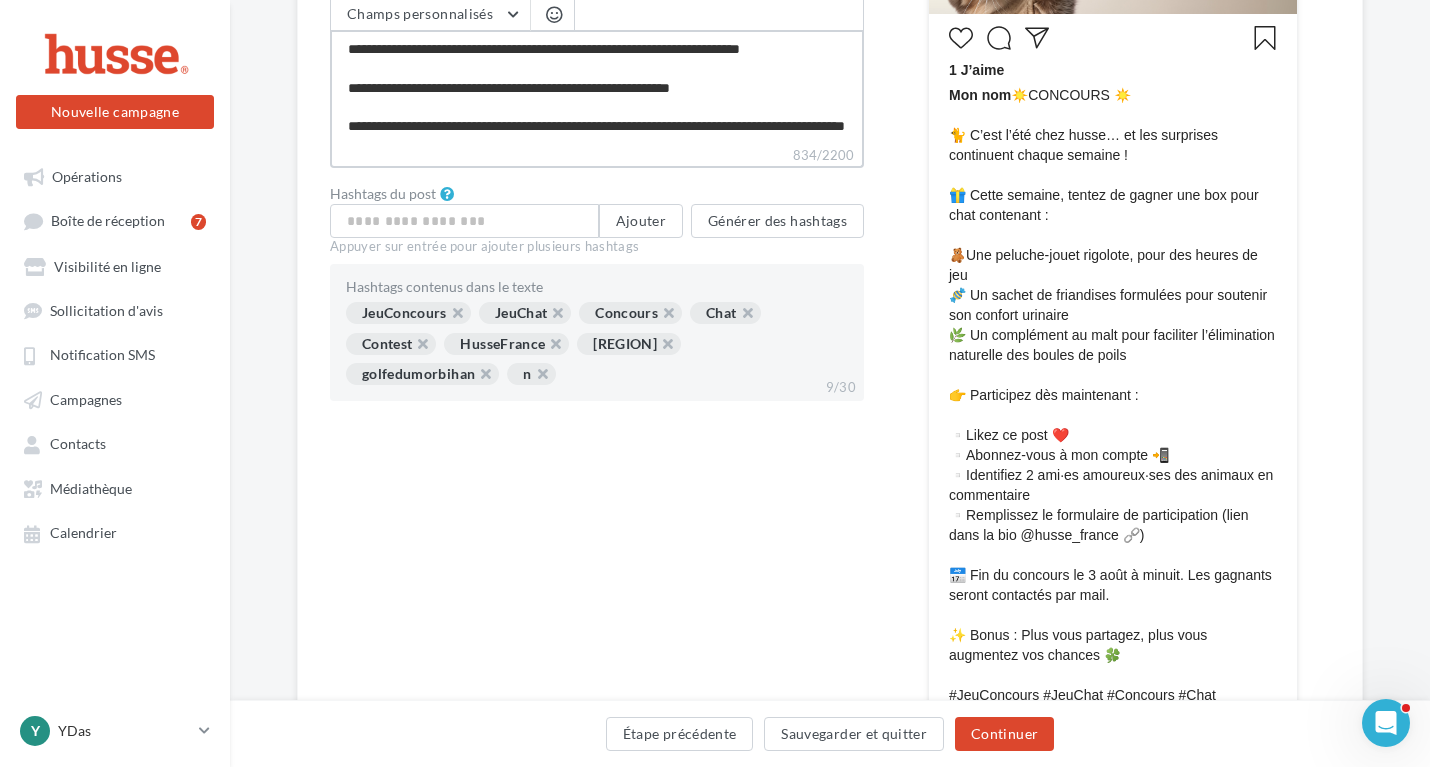 type on "**********" 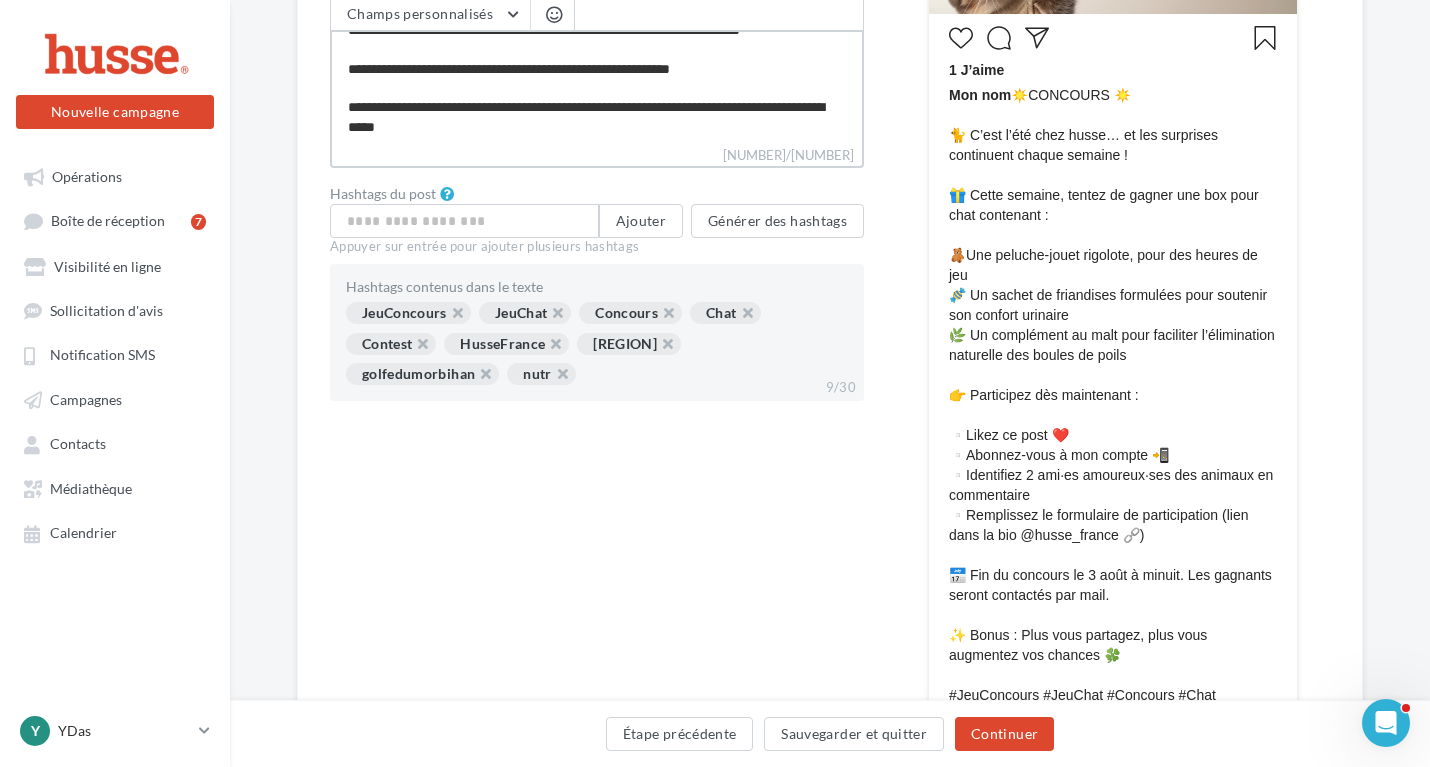type on "**********" 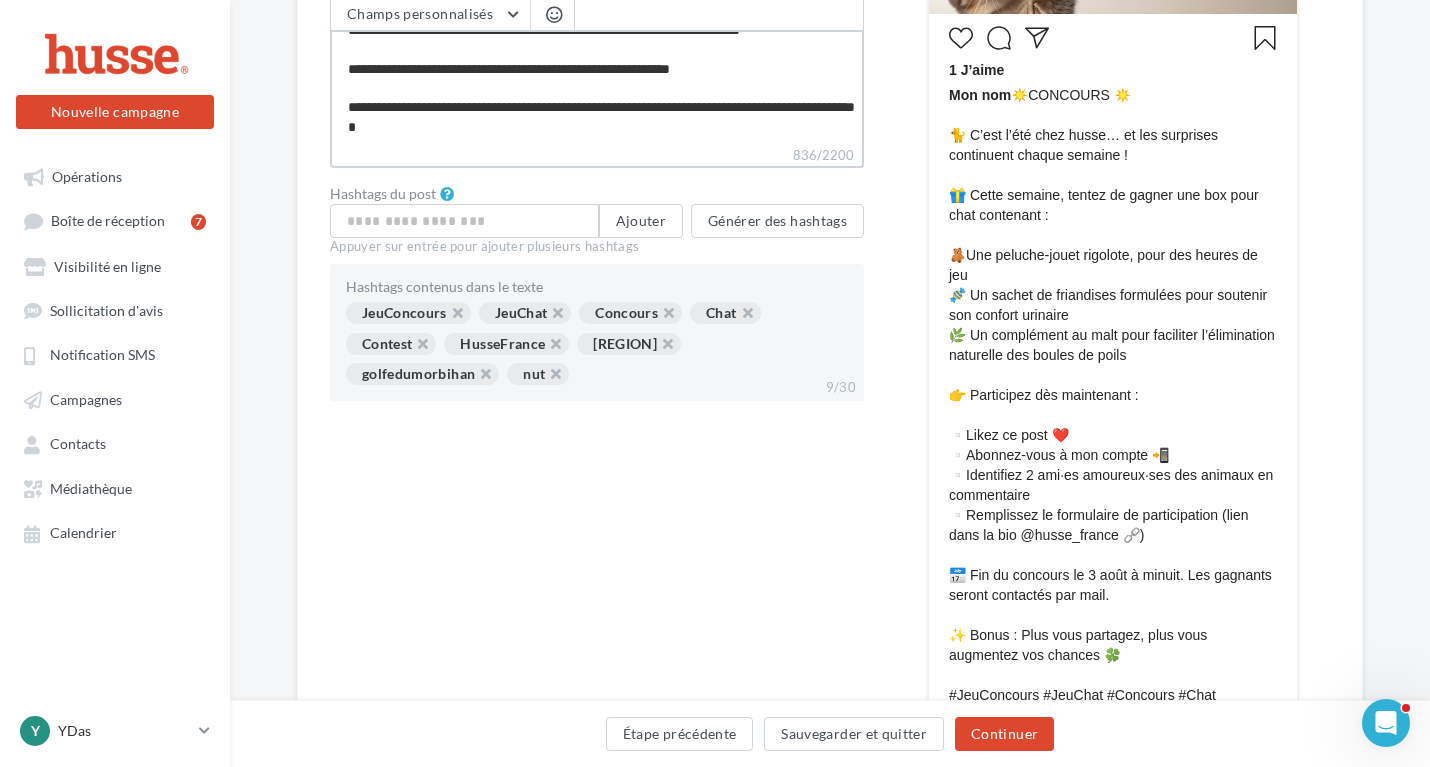type on "**********" 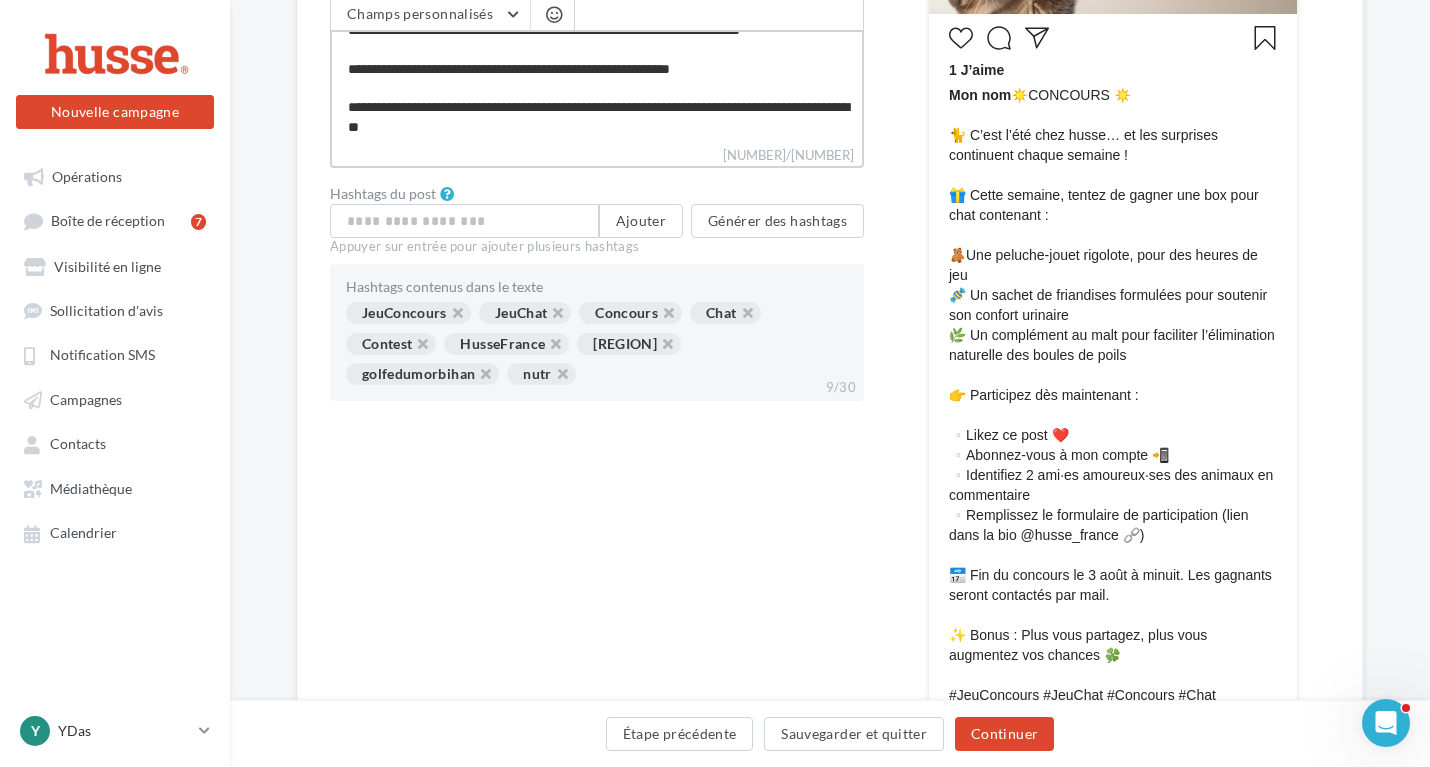 type on "**********" 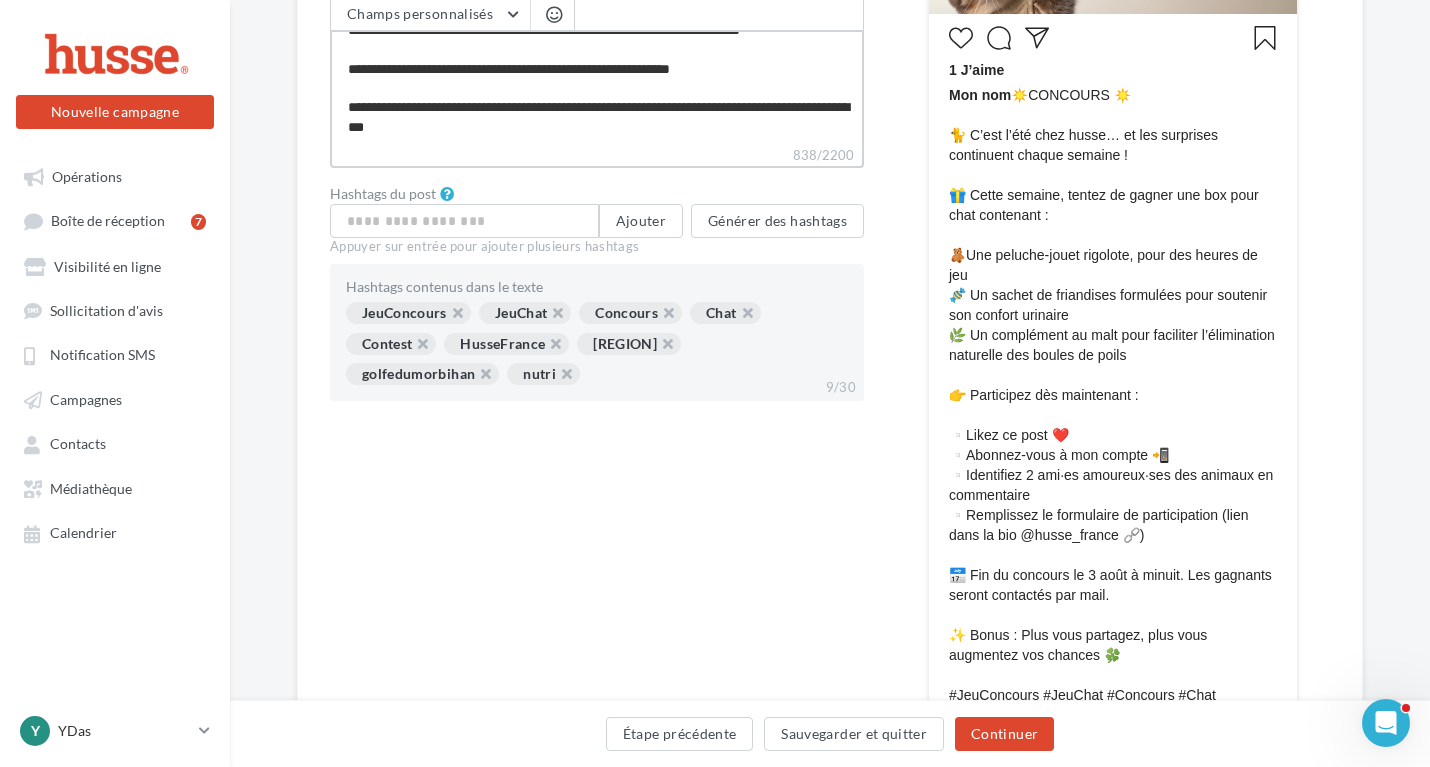 type on "**********" 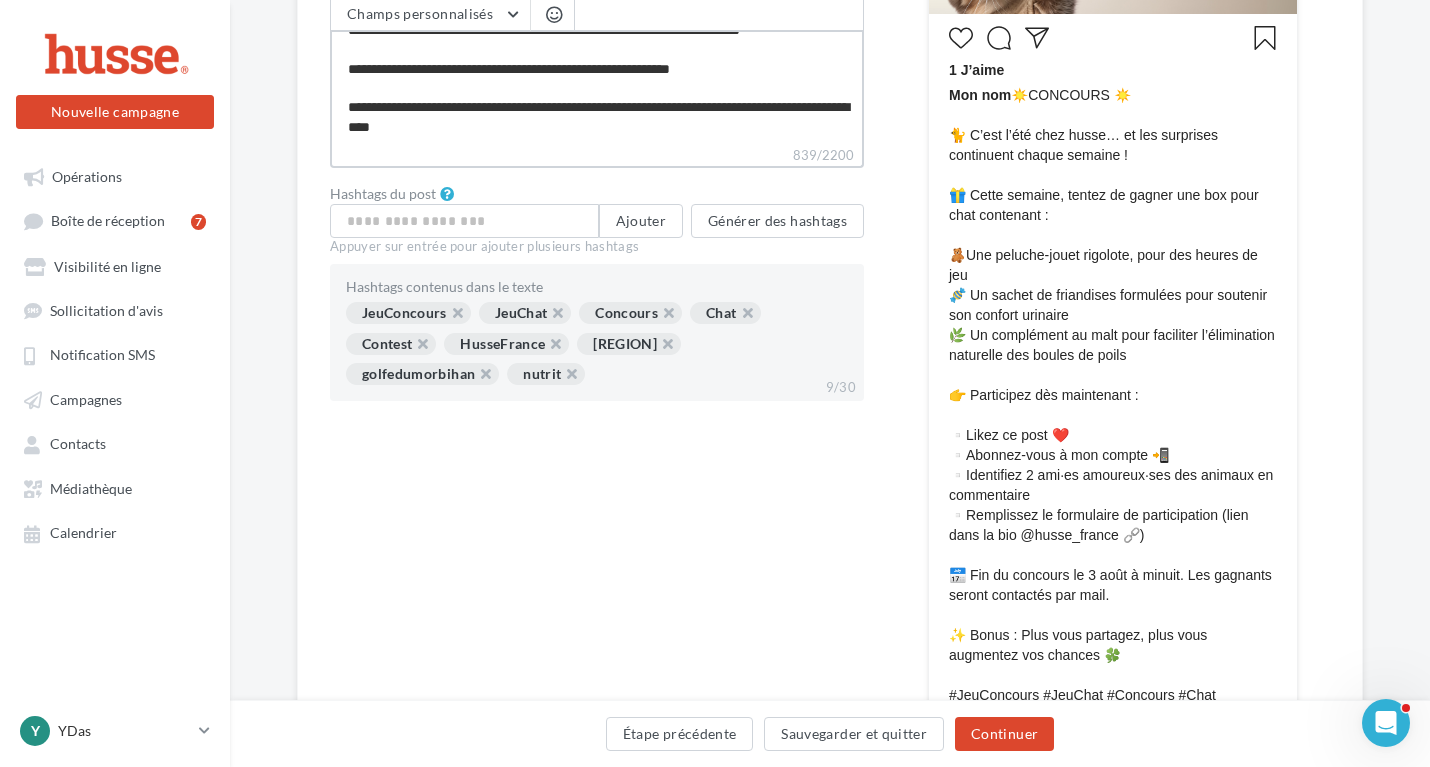 type on "**********" 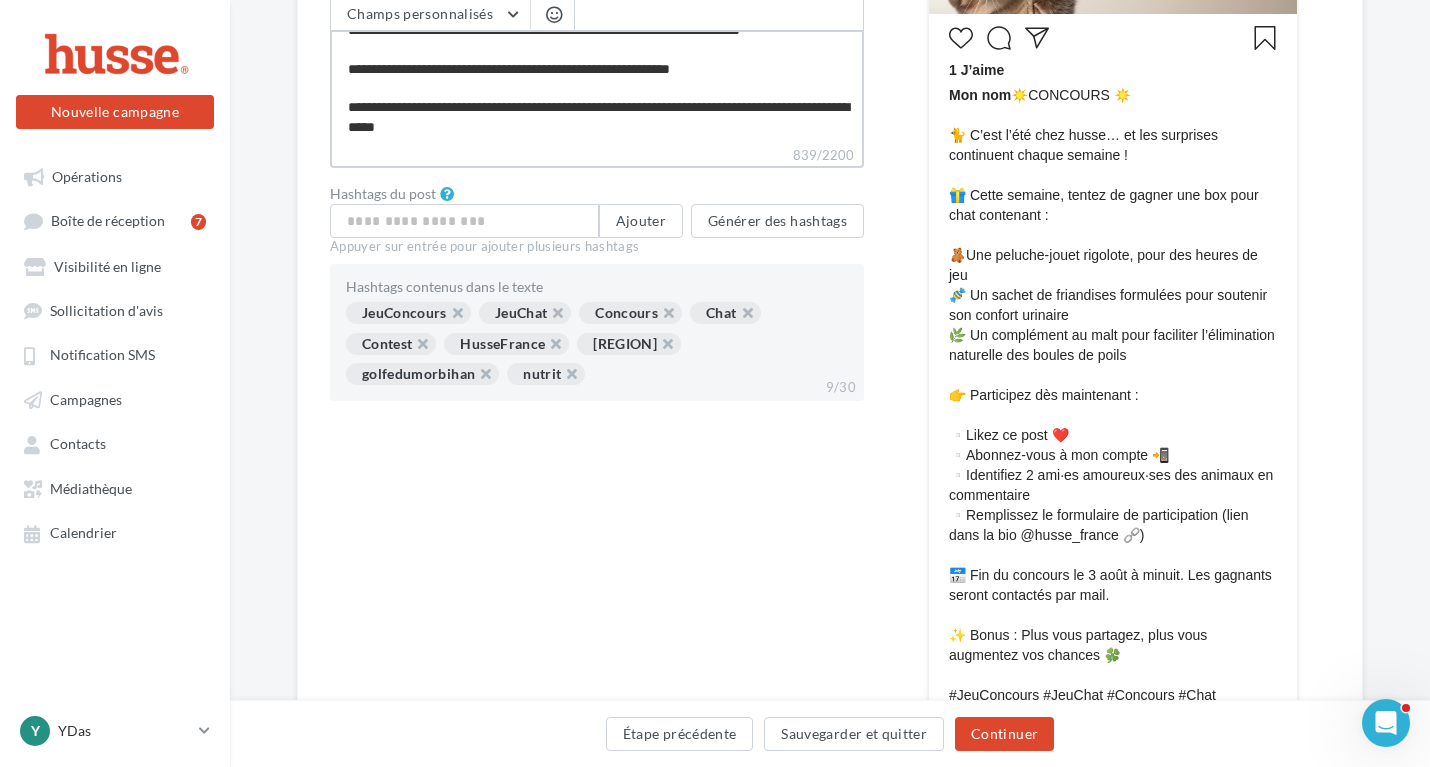 type on "**********" 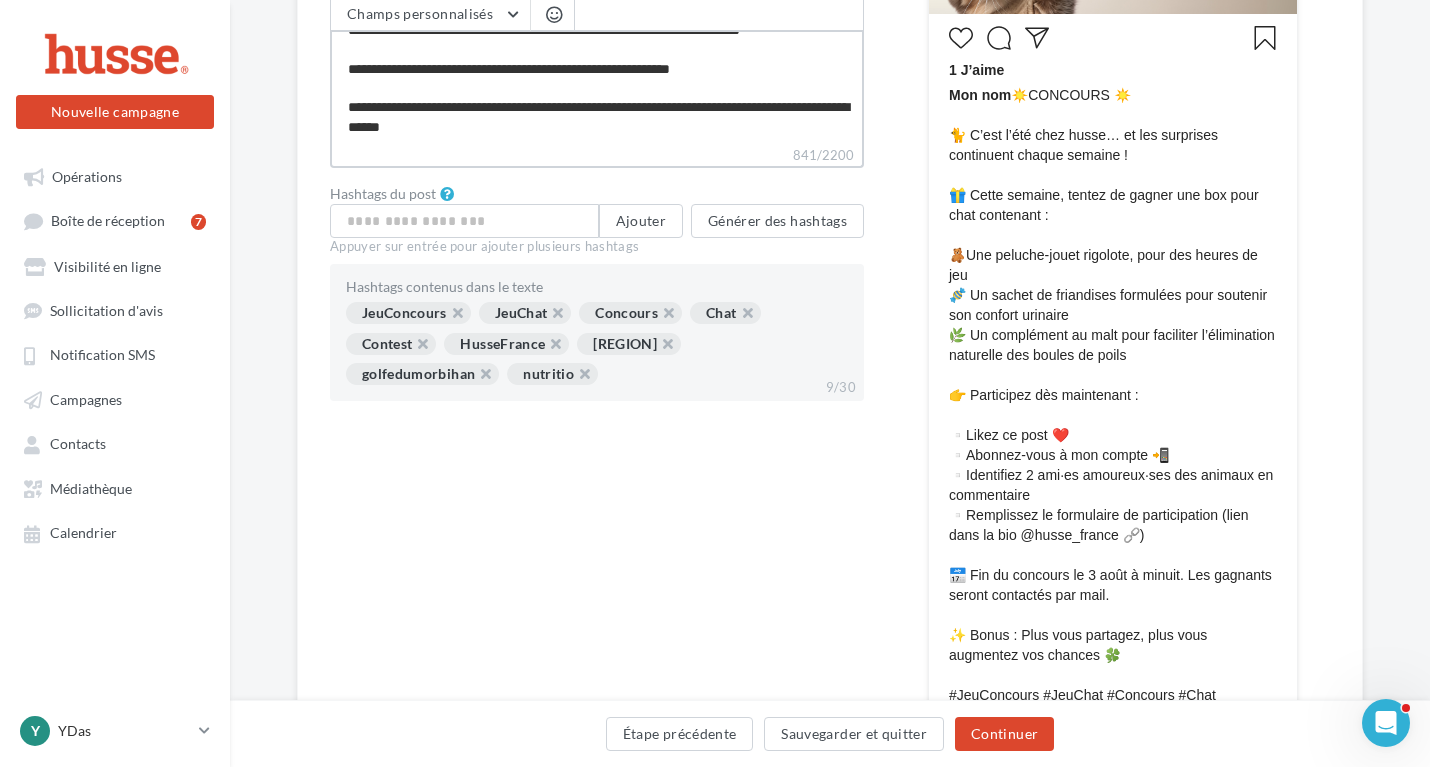 type on "**********" 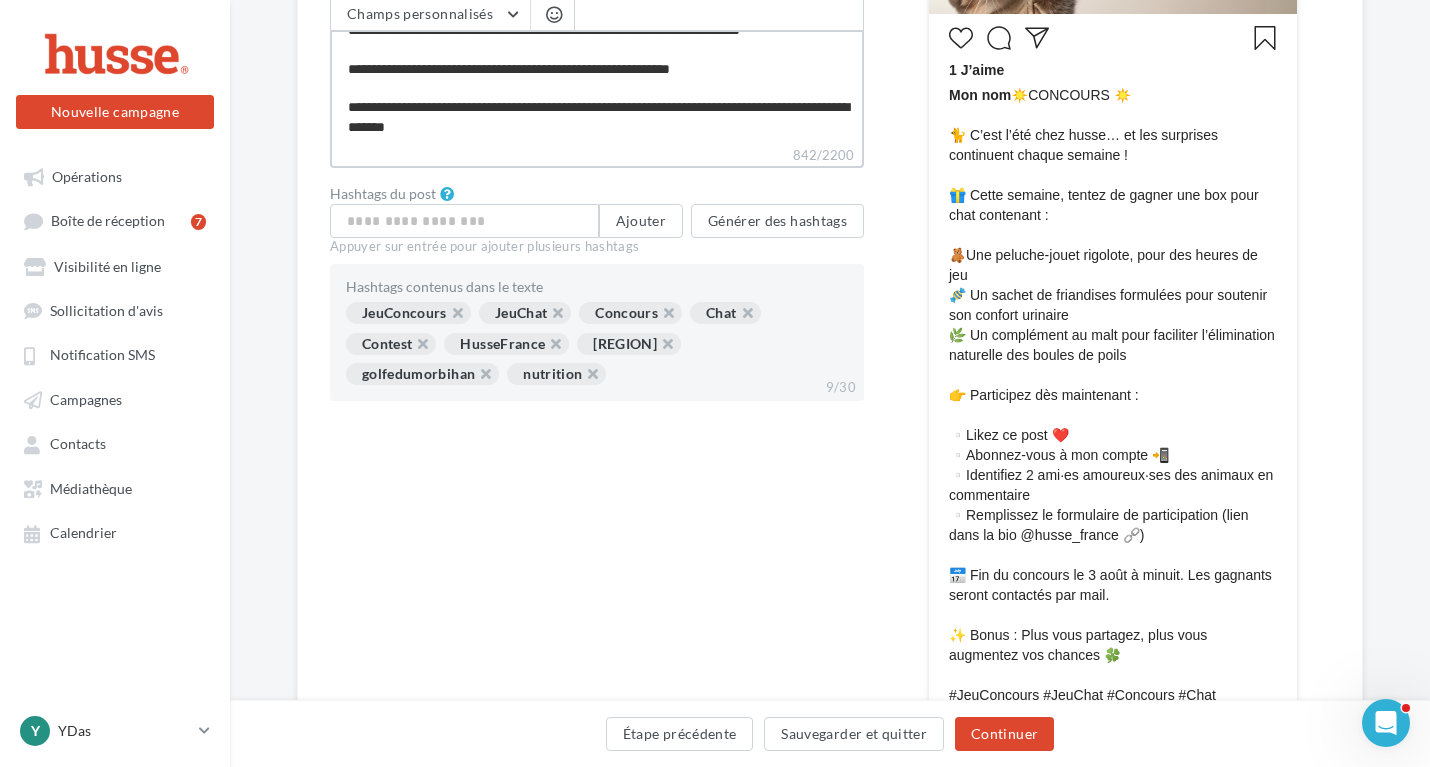 type on "**********" 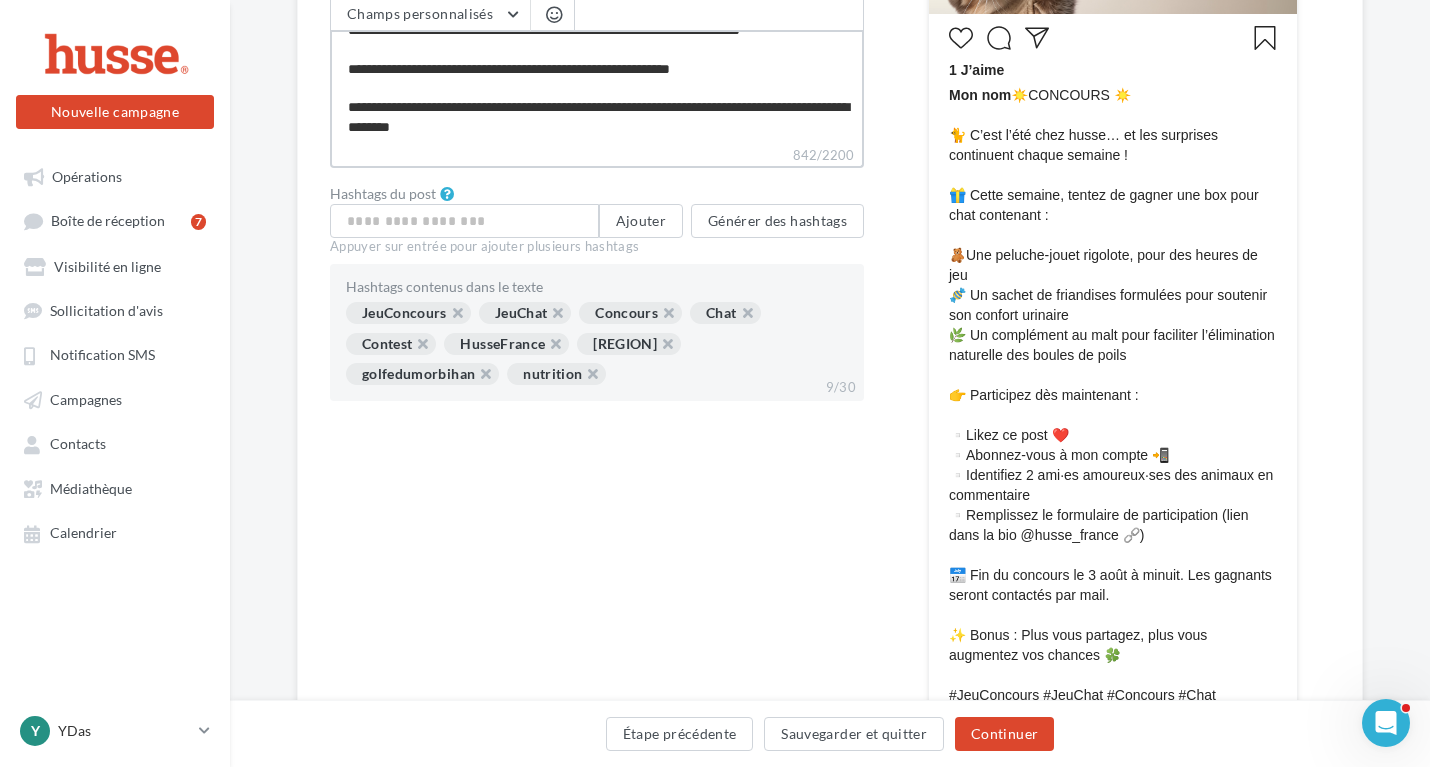type on "**********" 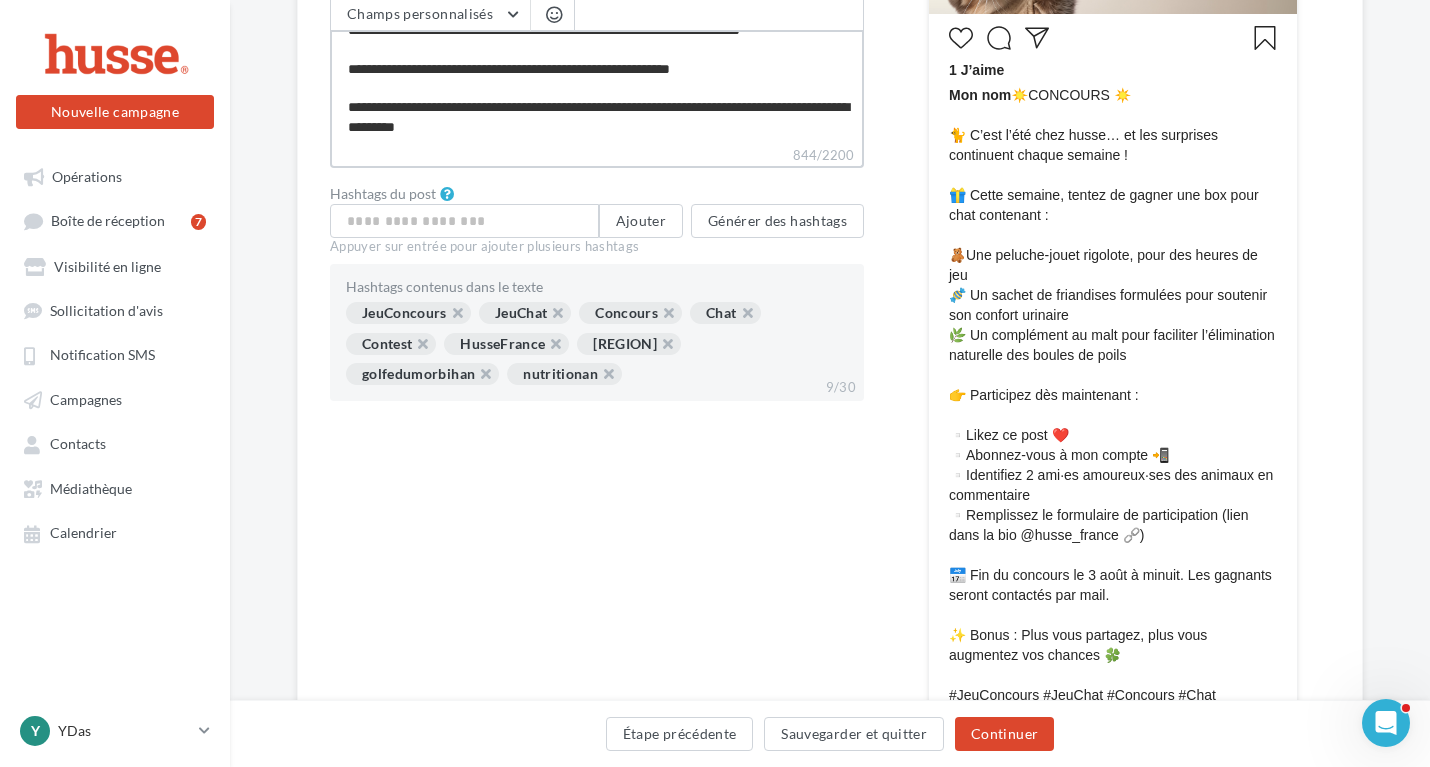 type on "**********" 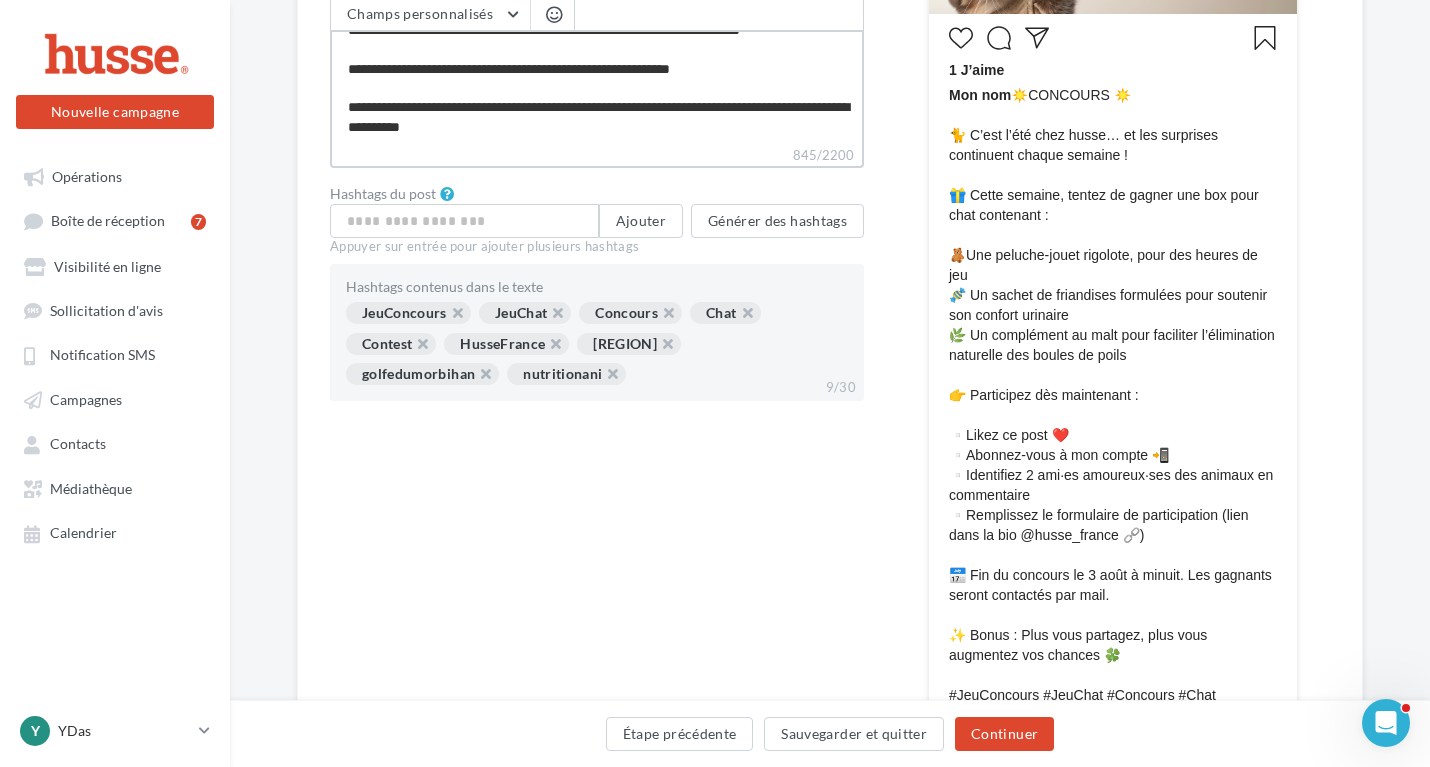 type on "**********" 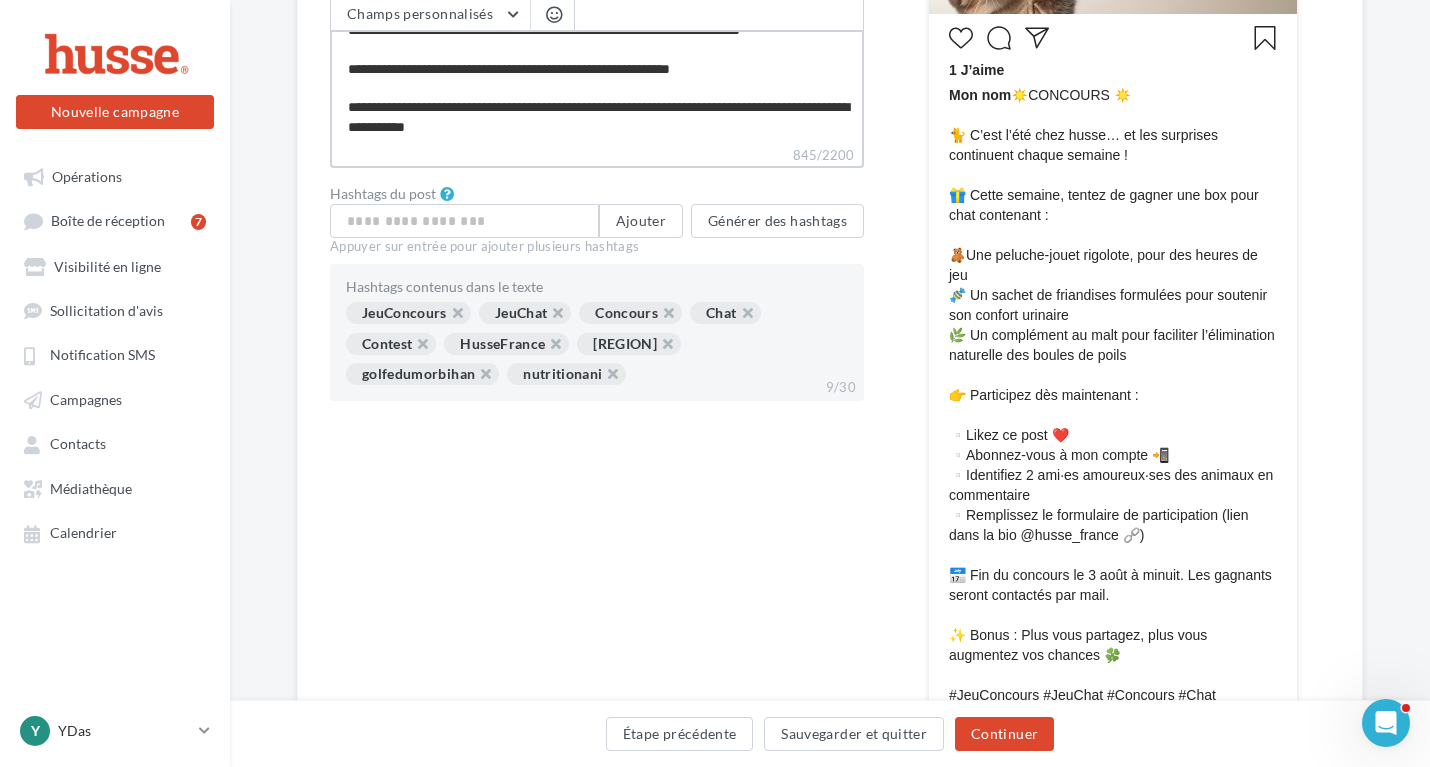 type on "**********" 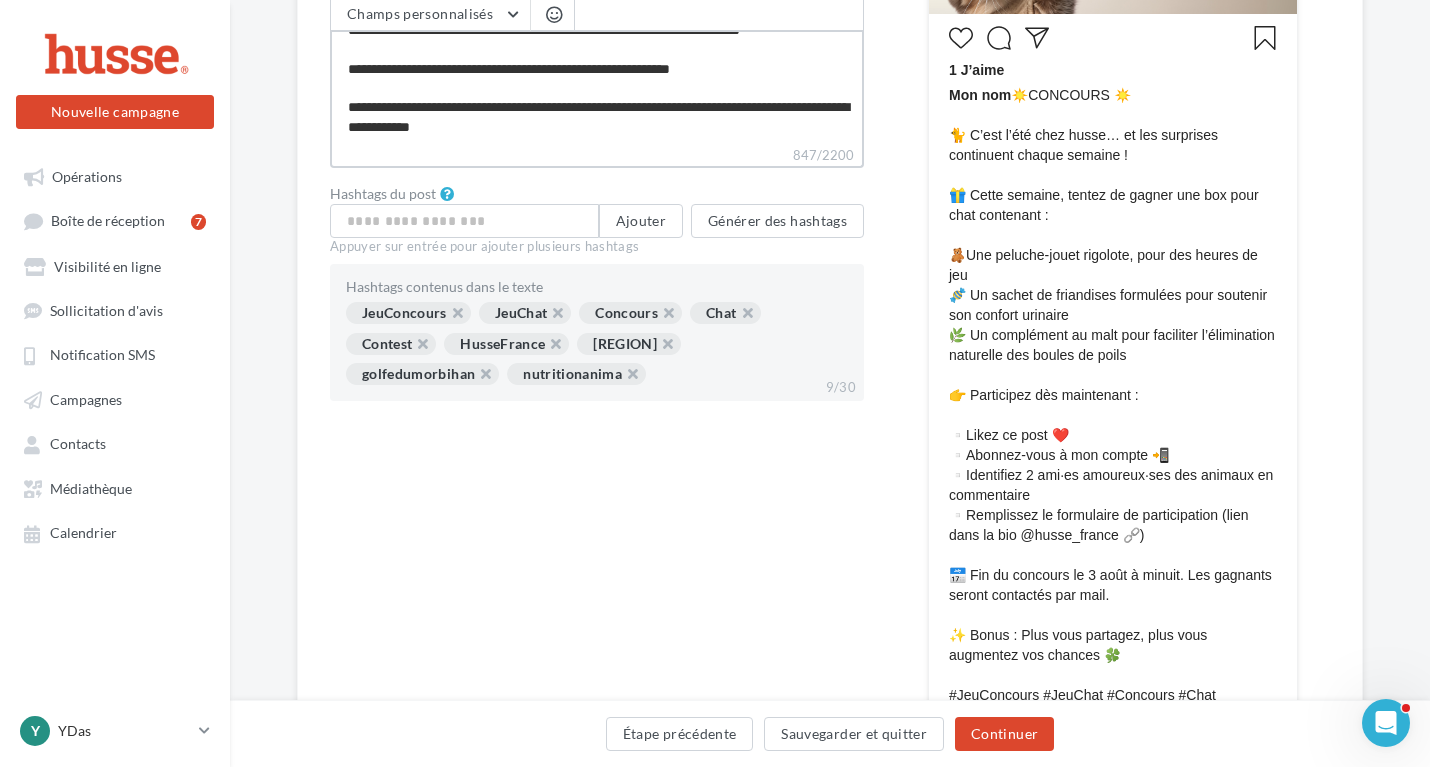 type on "**********" 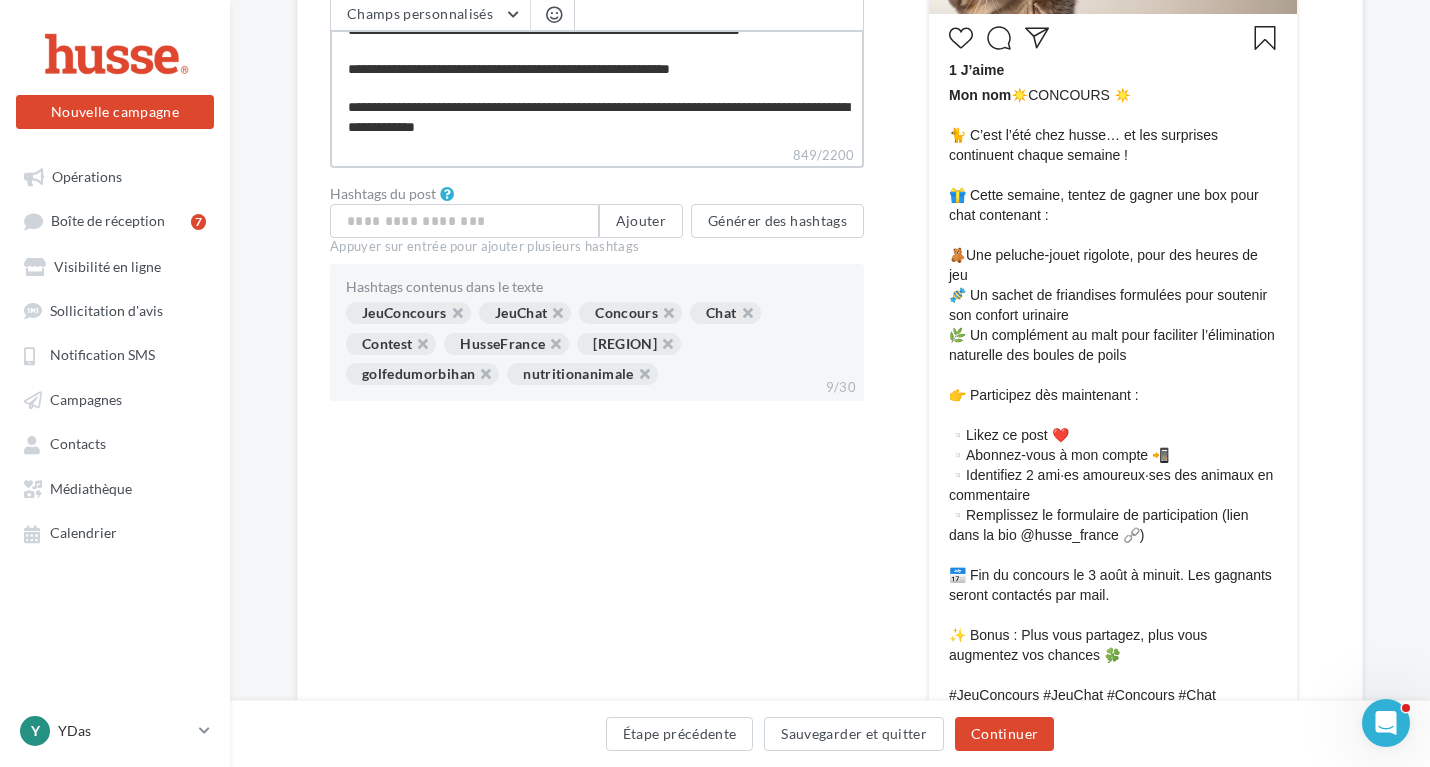 type on "**********" 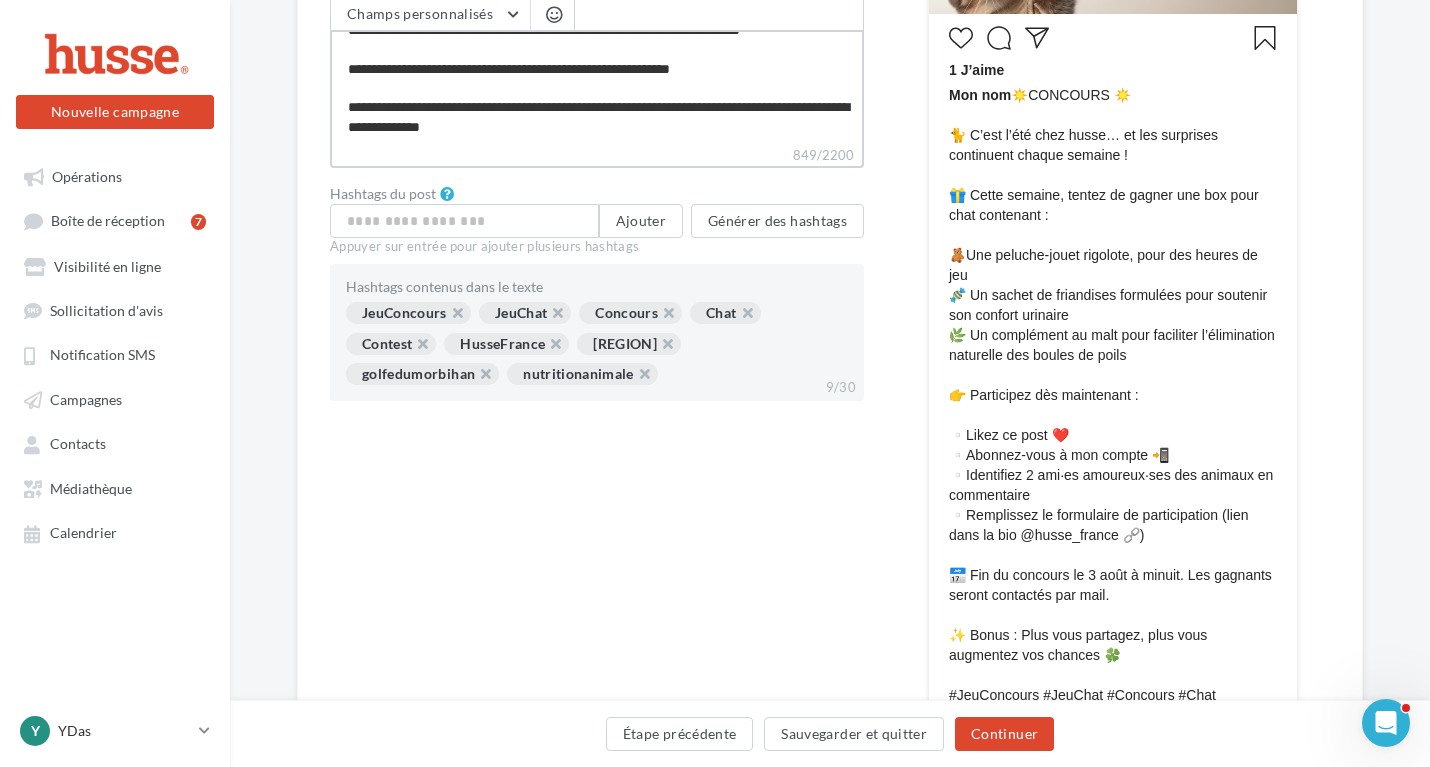 type on "**********" 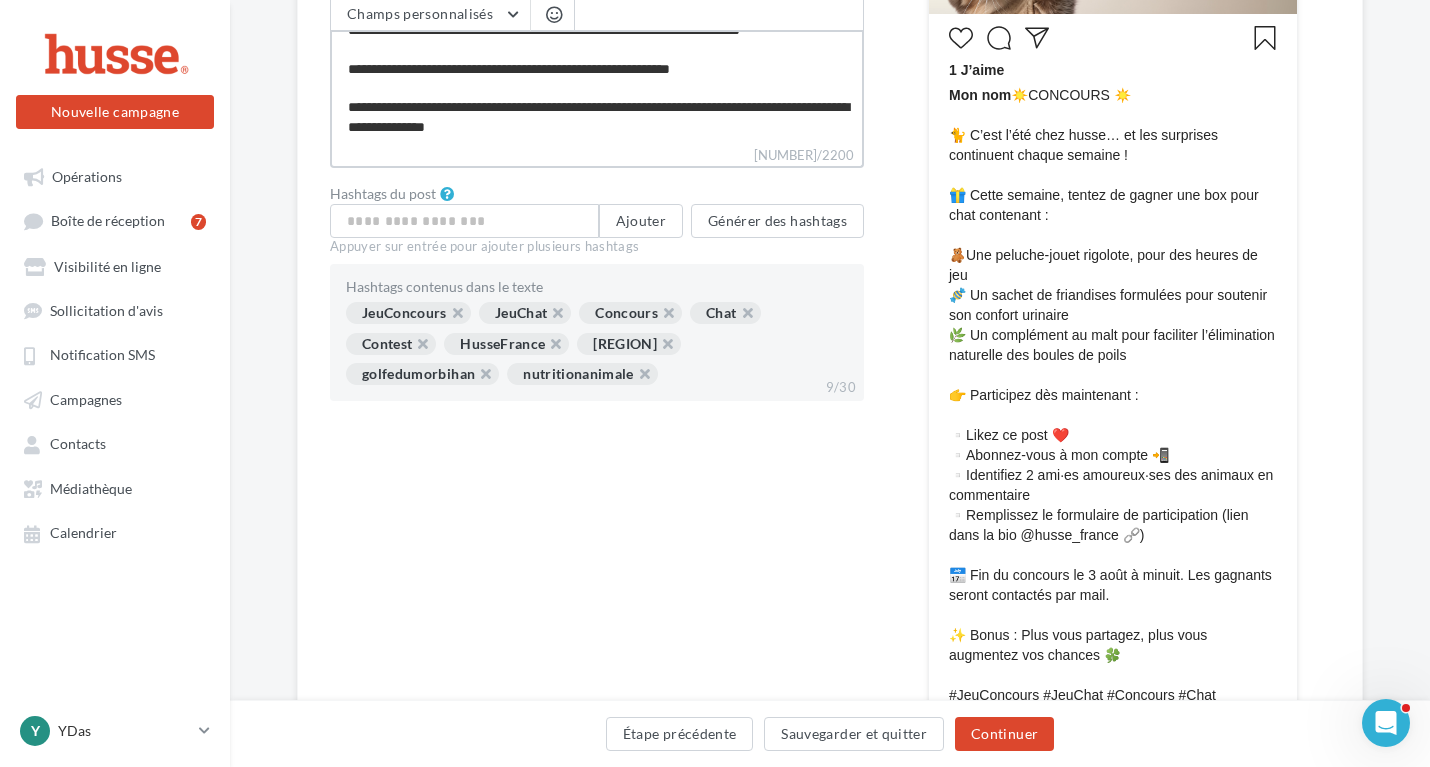 type on "**********" 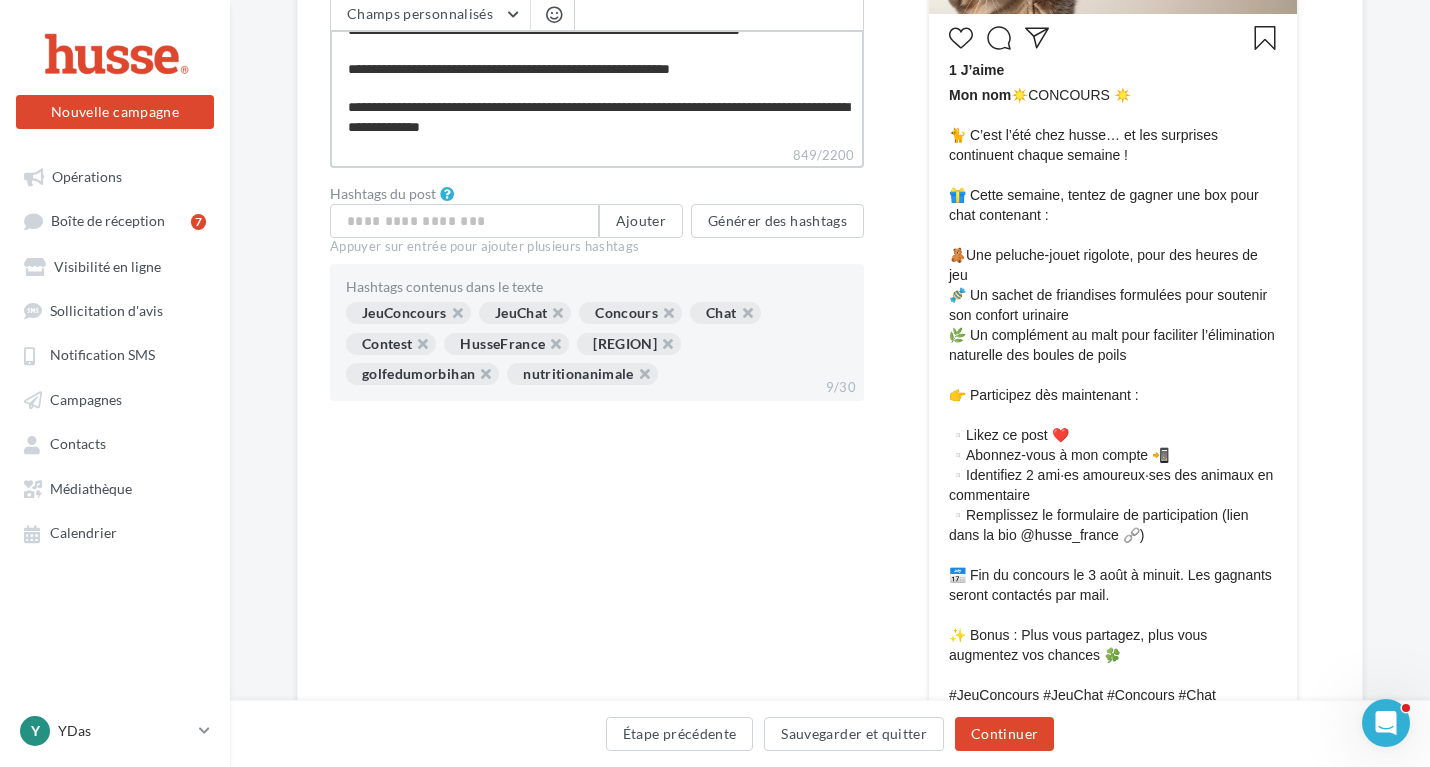 scroll, scrollTop: 365, scrollLeft: 0, axis: vertical 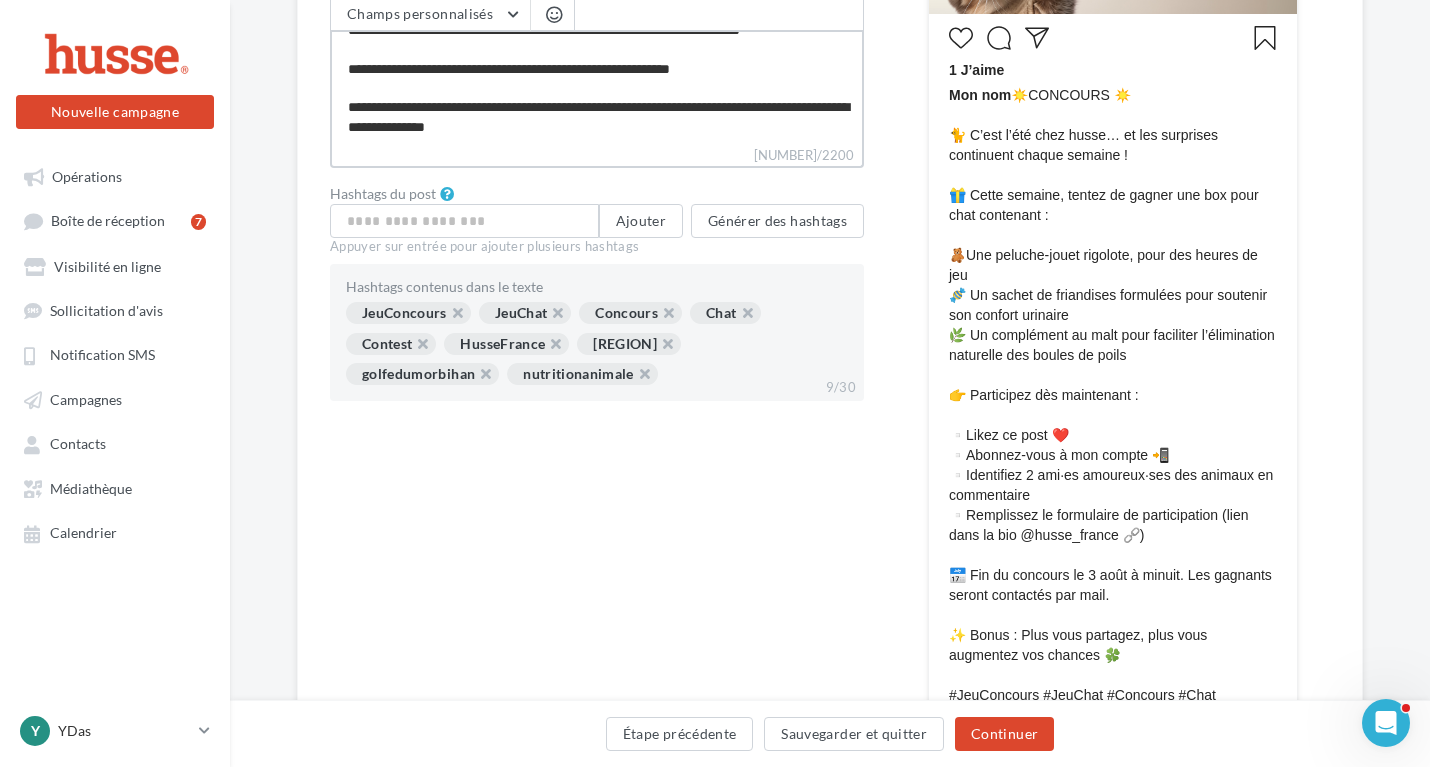 type on "**********" 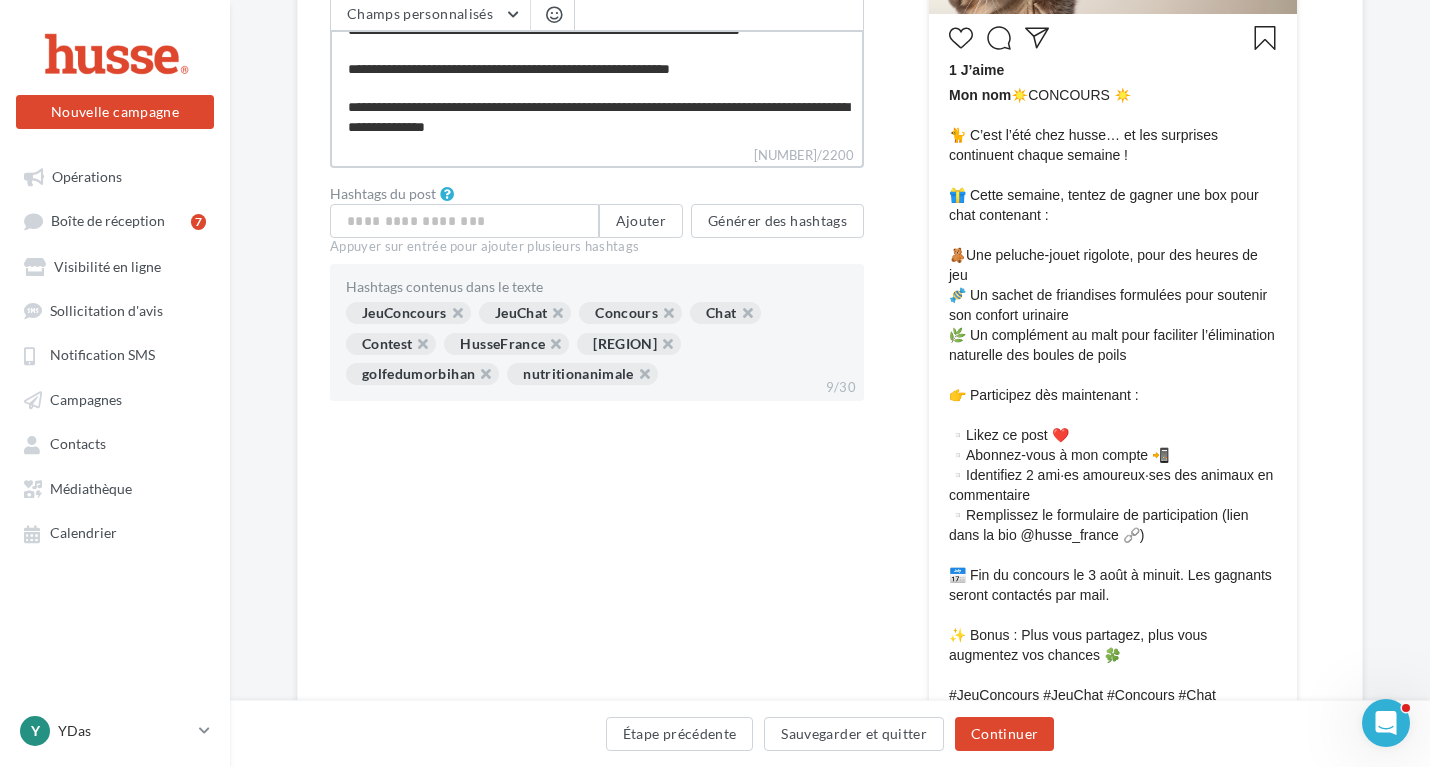 type on "**********" 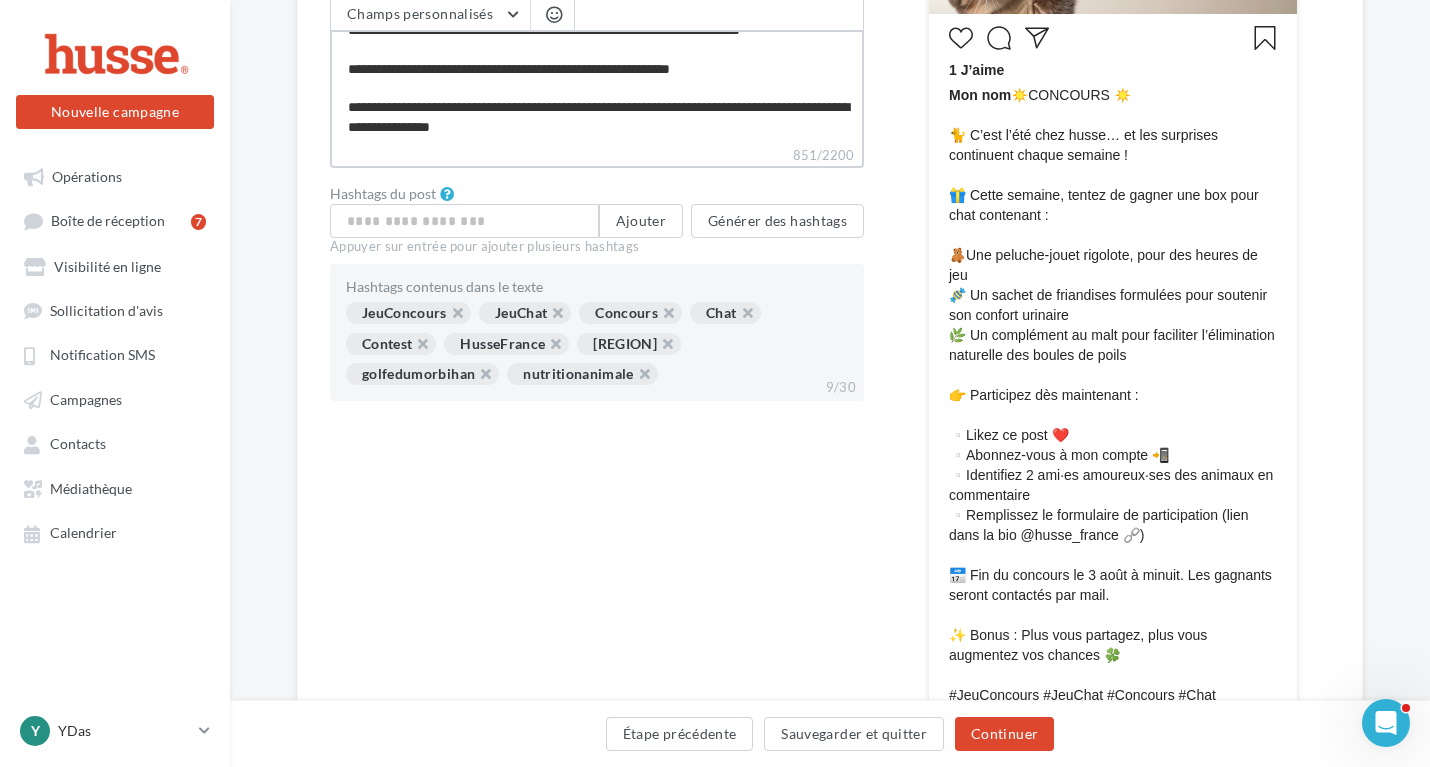 type on "**********" 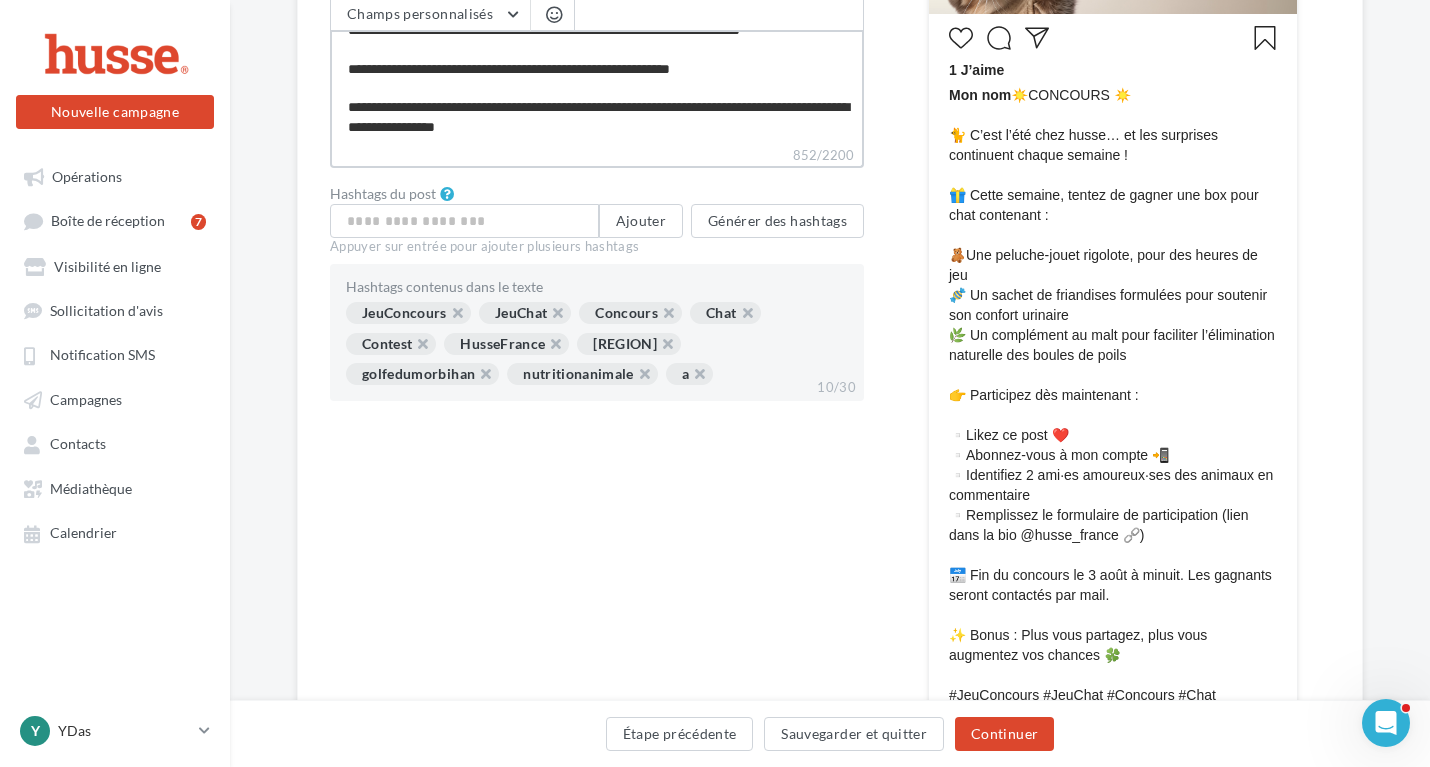 type on "**********" 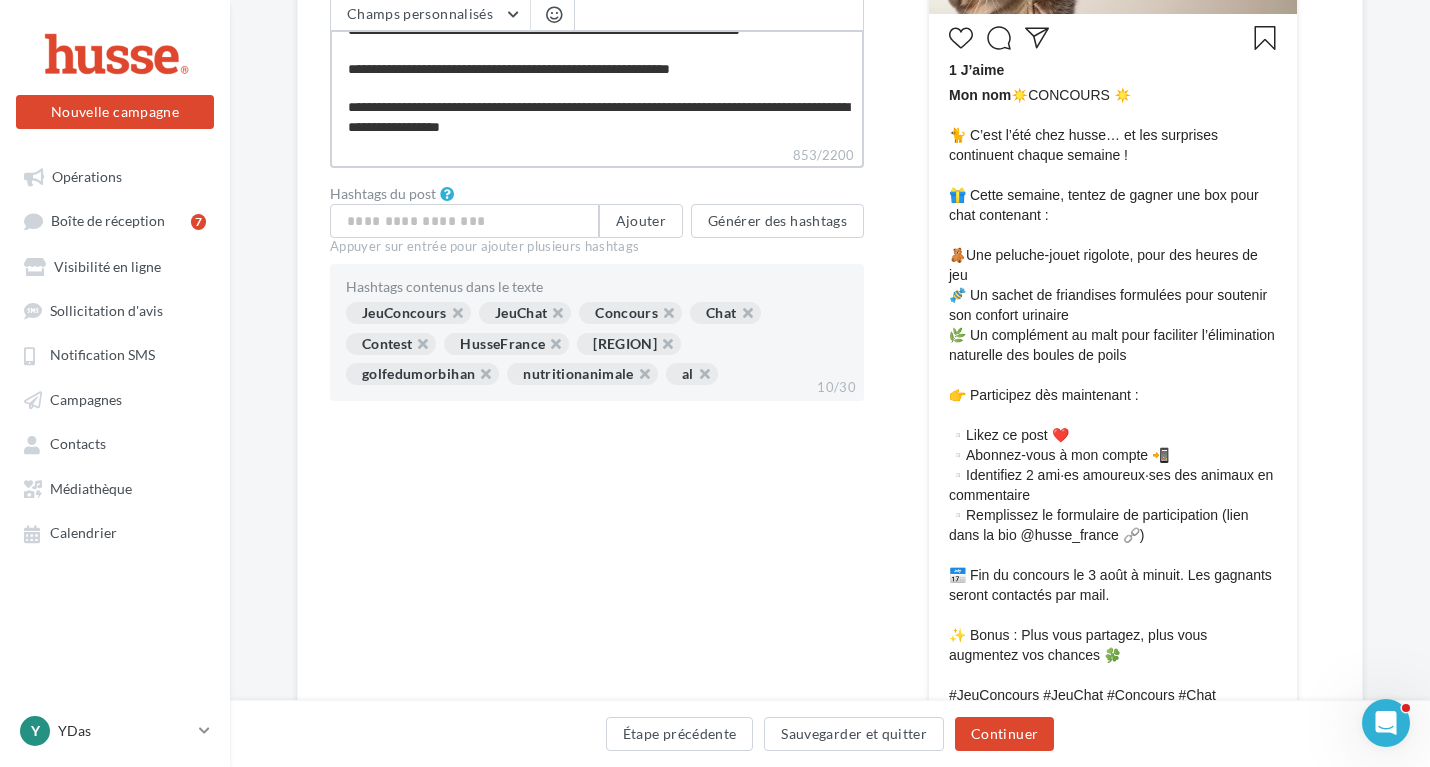 type on "**********" 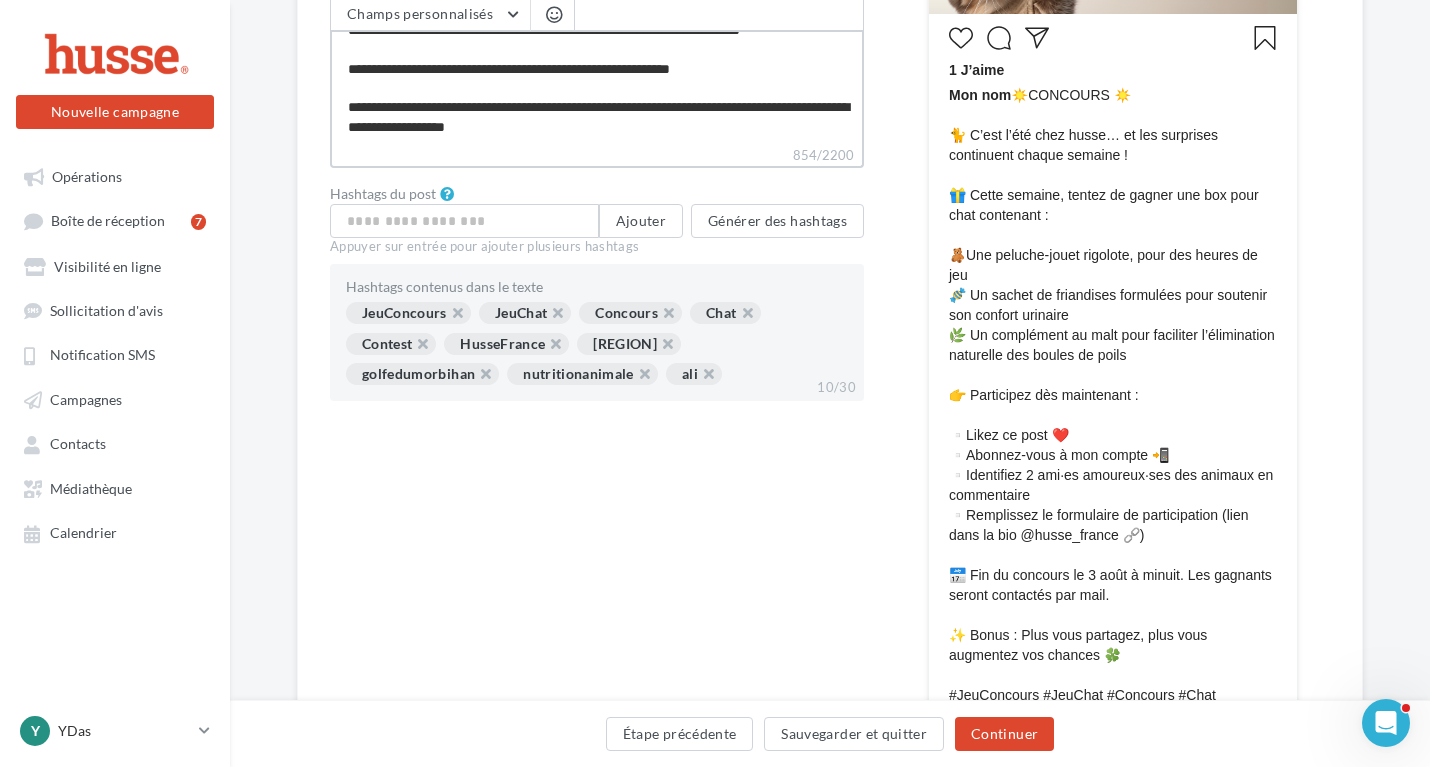type on "**********" 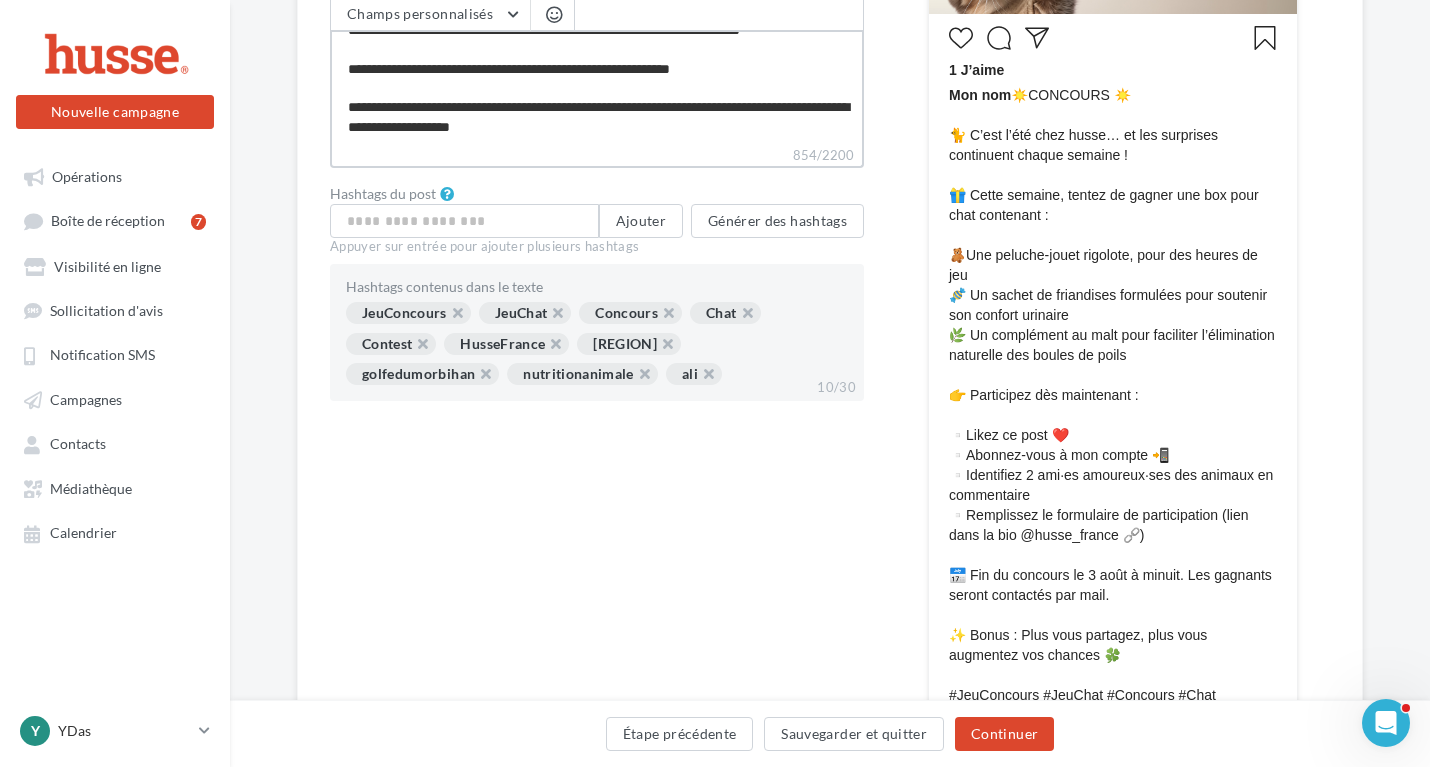 type on "**********" 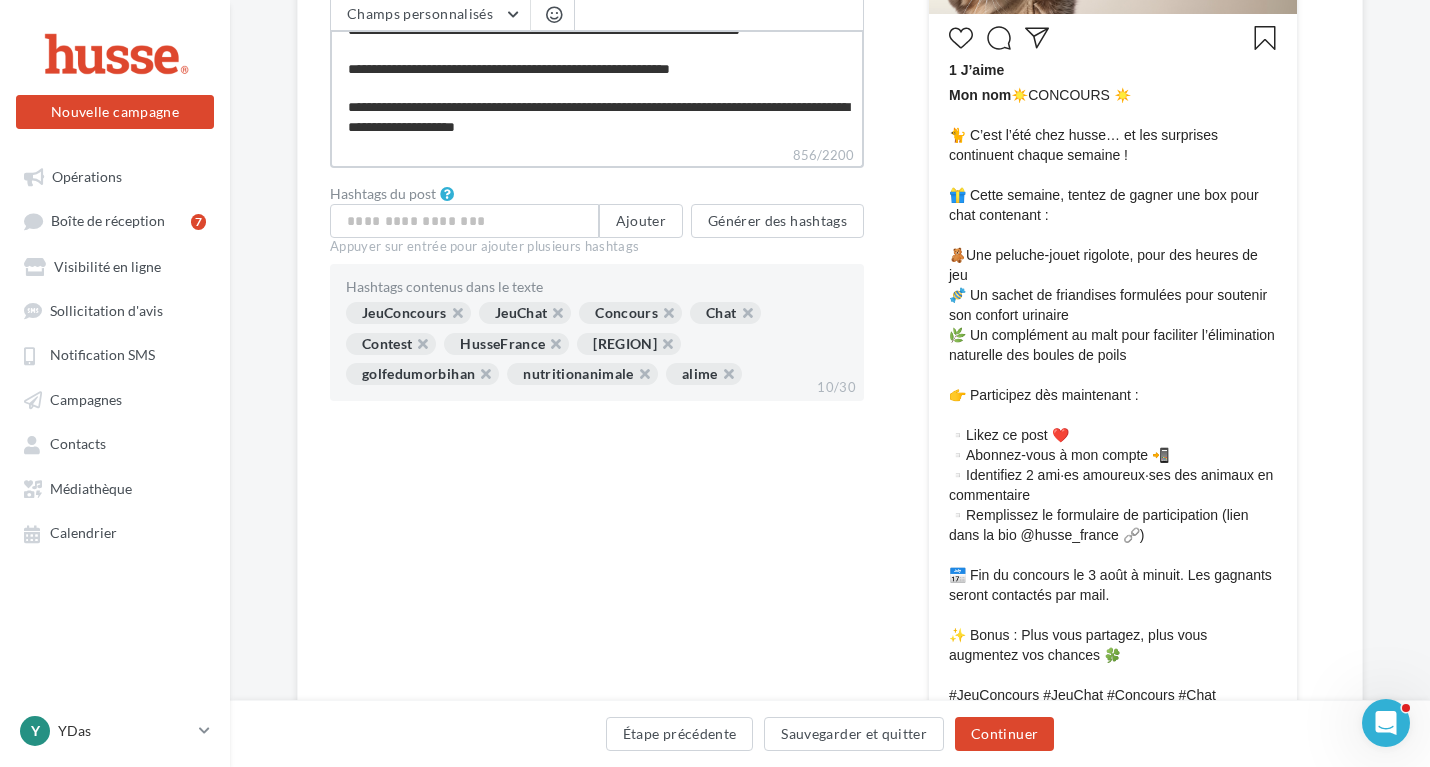 type on "**********" 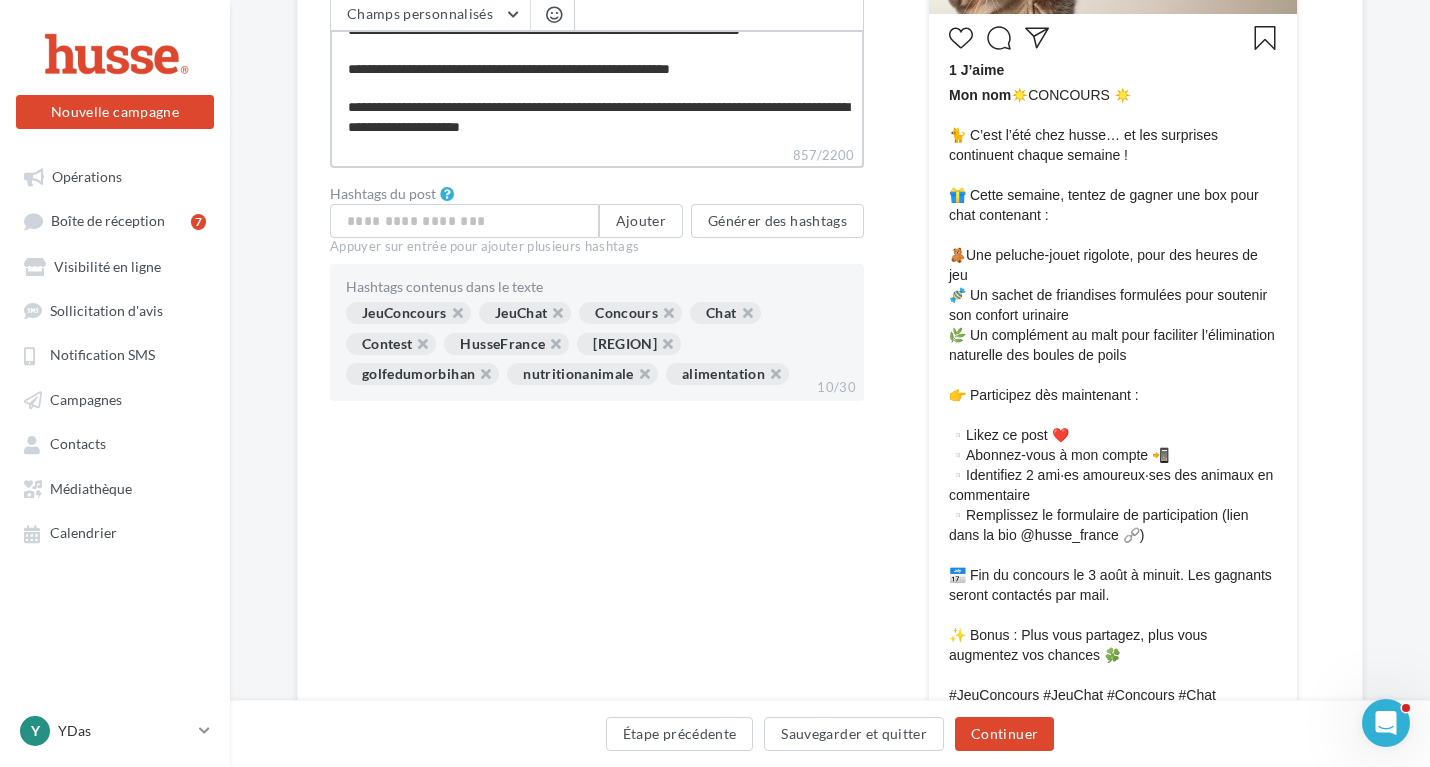type on "**********" 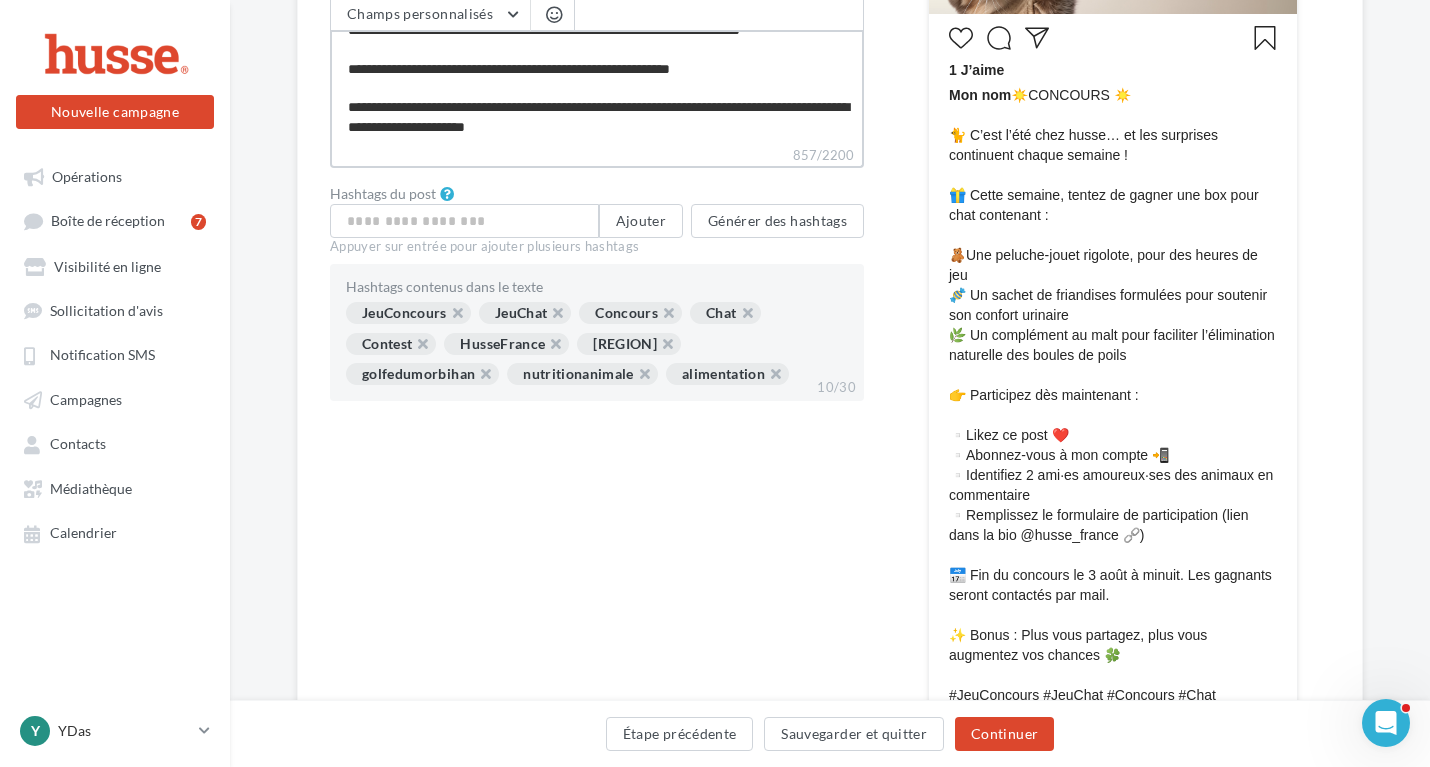 type on "**********" 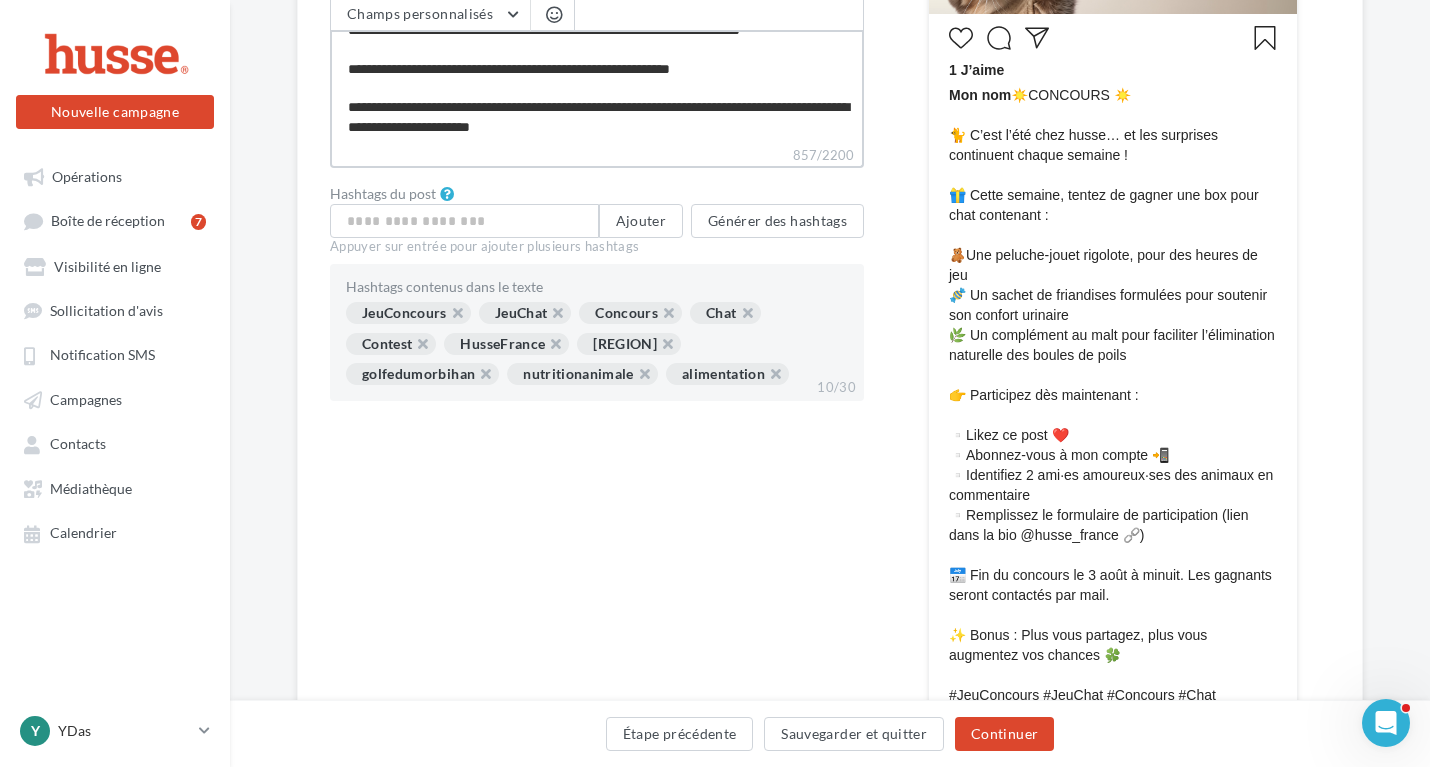 type on "**********" 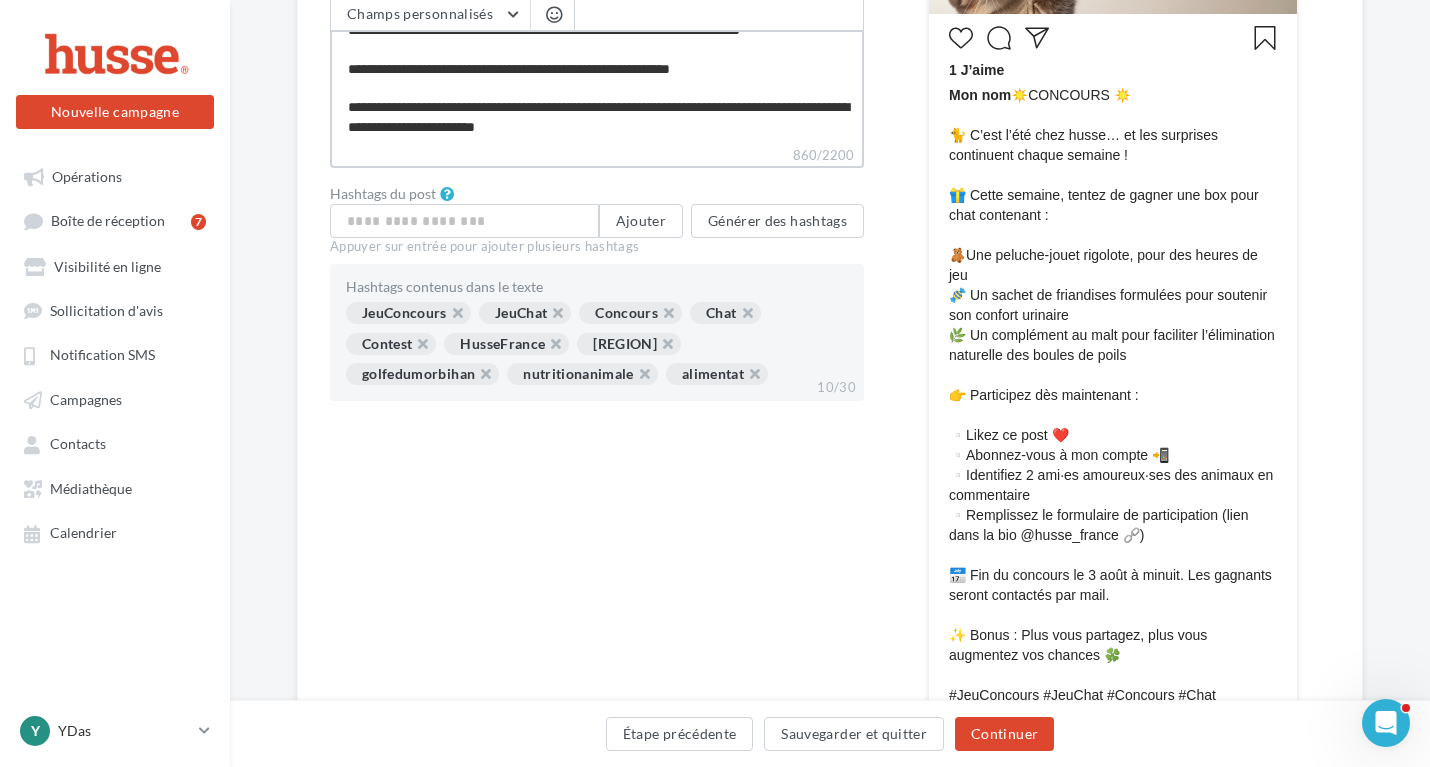 type on "**********" 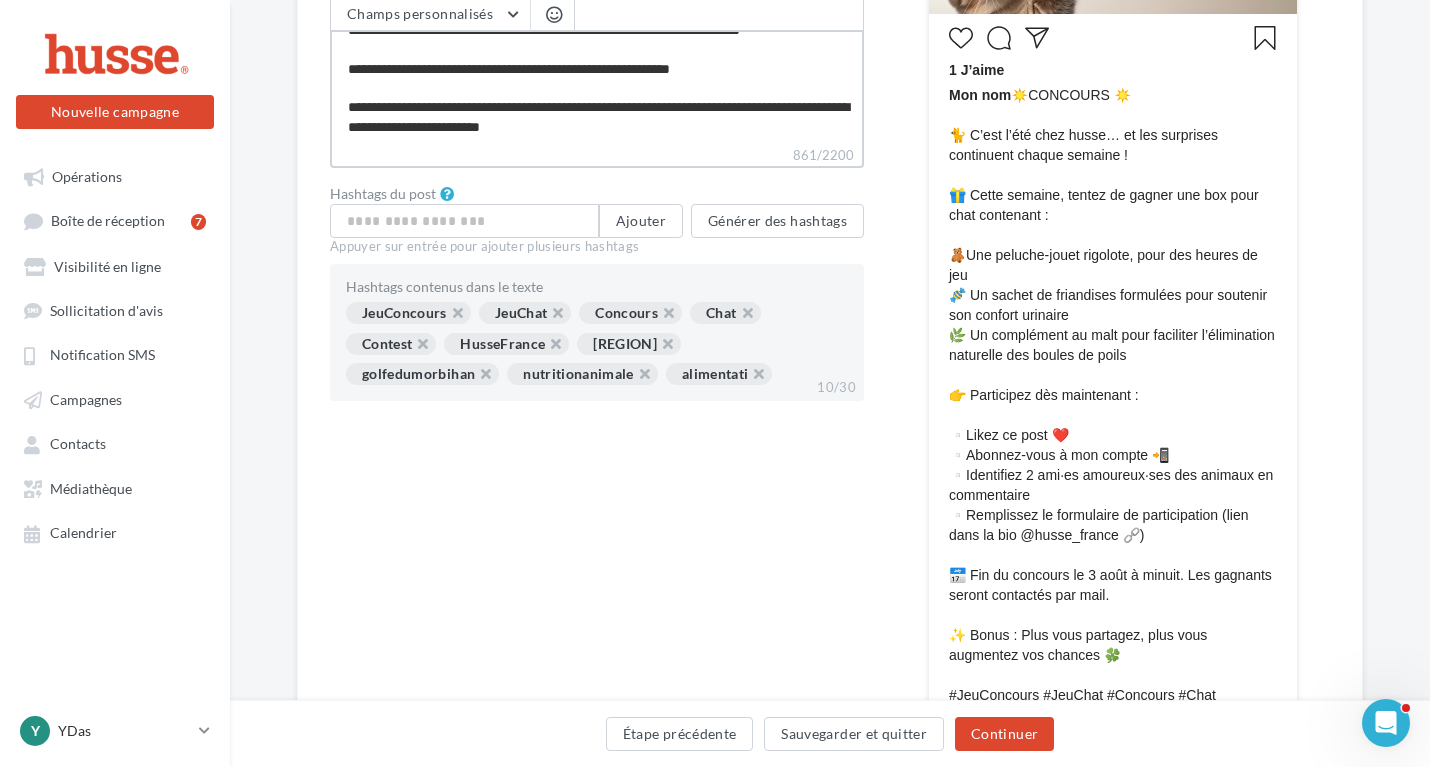 type on "**********" 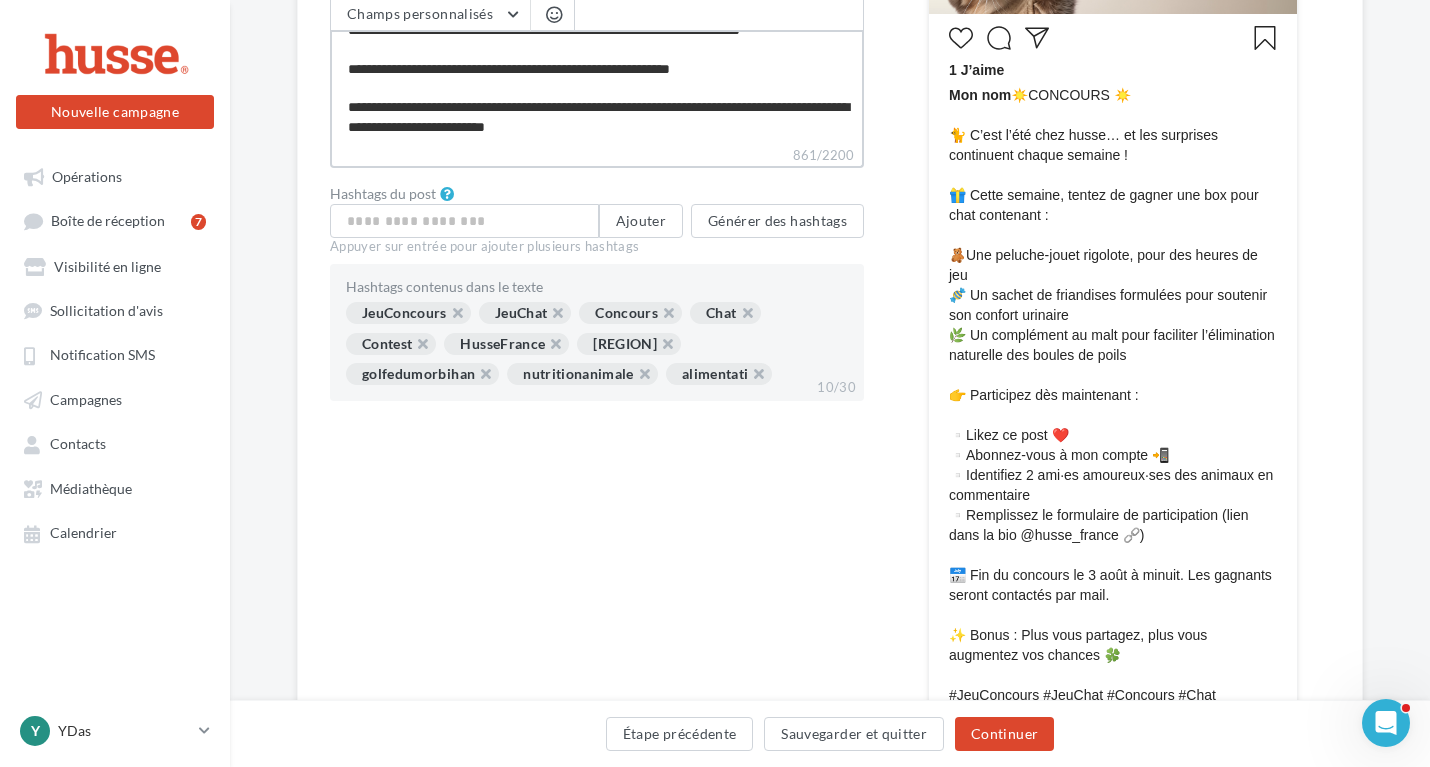 type on "**********" 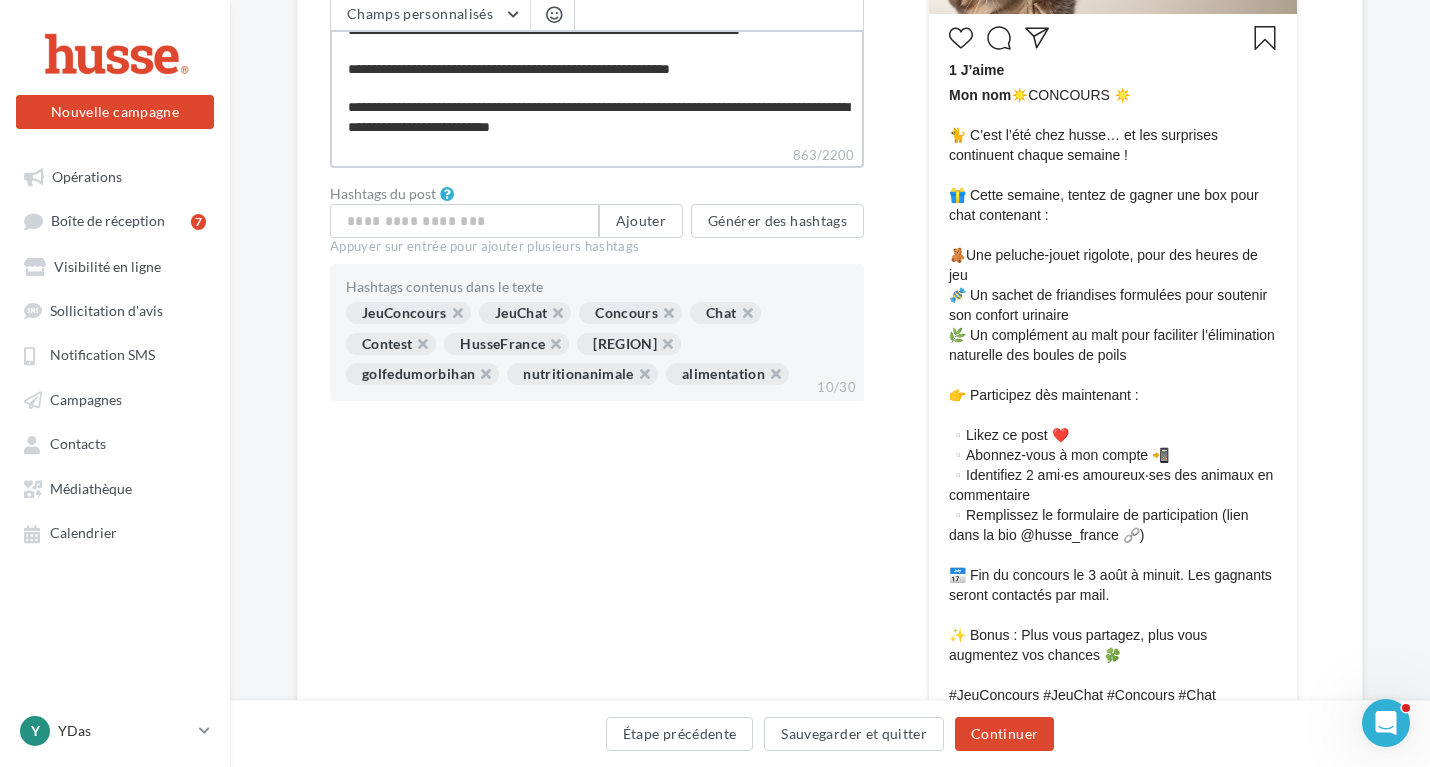 type on "**********" 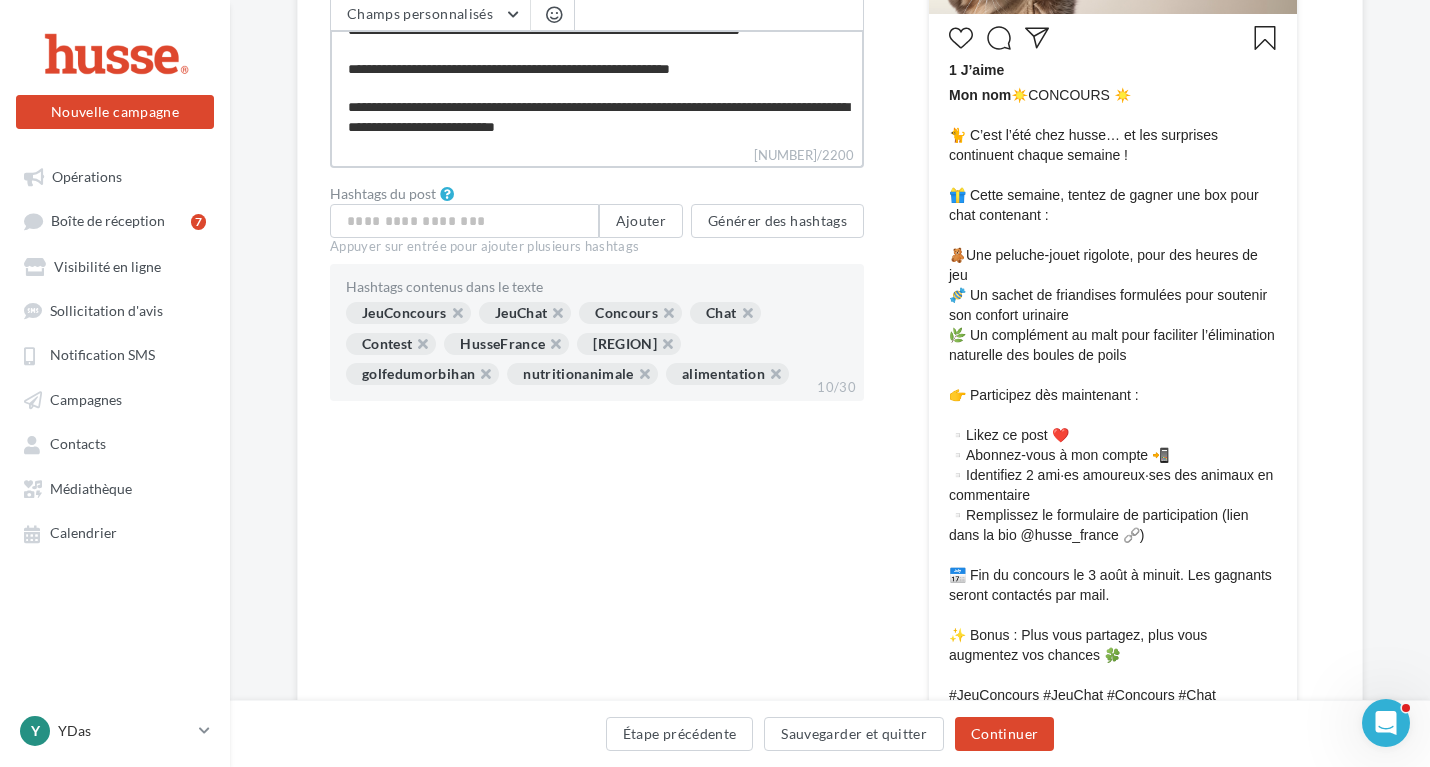 type on "**********" 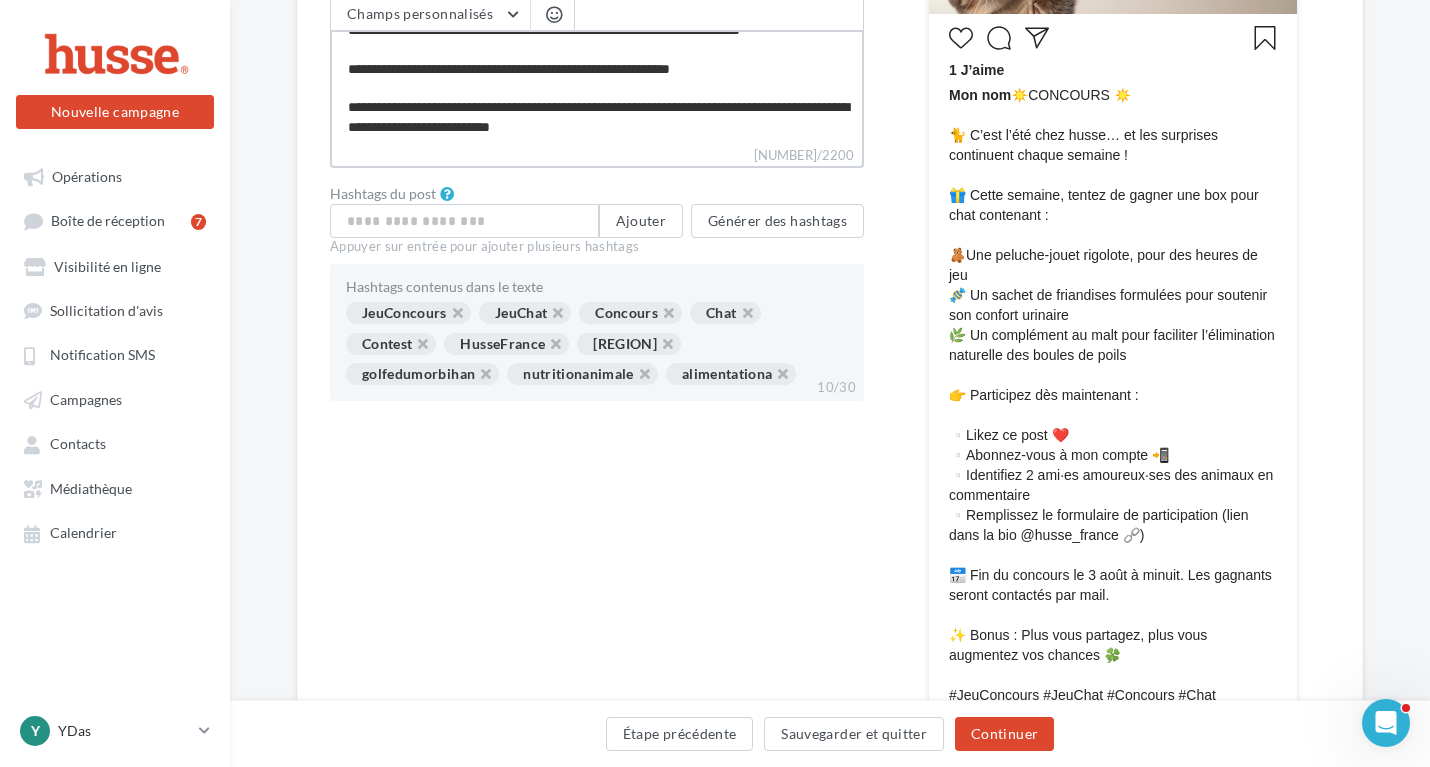 type on "**********" 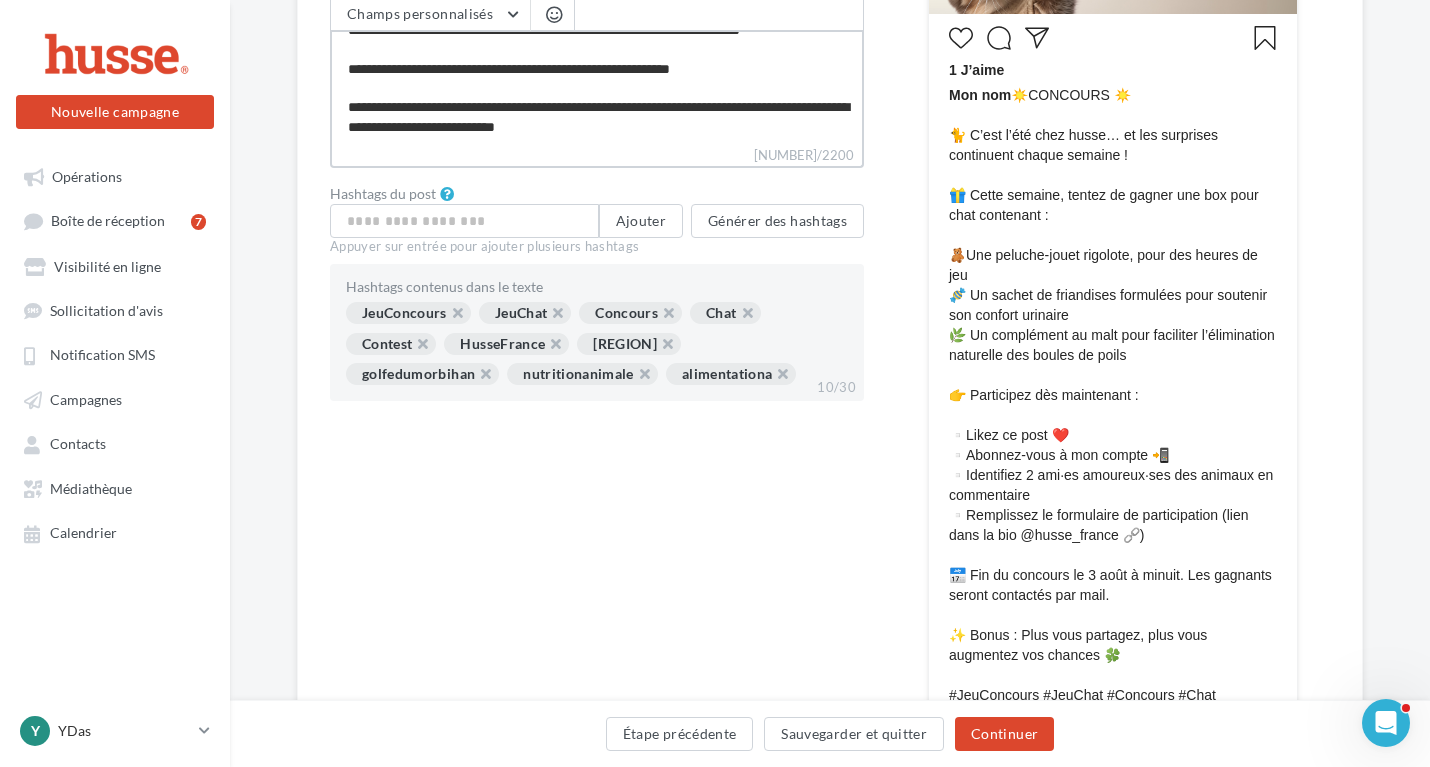 type on "**********" 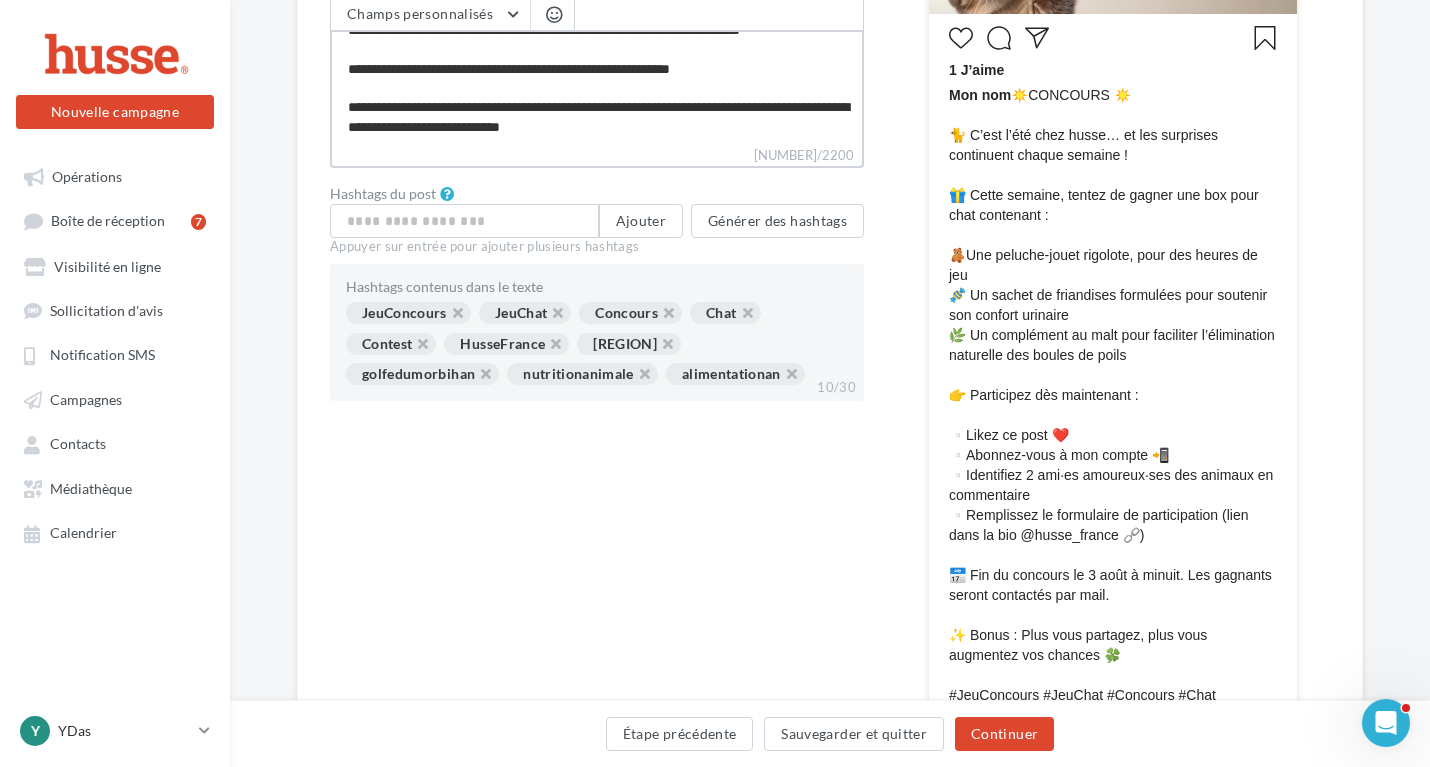 type on "**********" 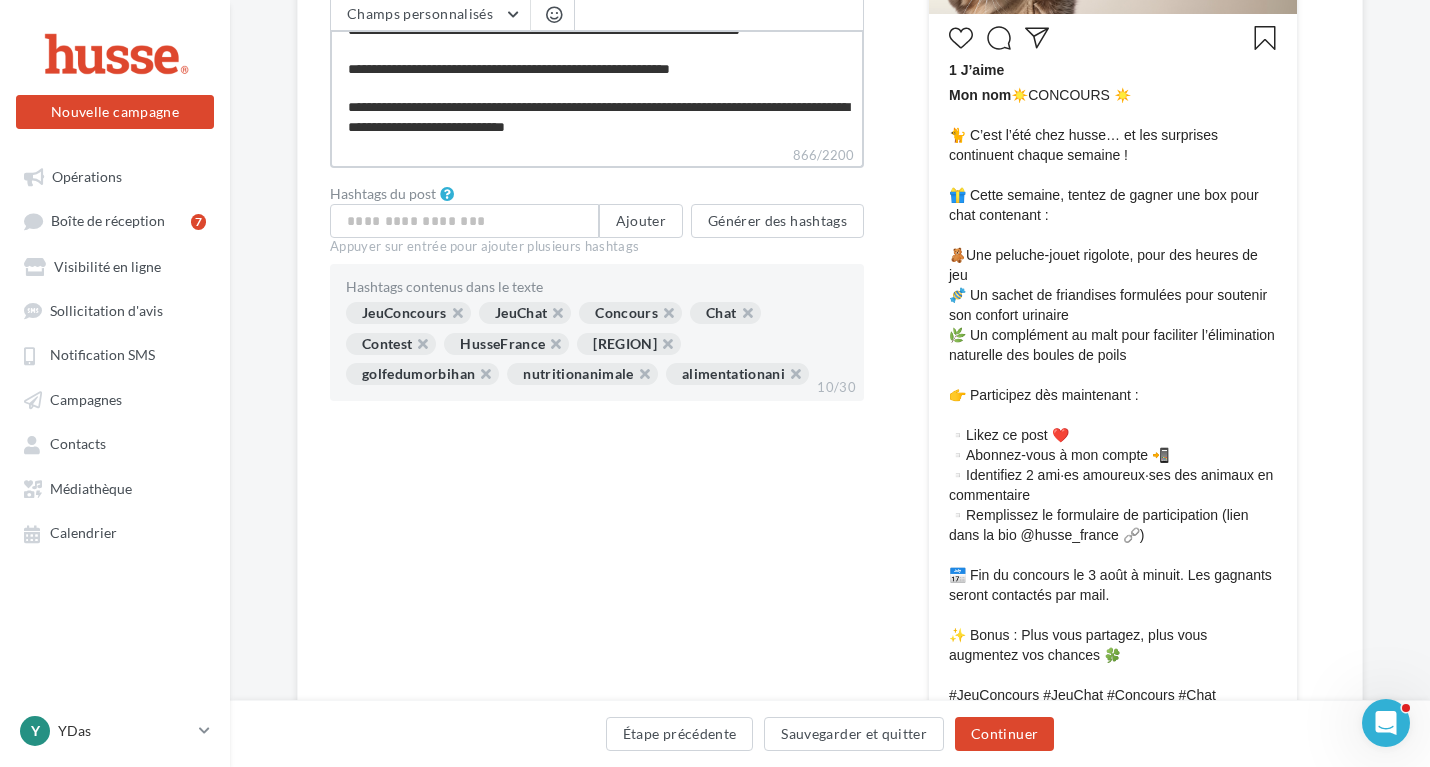type on "**********" 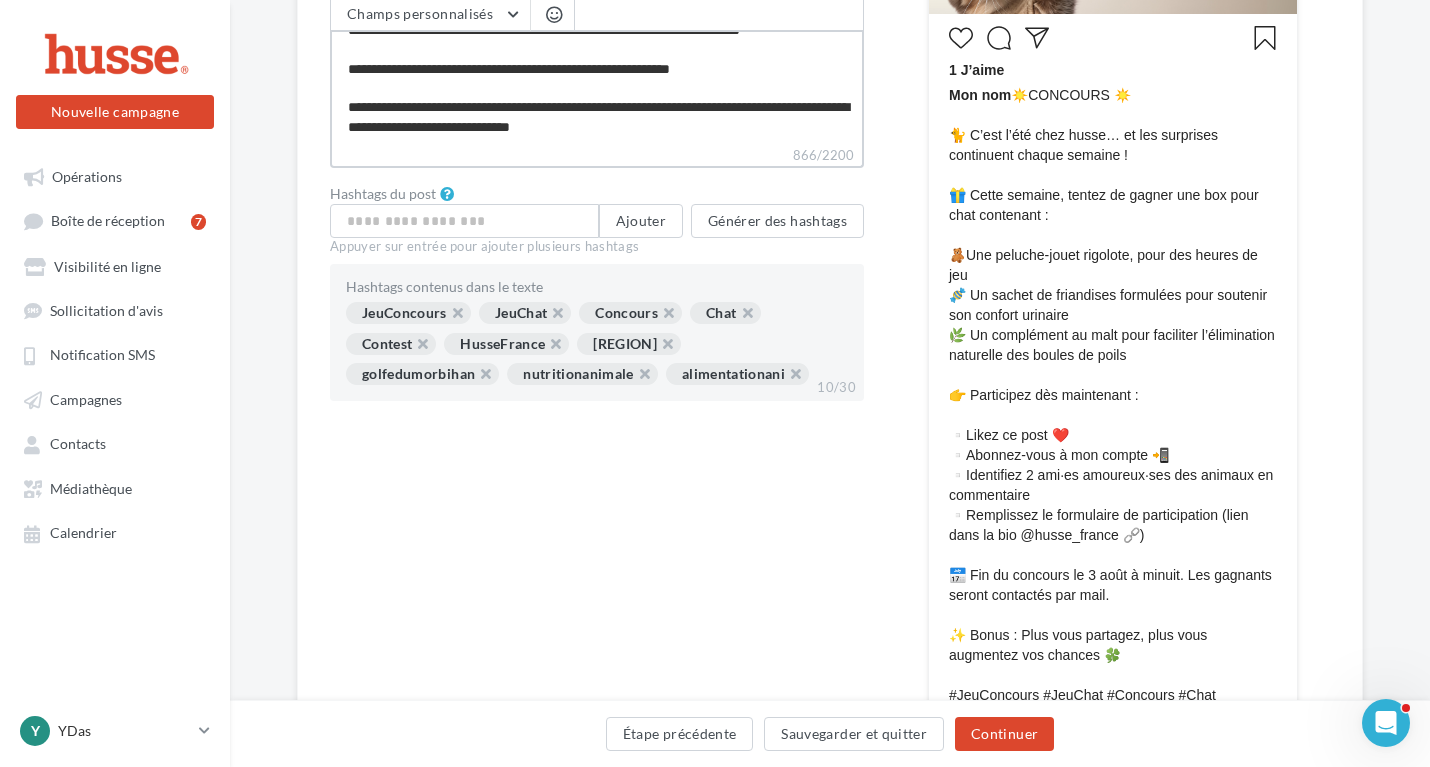 type on "**********" 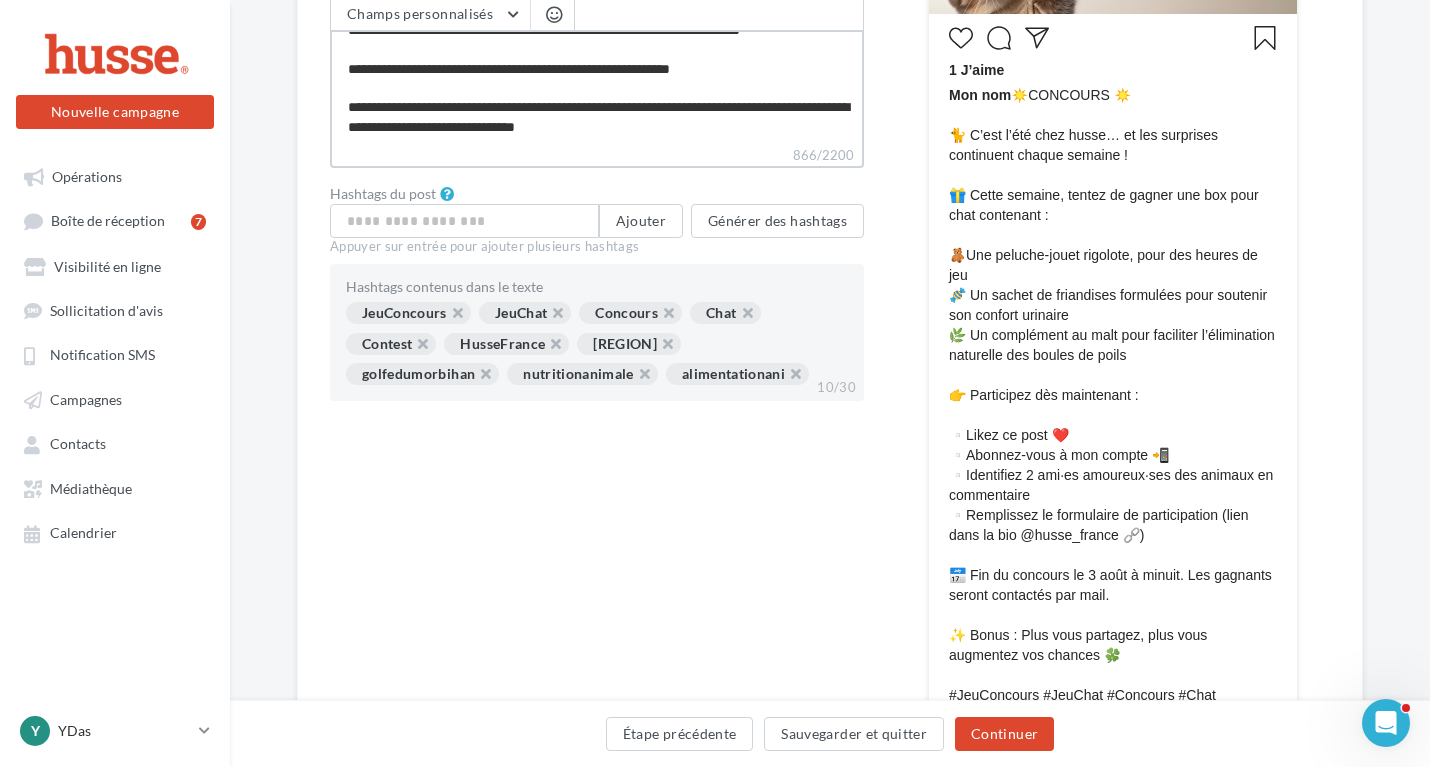 type on "**********" 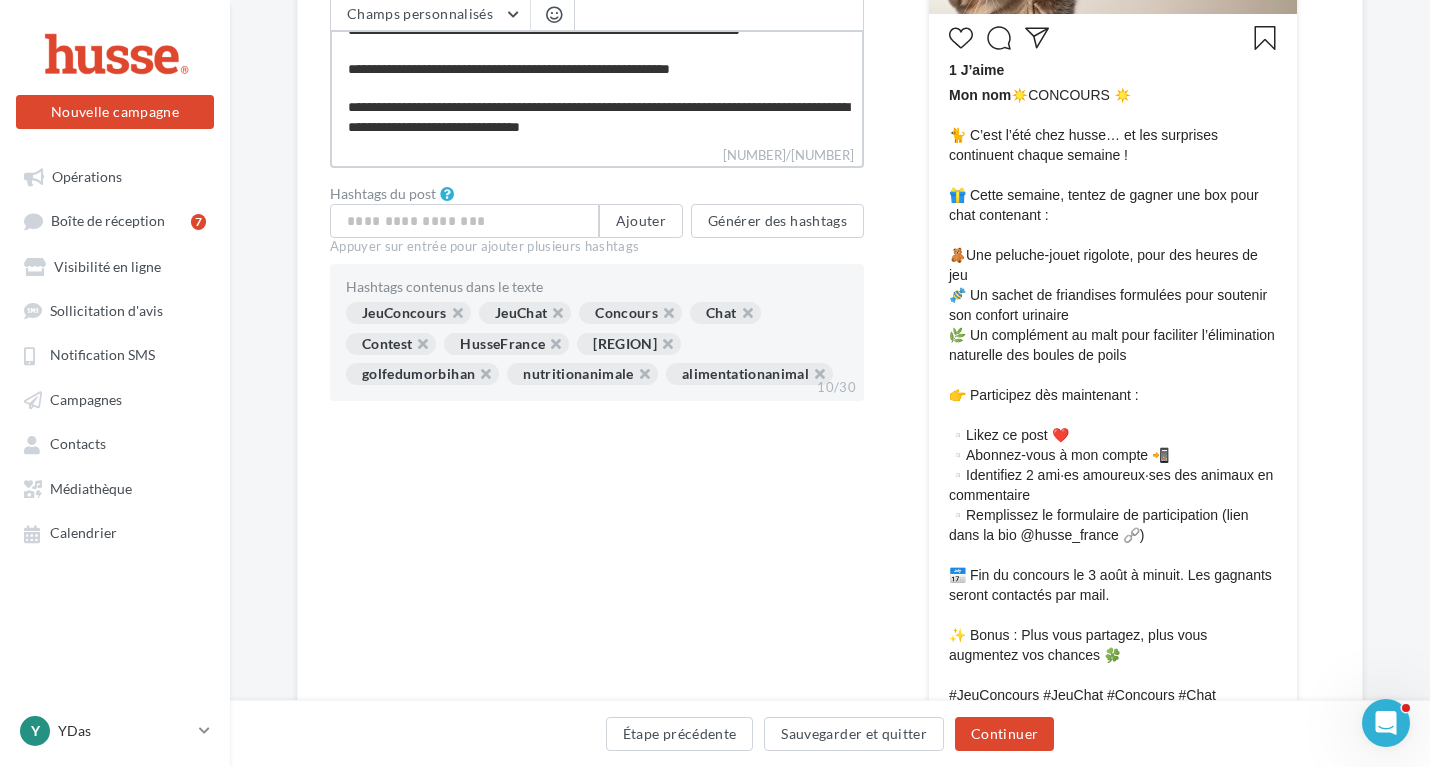 type on "**********" 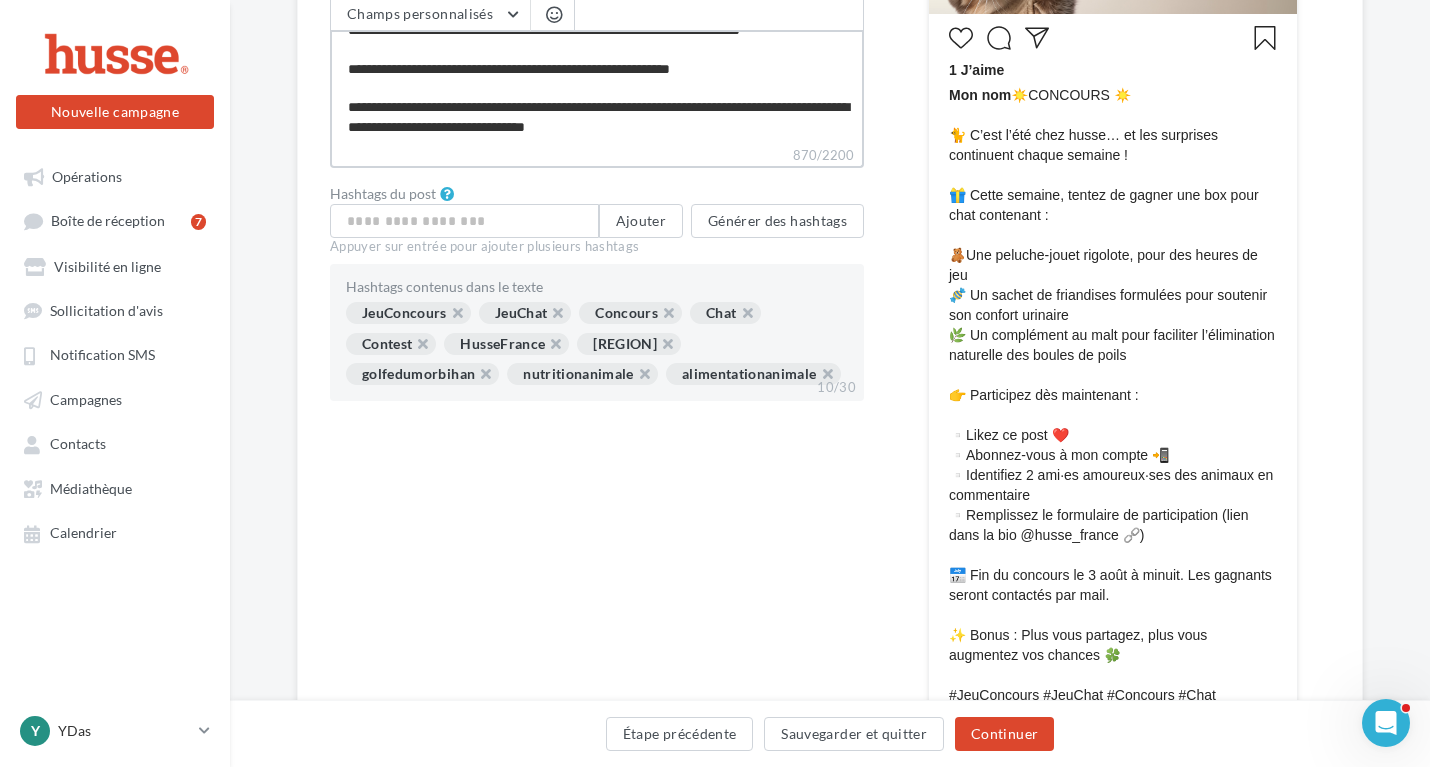 drag, startPoint x: 344, startPoint y: 132, endPoint x: 797, endPoint y: 142, distance: 453.11035 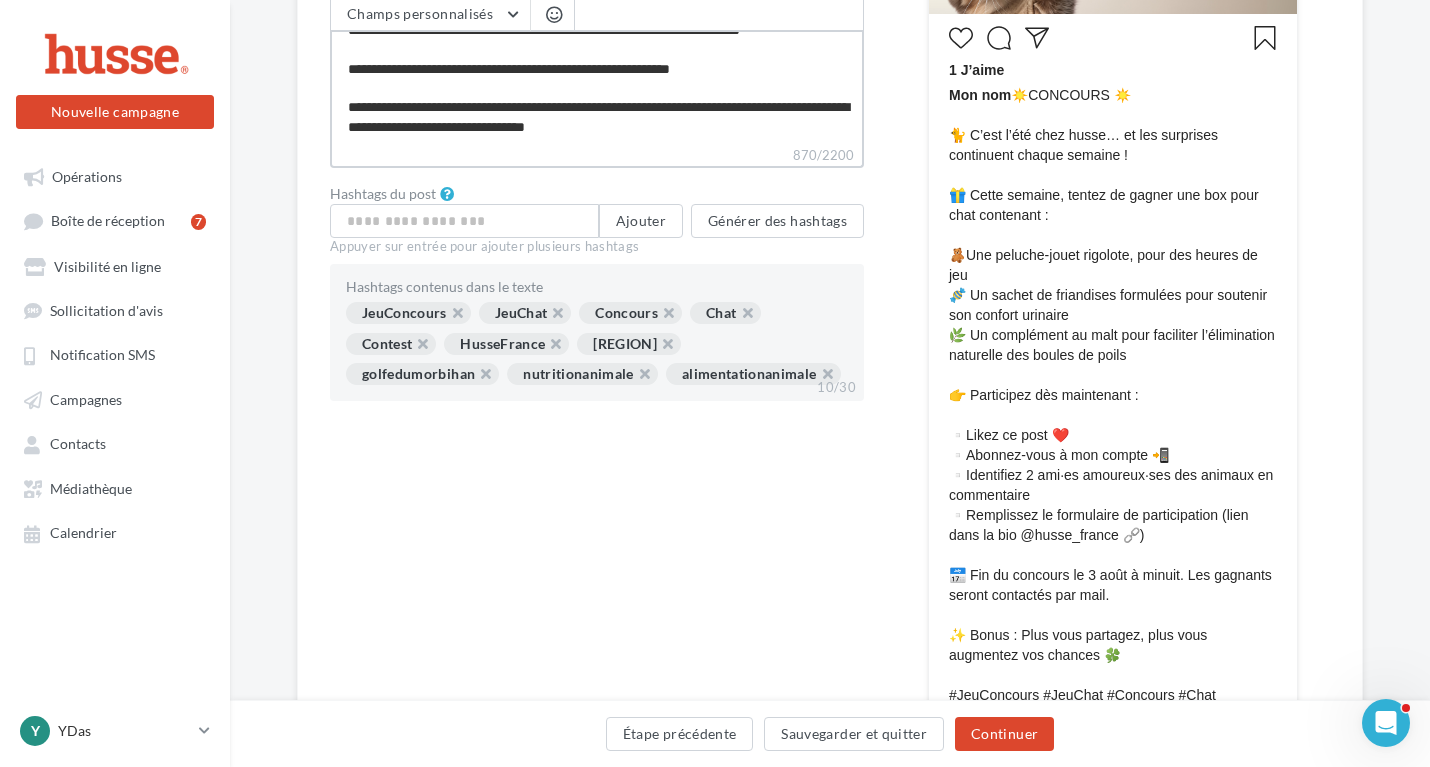 click on "**********" at bounding box center (597, 87) 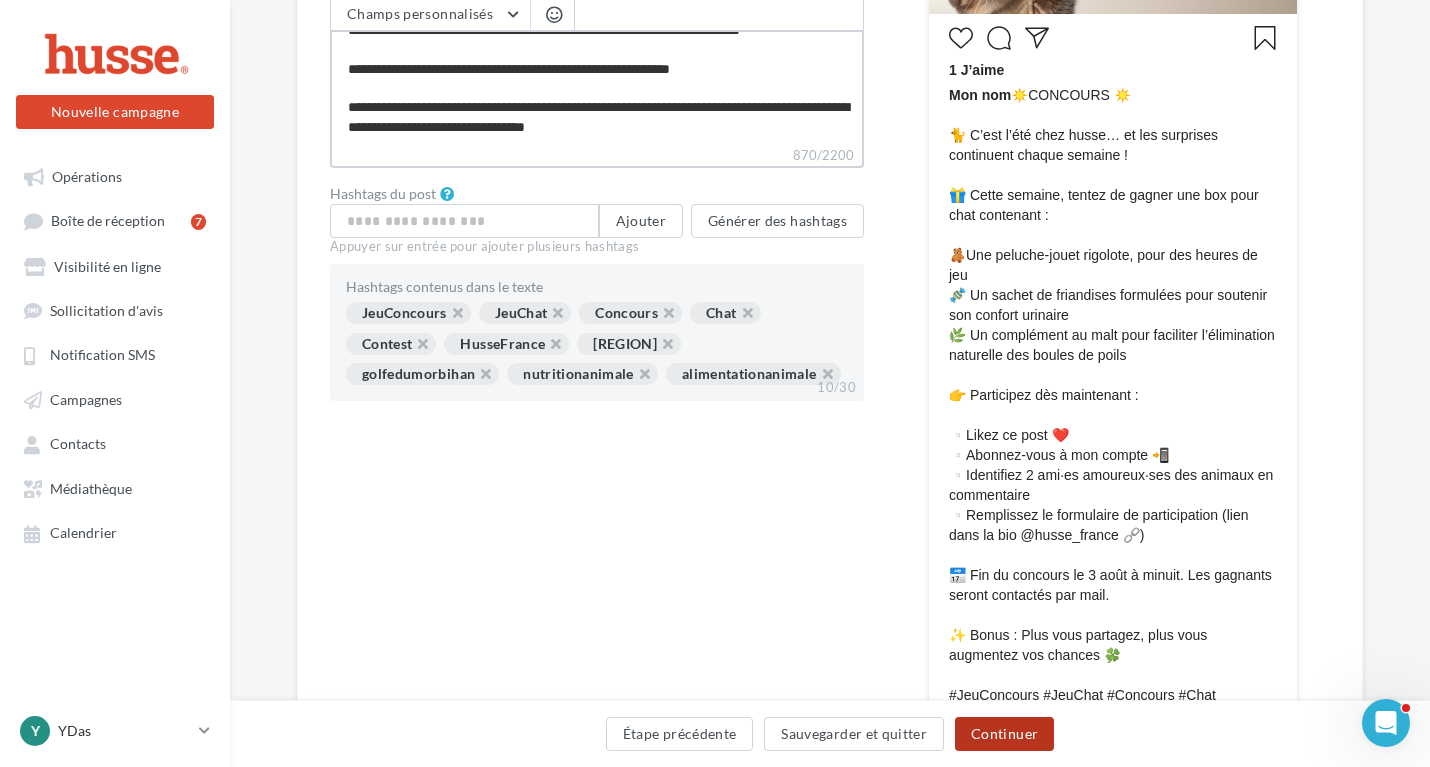 type on "**********" 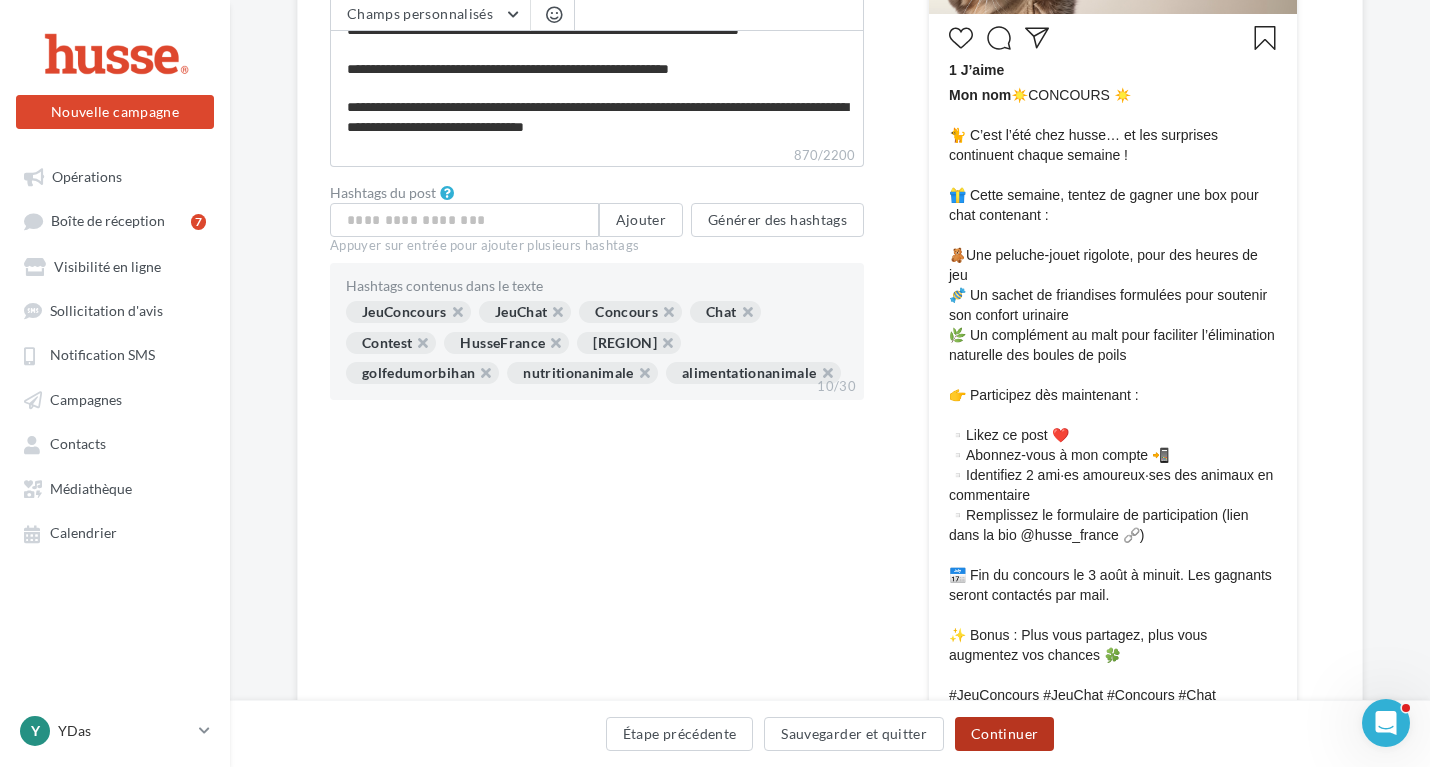 scroll, scrollTop: 364, scrollLeft: 0, axis: vertical 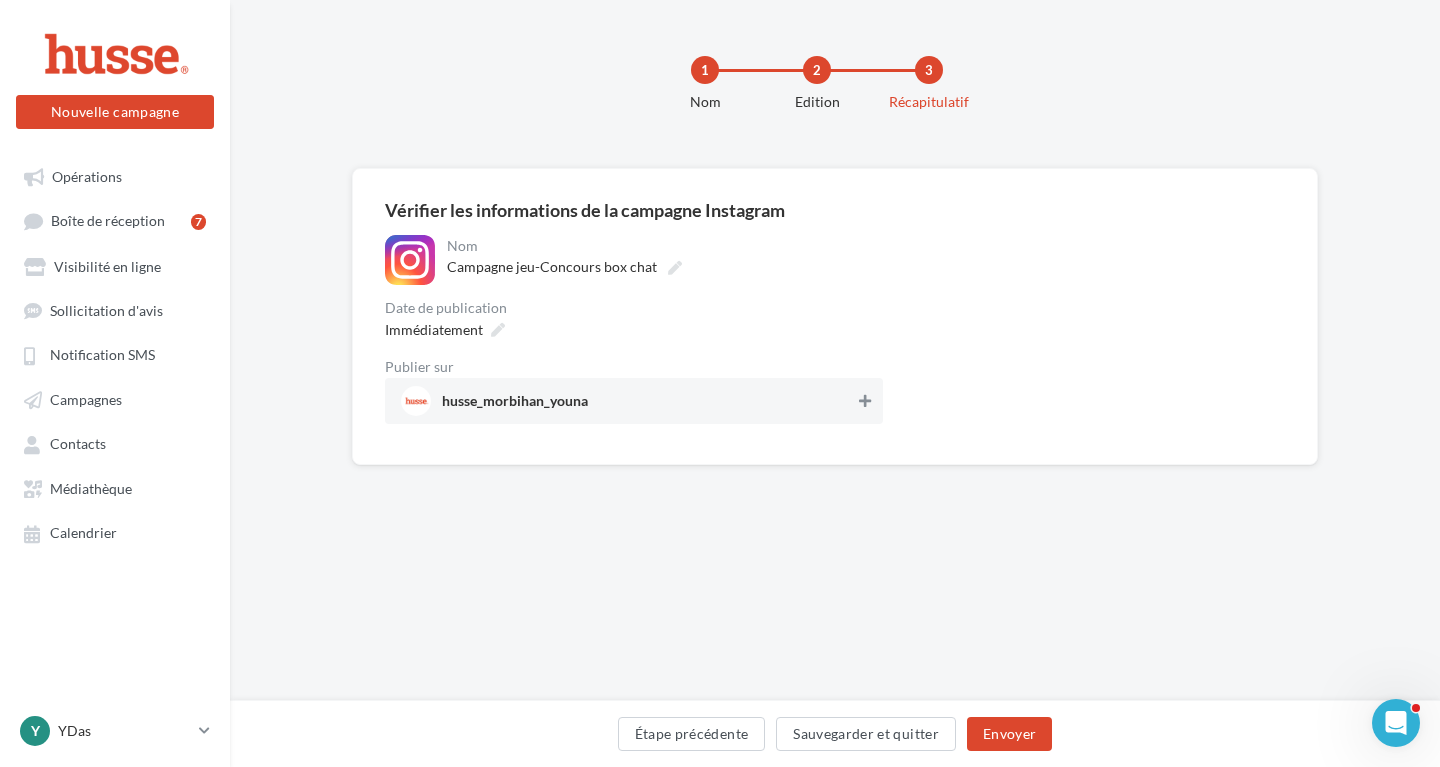 click on "husse_morbihan_youna" at bounding box center [628, 401] 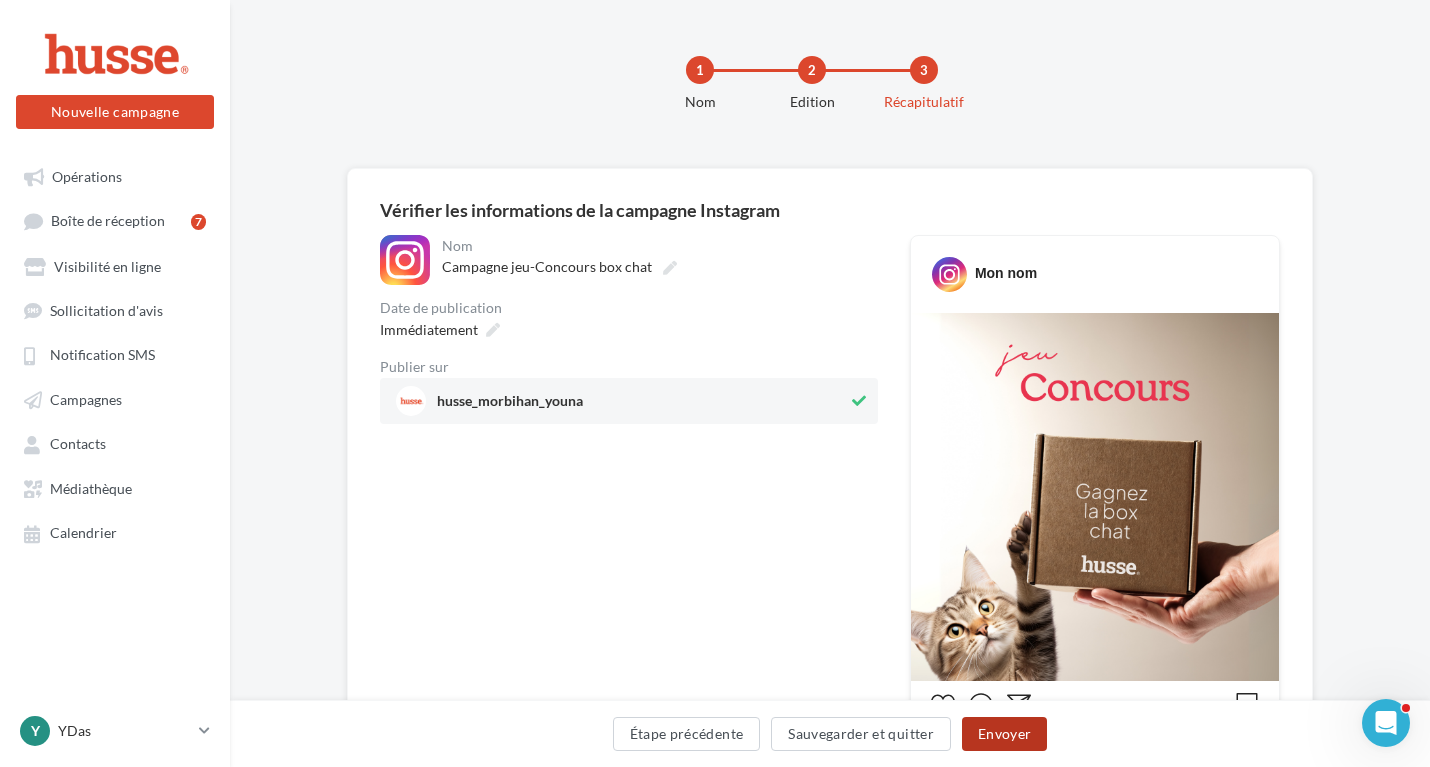 click on "Envoyer" at bounding box center (1004, 734) 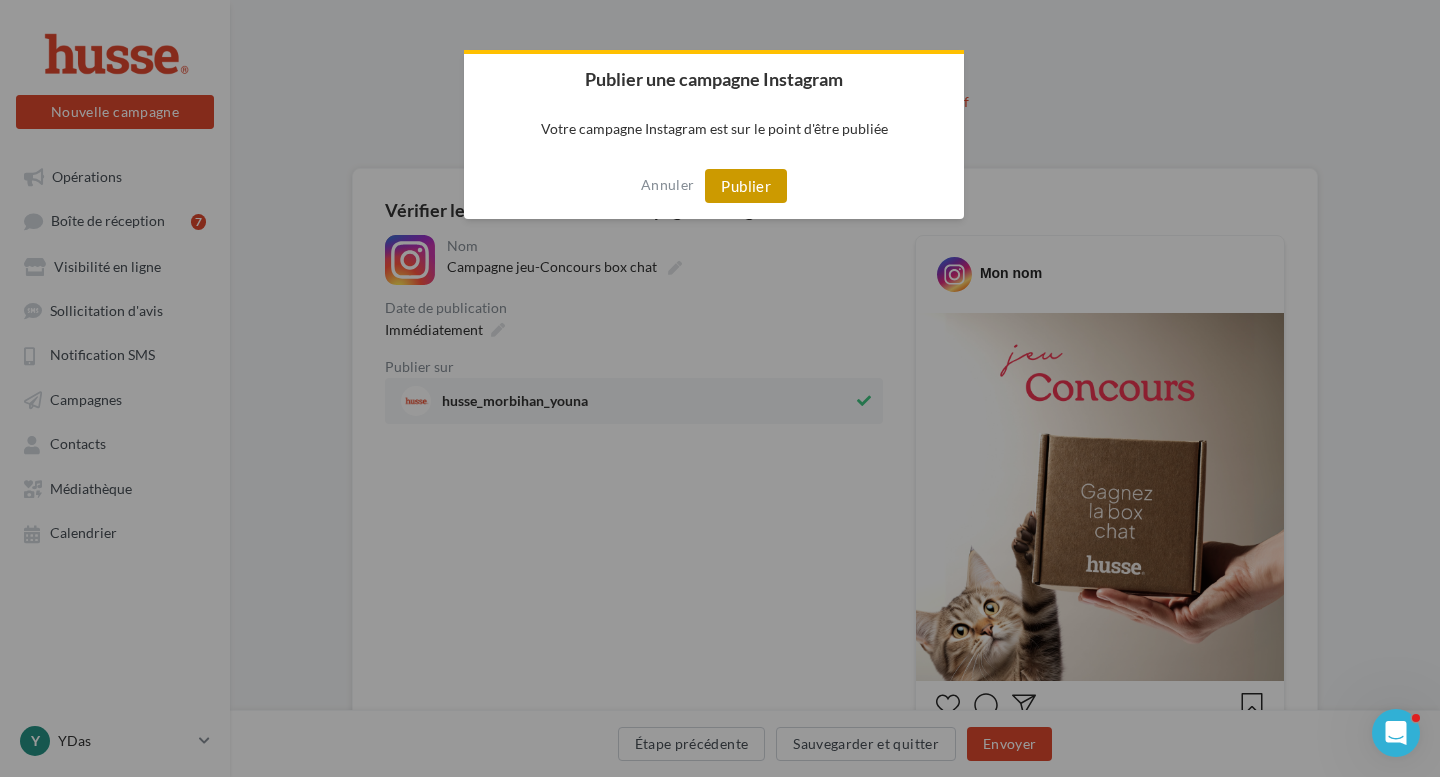 click on "Publier" at bounding box center (746, 186) 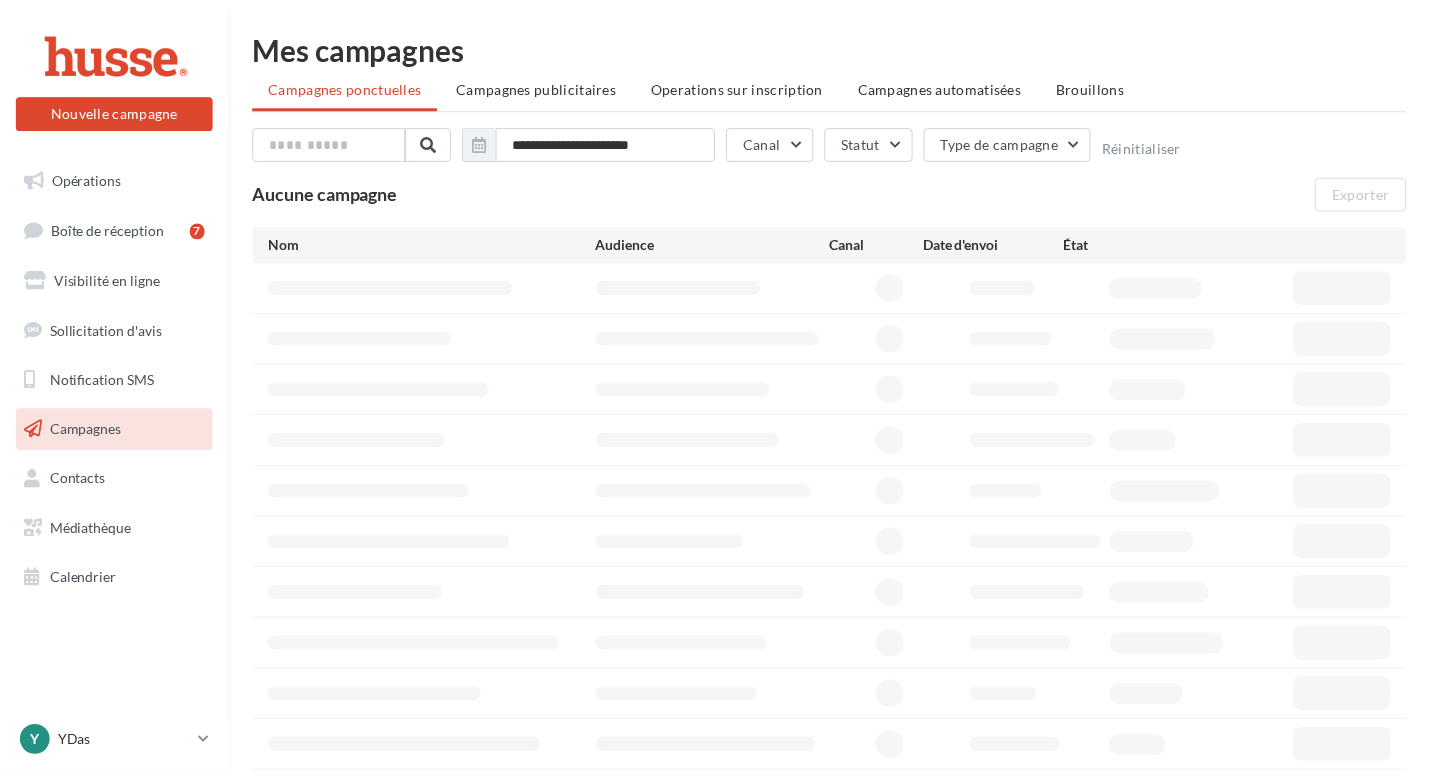 scroll, scrollTop: 0, scrollLeft: 0, axis: both 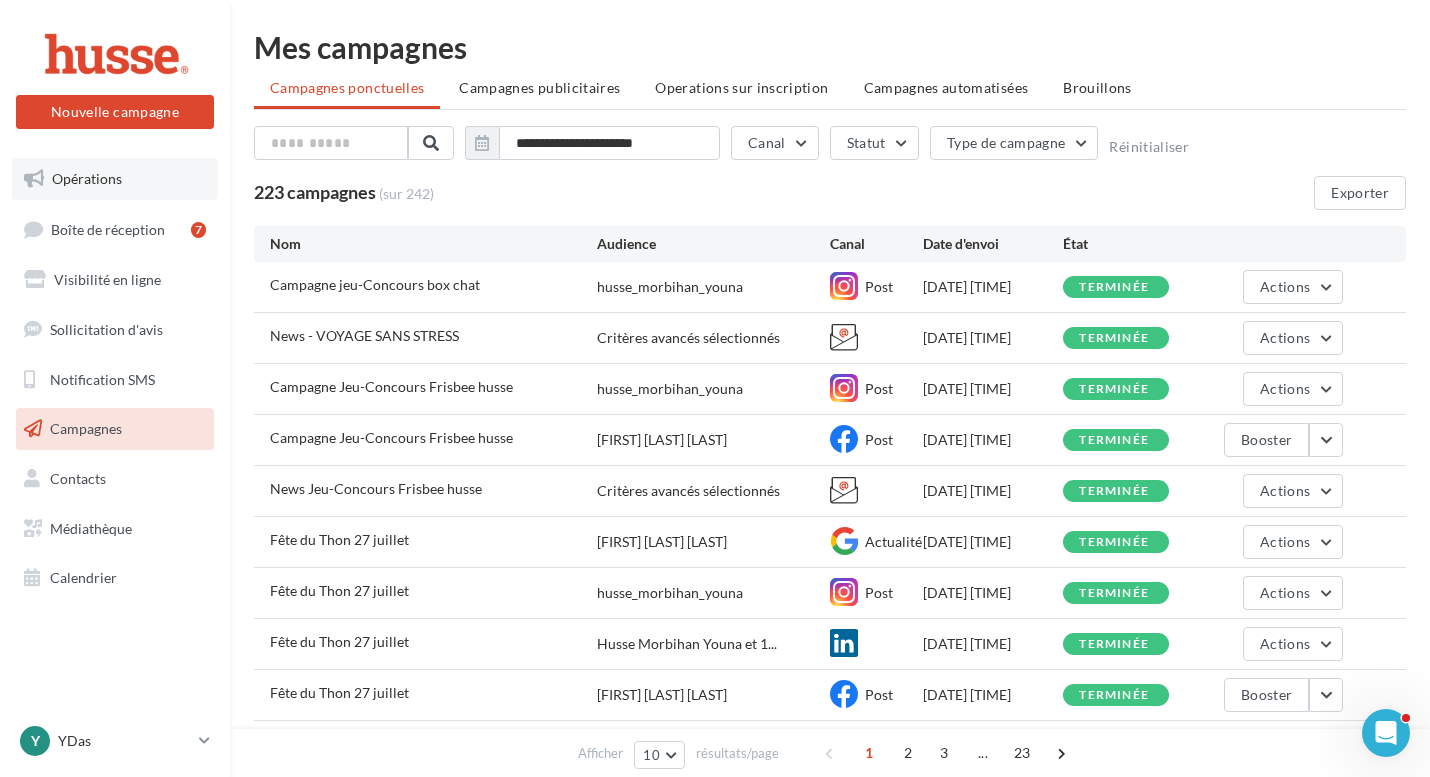 click on "Opérations" at bounding box center (87, 178) 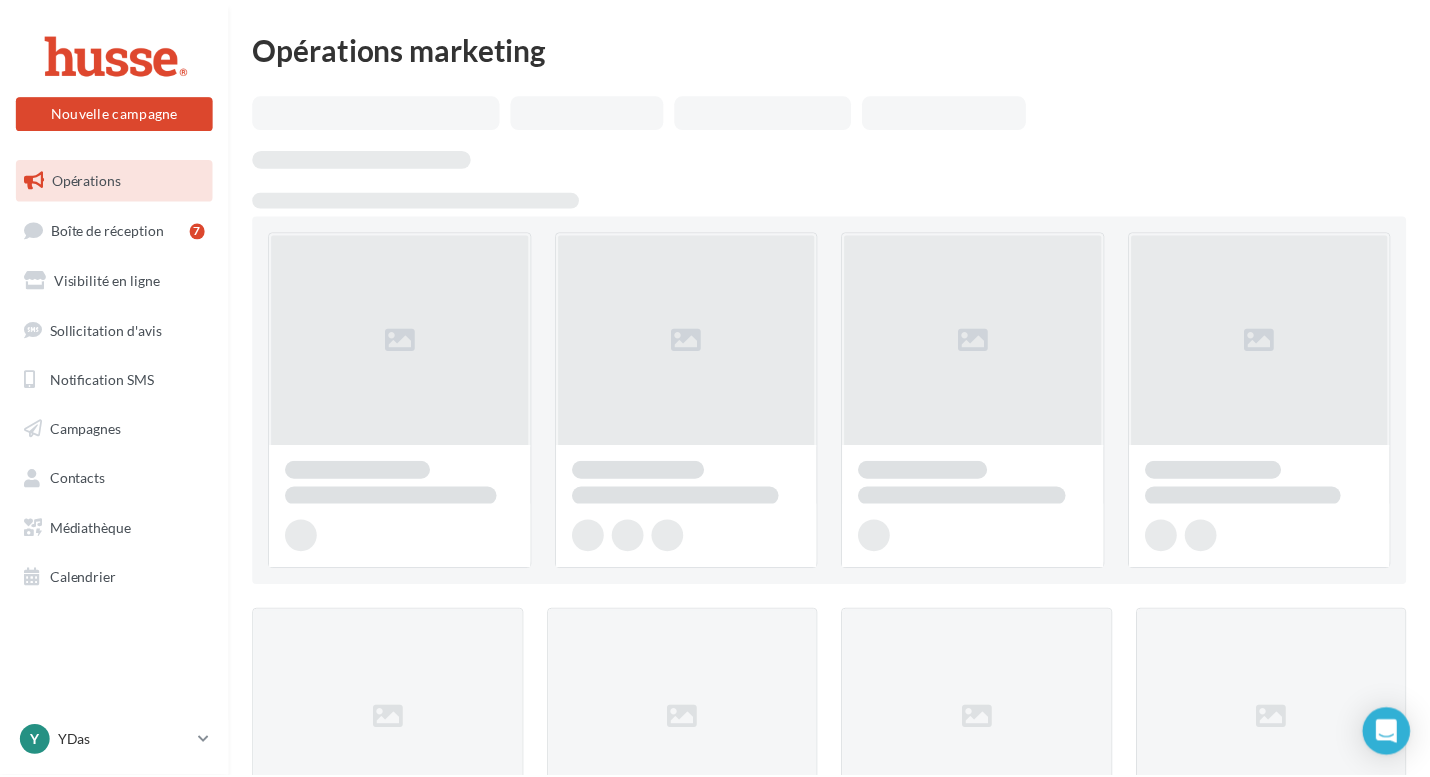 scroll, scrollTop: 0, scrollLeft: 0, axis: both 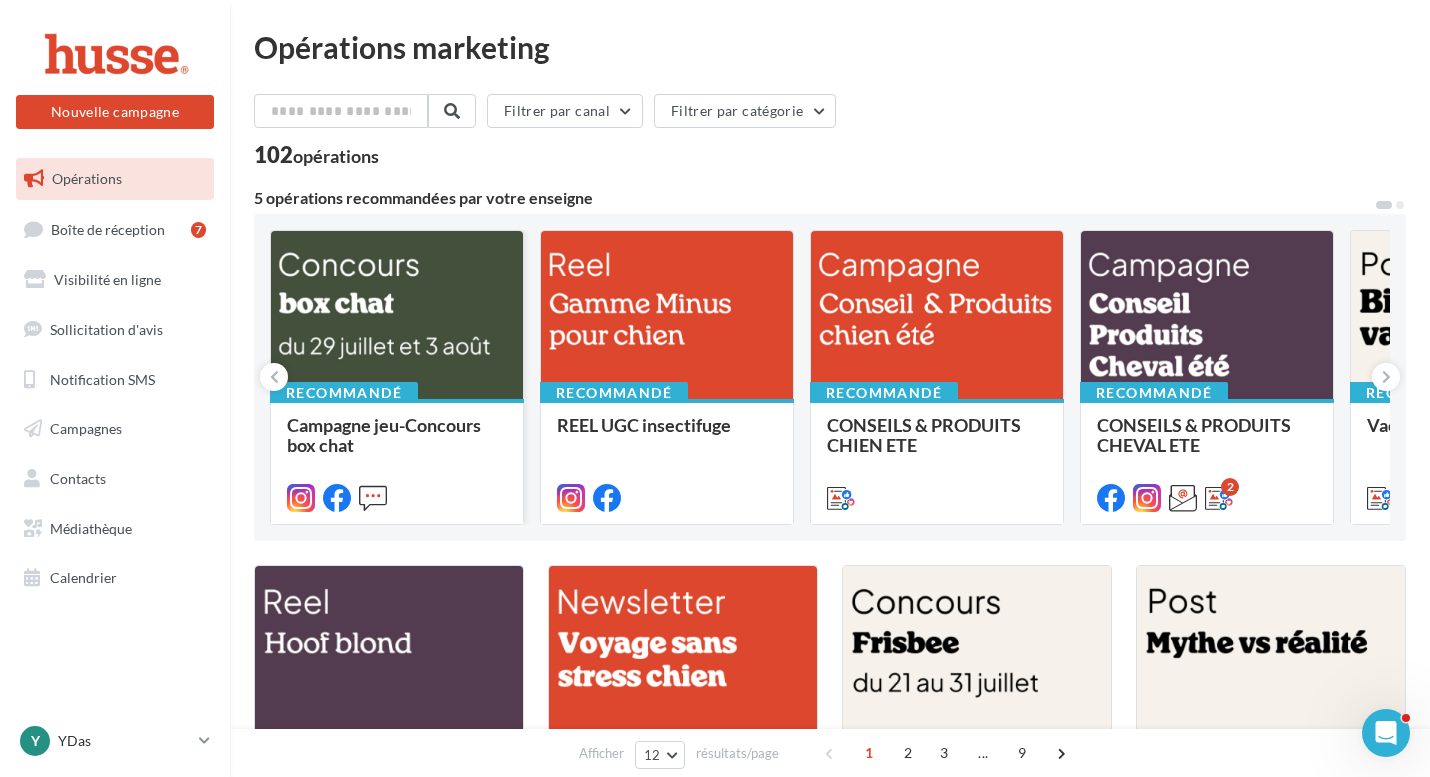 click at bounding box center (397, 316) 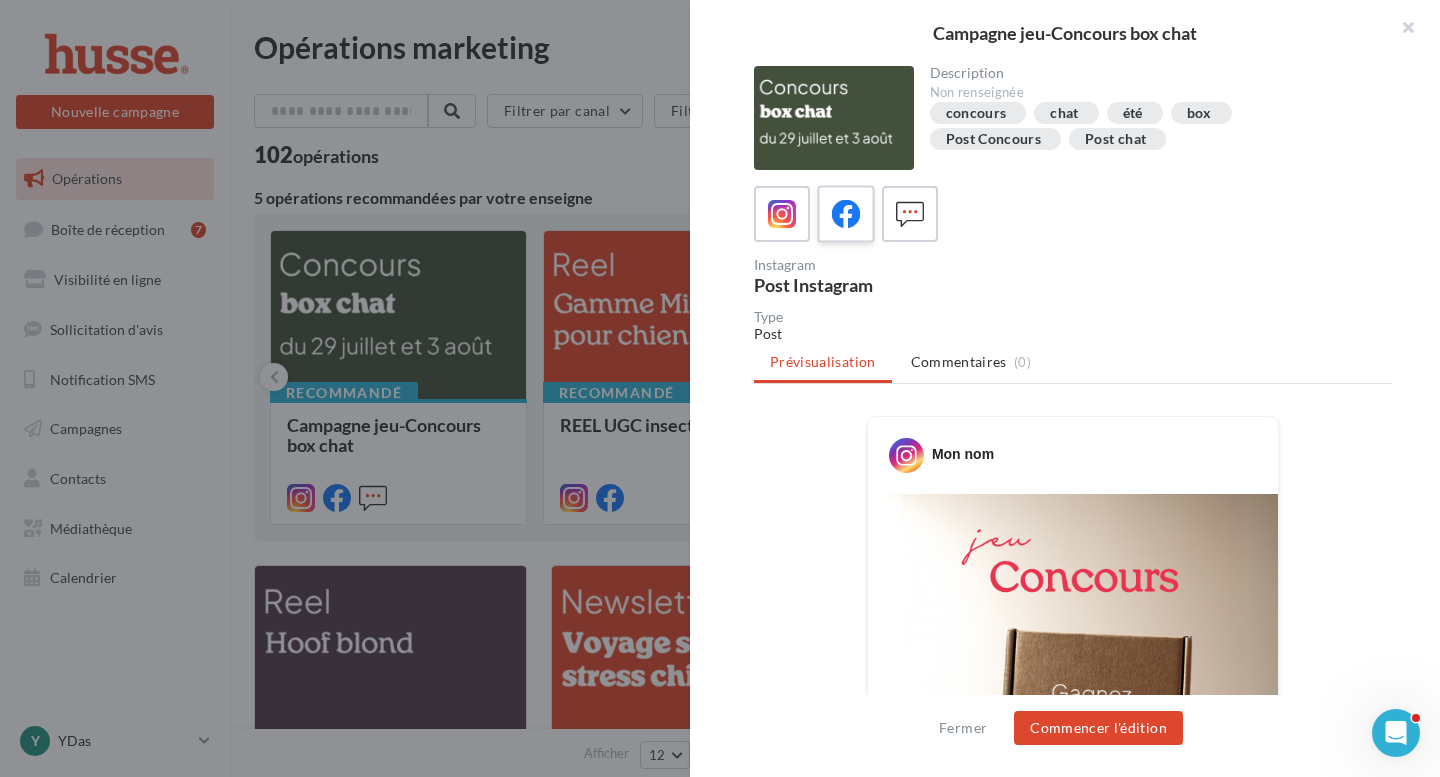 click at bounding box center [846, 214] 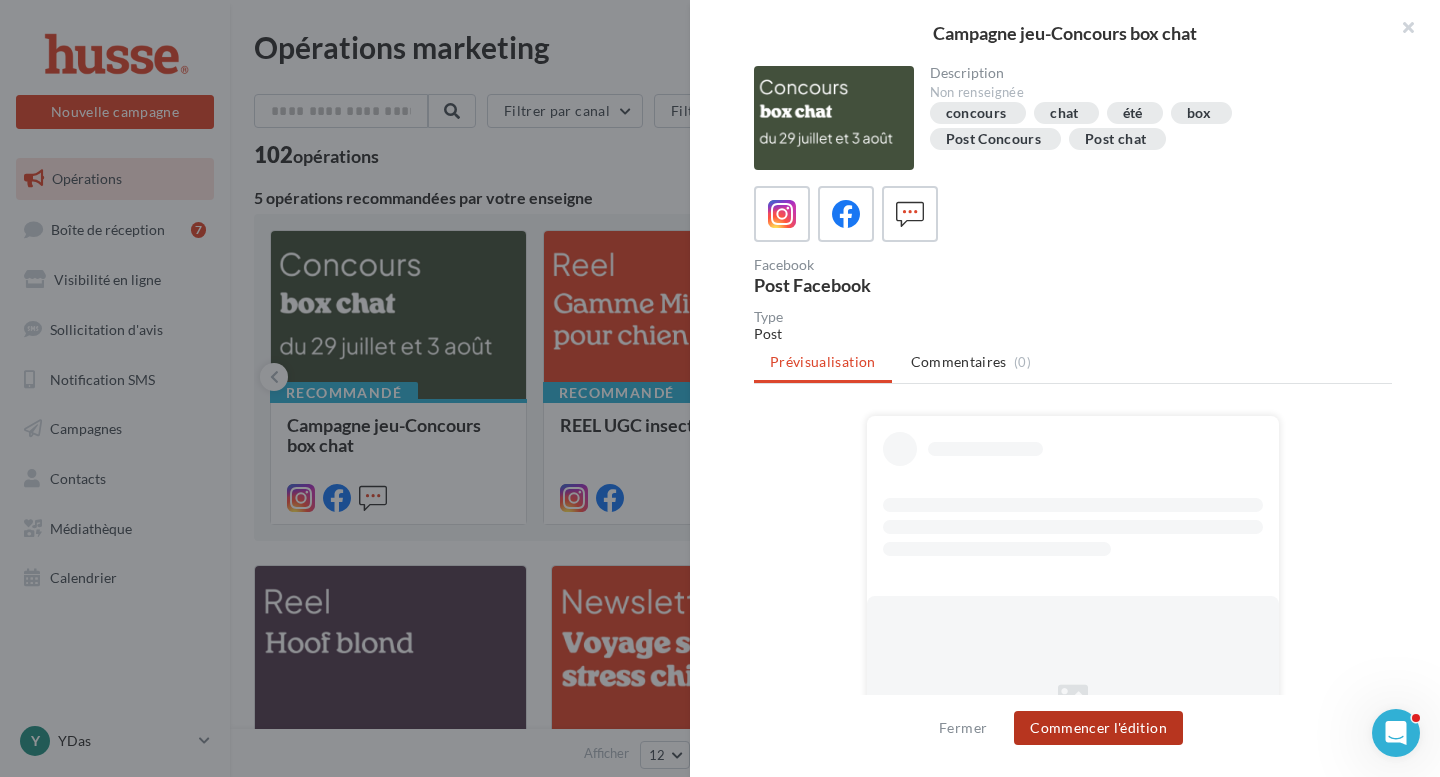 click on "Commencer l'édition" at bounding box center (1098, 728) 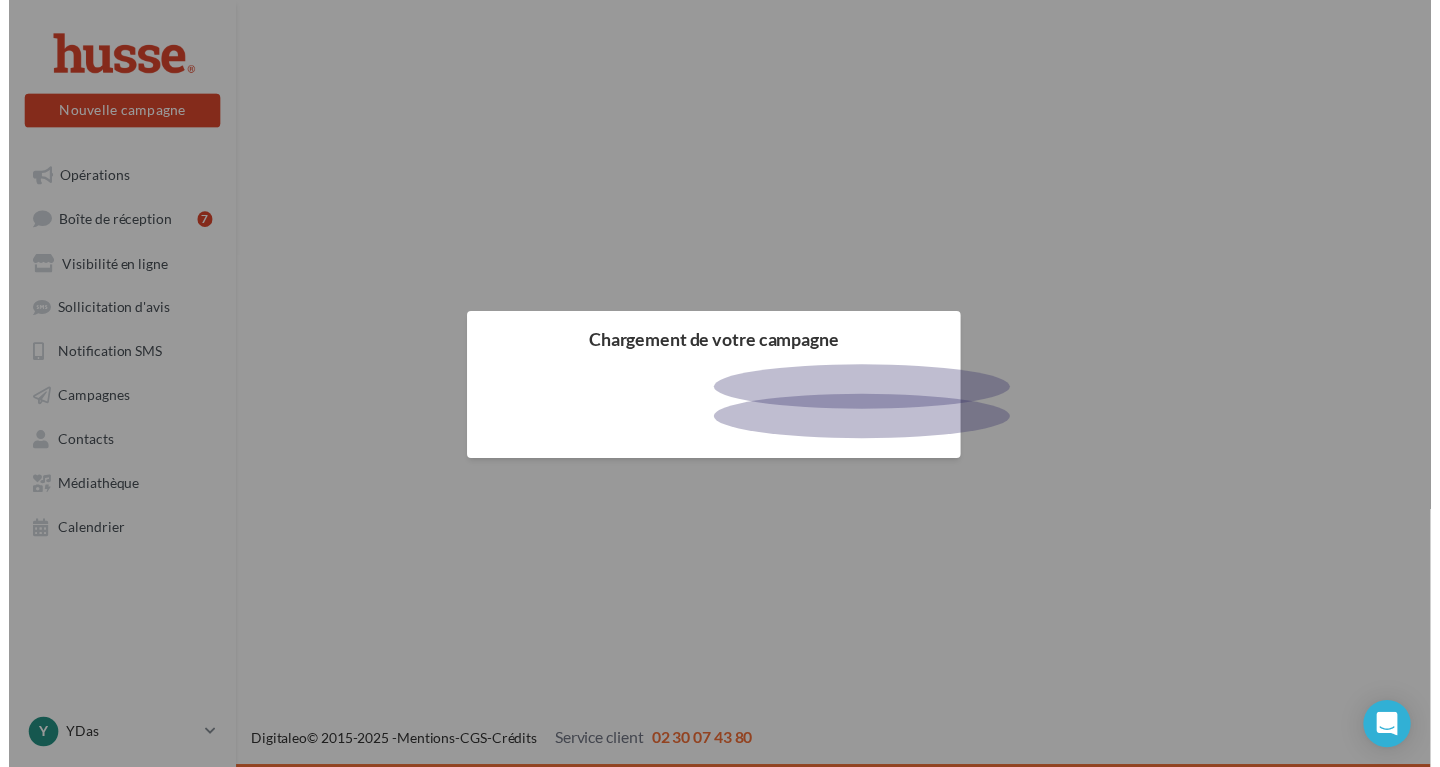 scroll, scrollTop: 0, scrollLeft: 0, axis: both 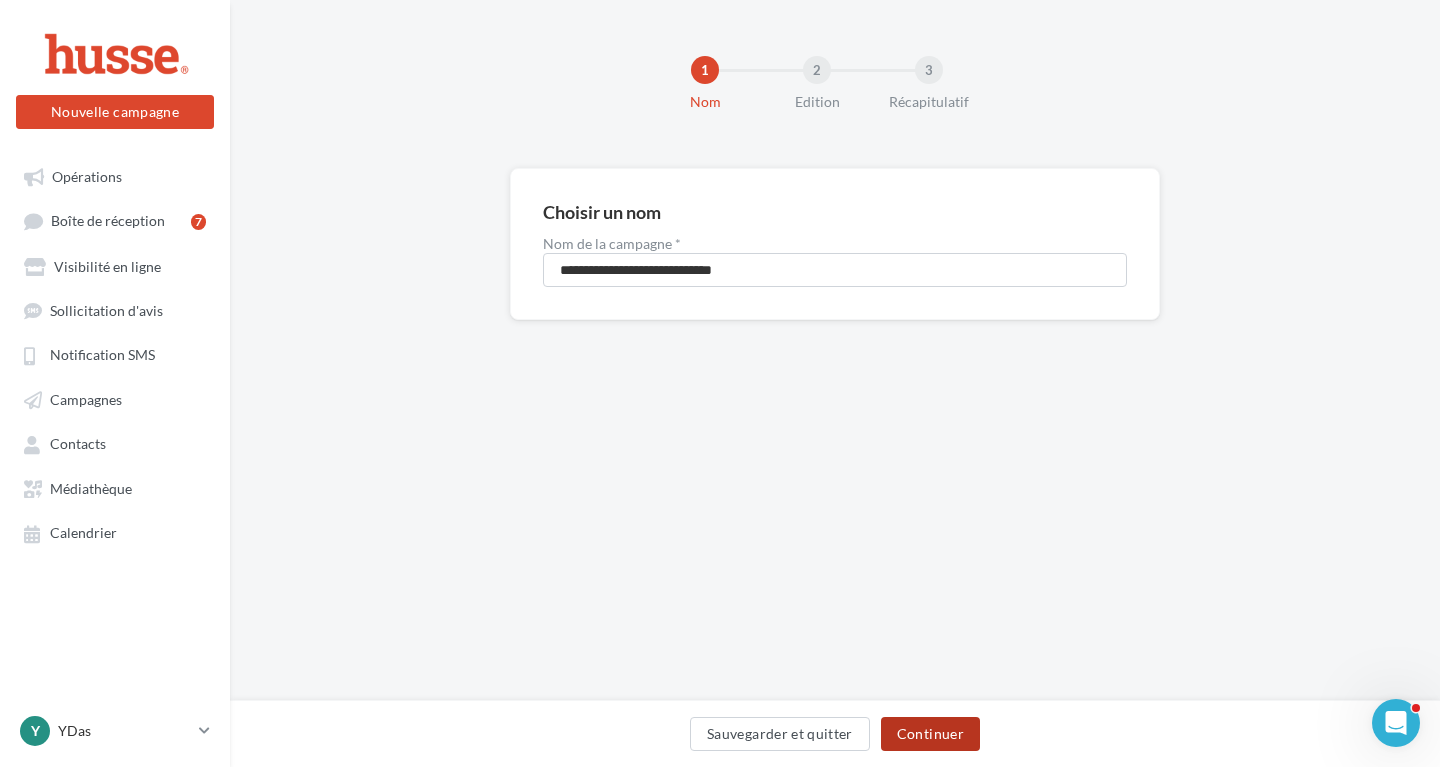 click on "Continuer" at bounding box center [930, 734] 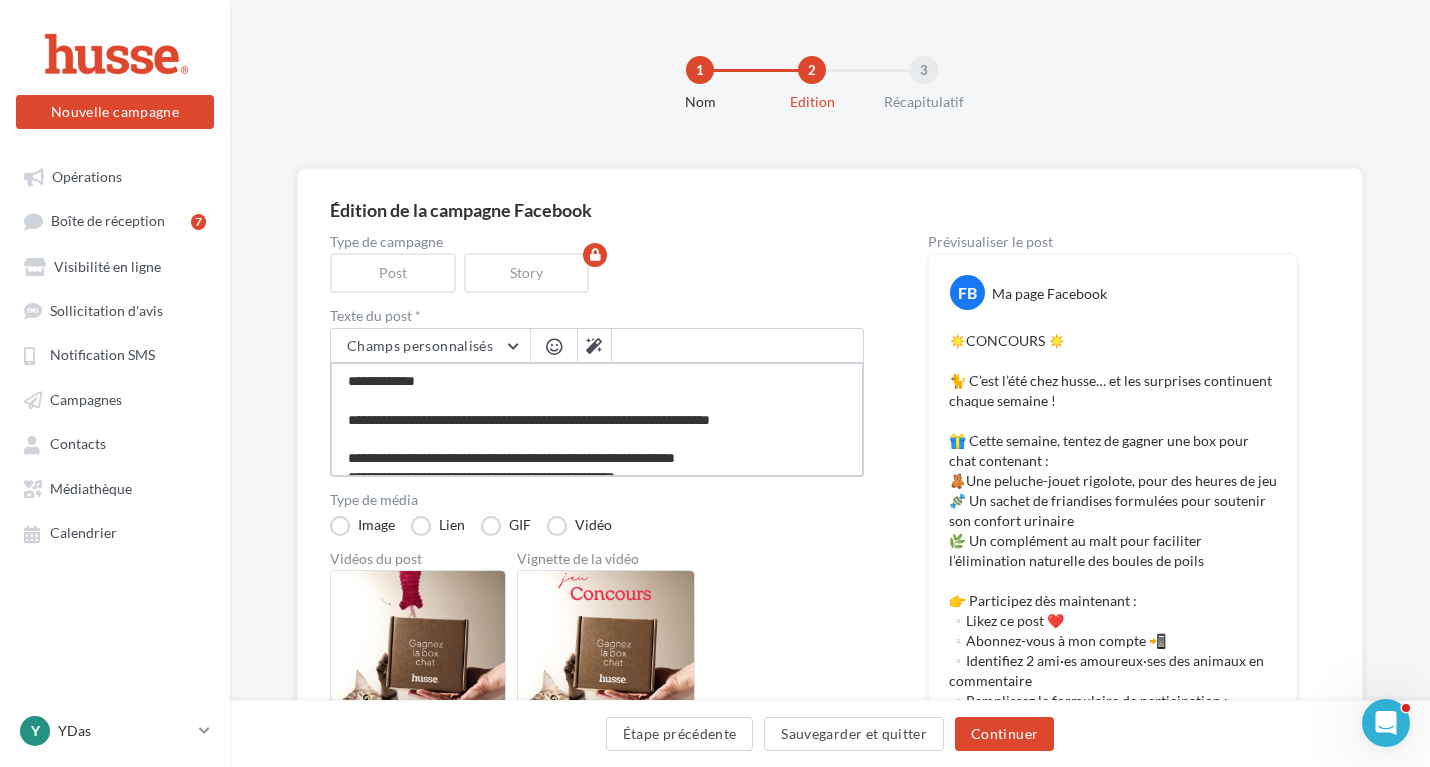 scroll, scrollTop: 328, scrollLeft: 0, axis: vertical 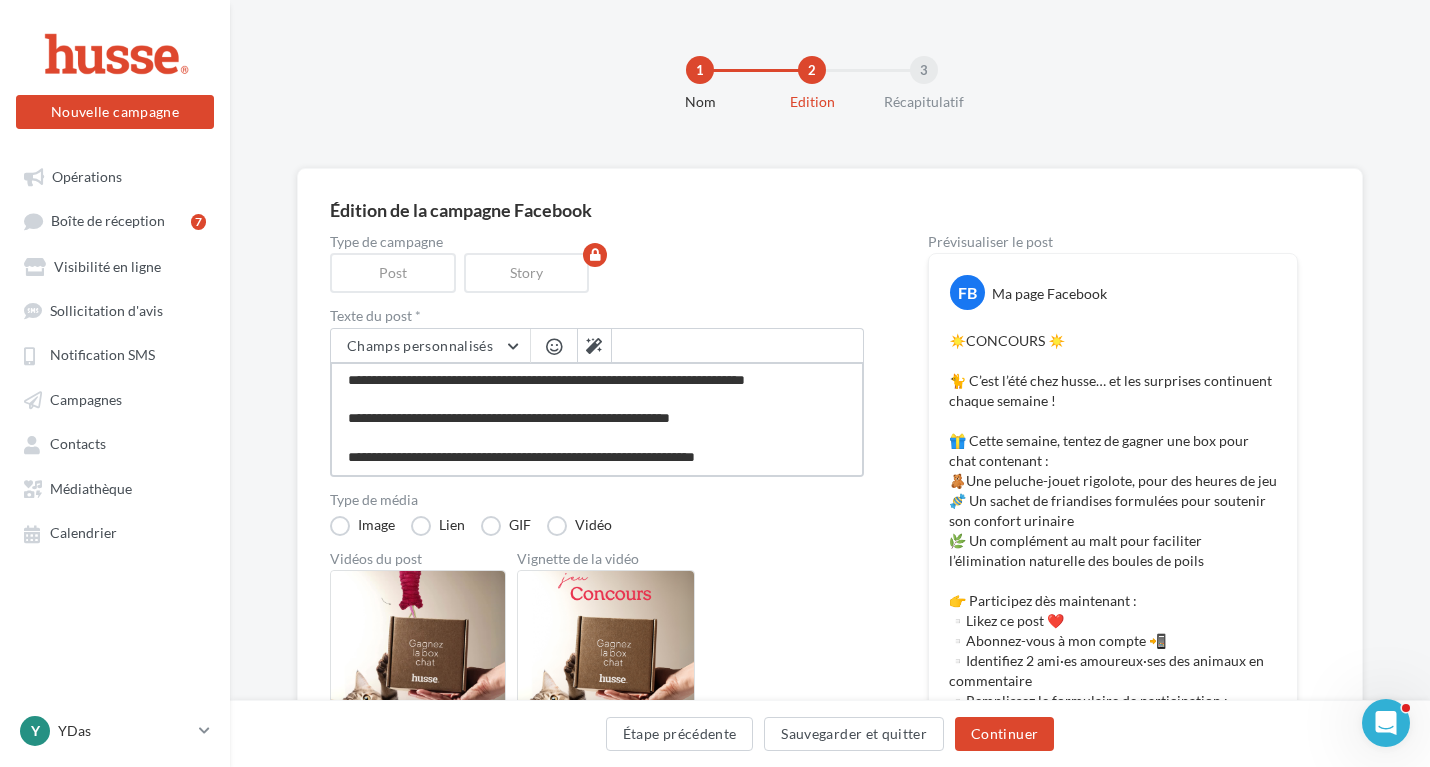 click on "**********" at bounding box center [597, 419] 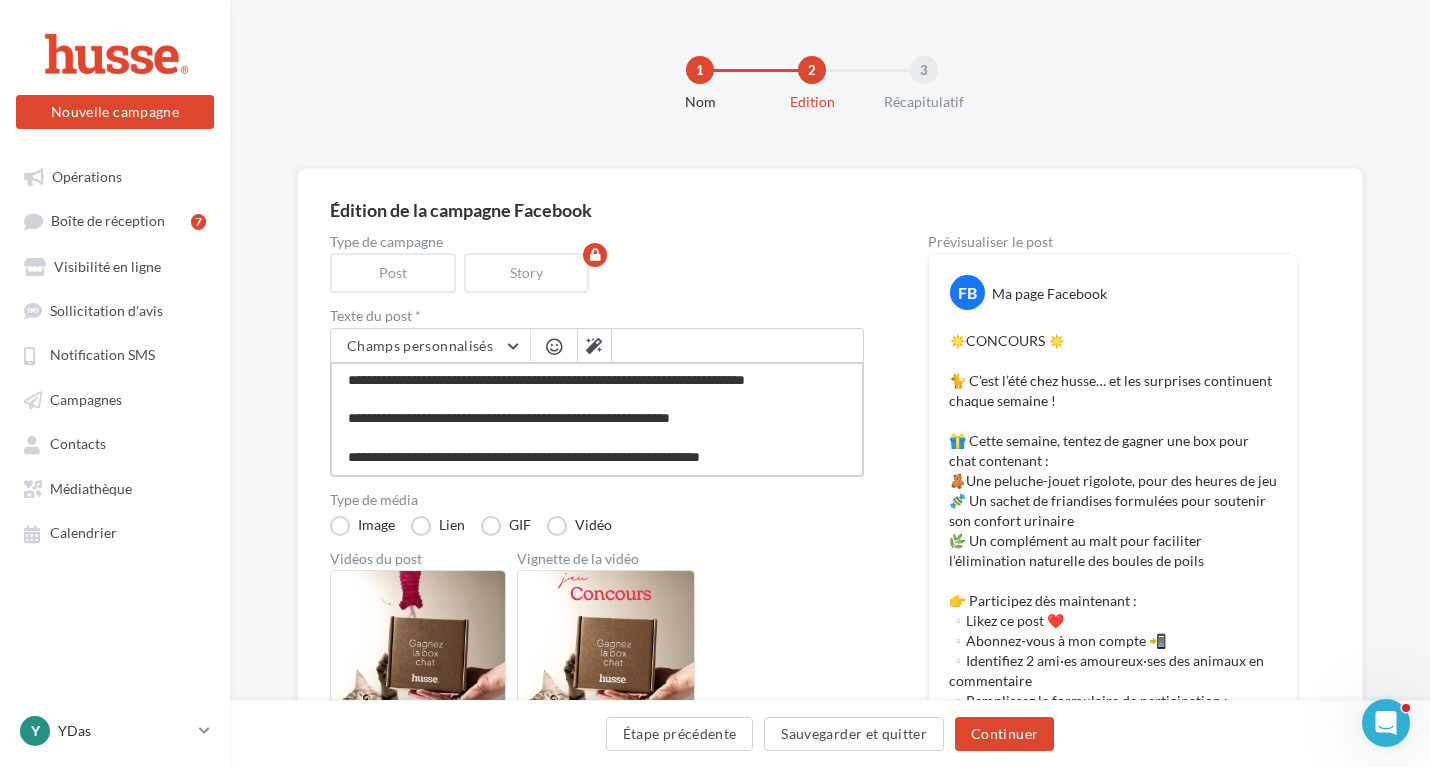 paste on "**********" 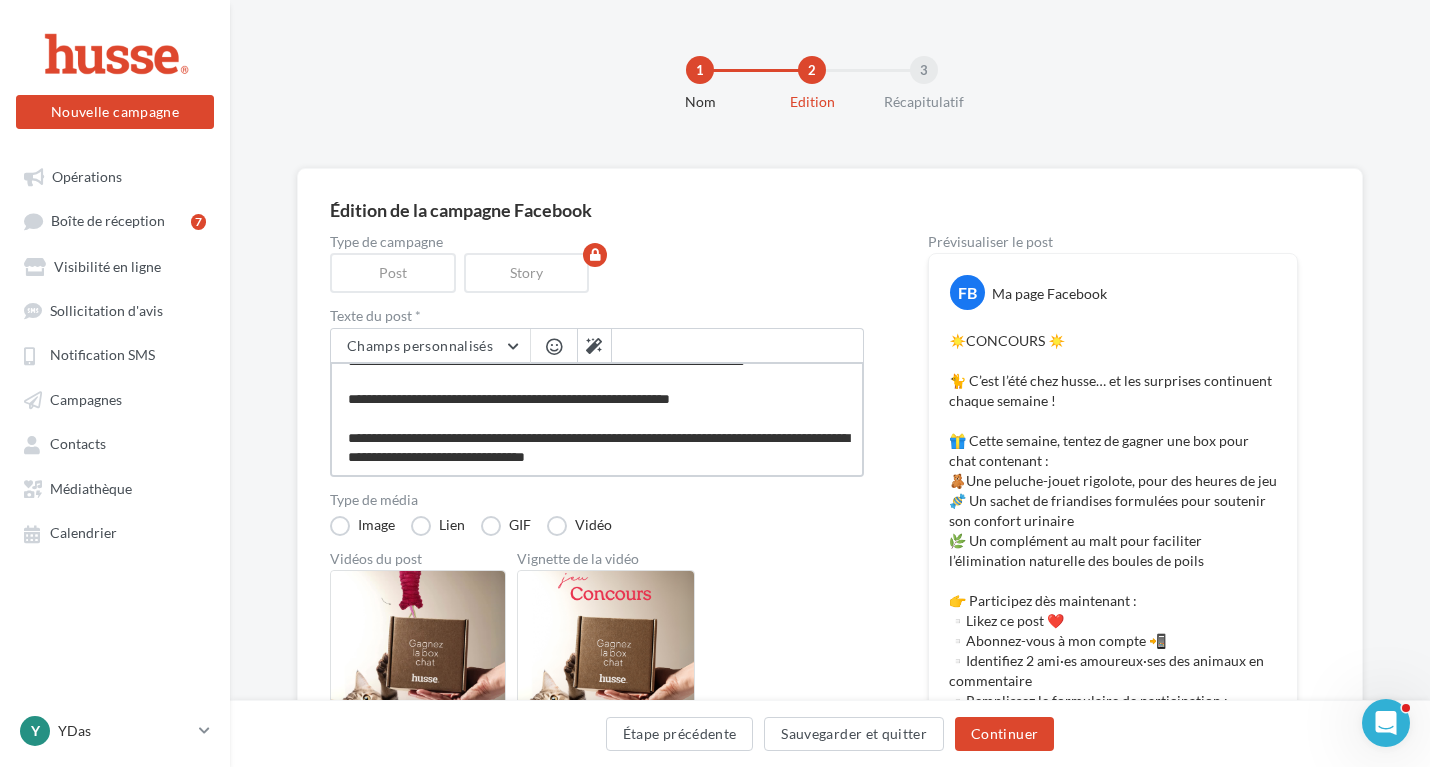 scroll, scrollTop: 338, scrollLeft: 0, axis: vertical 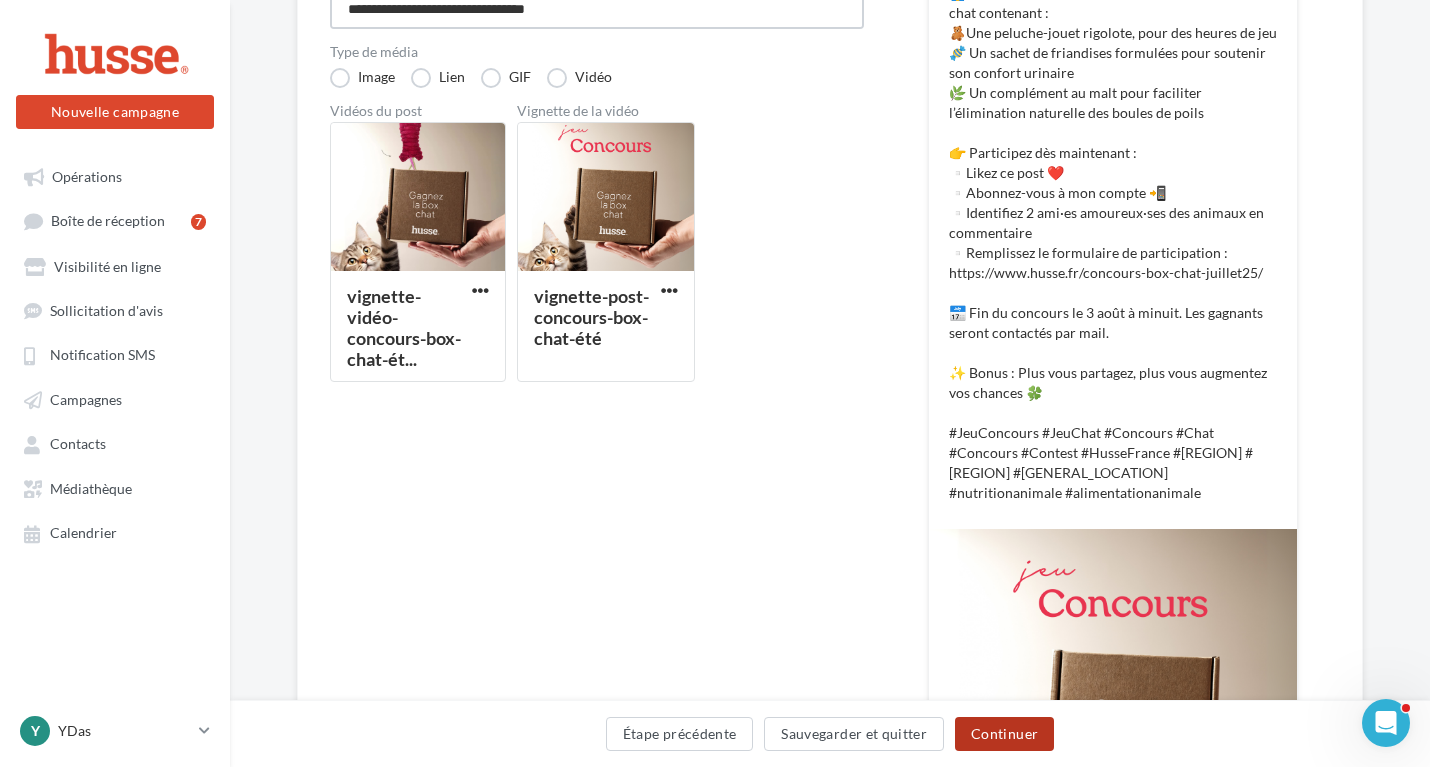 type on "**********" 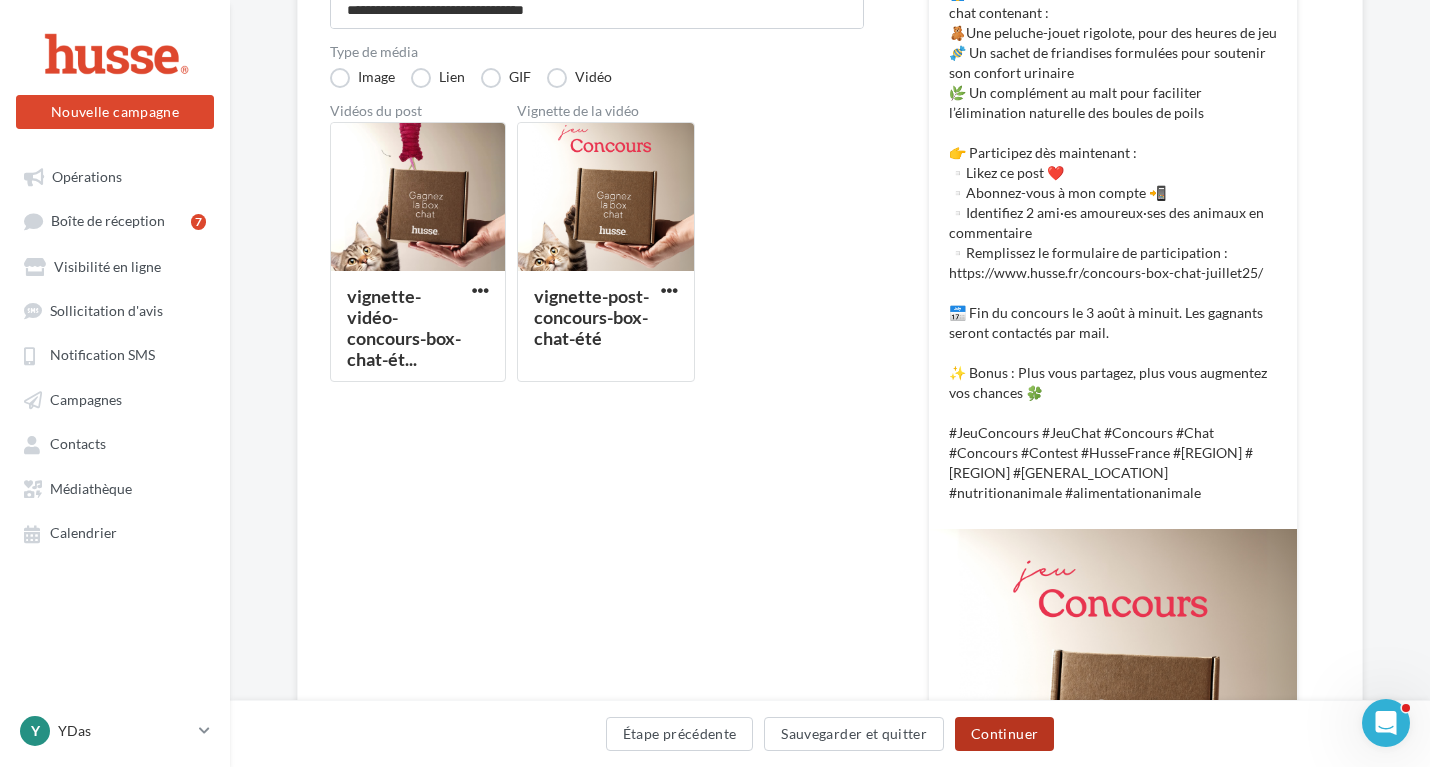 scroll, scrollTop: 447, scrollLeft: 0, axis: vertical 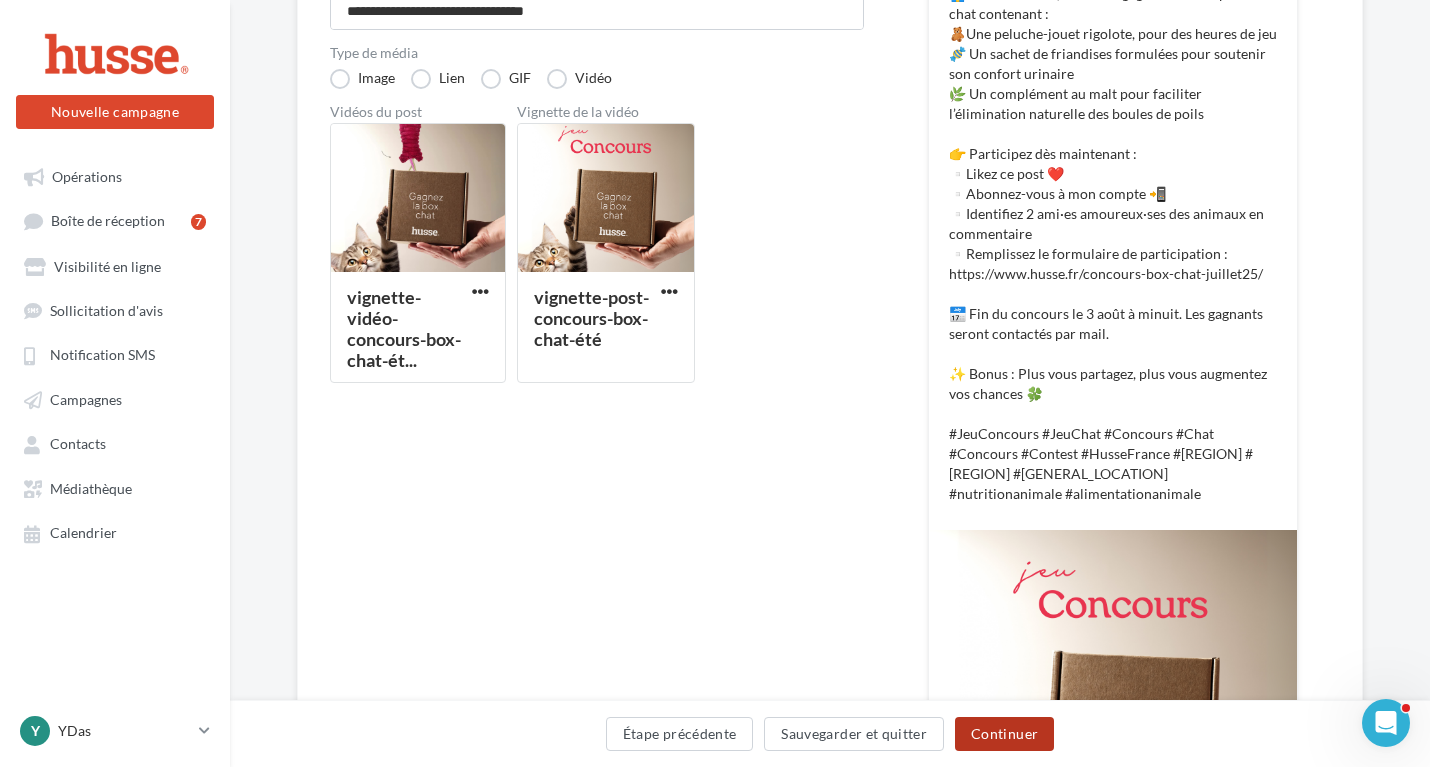 click on "Continuer" at bounding box center (1004, 734) 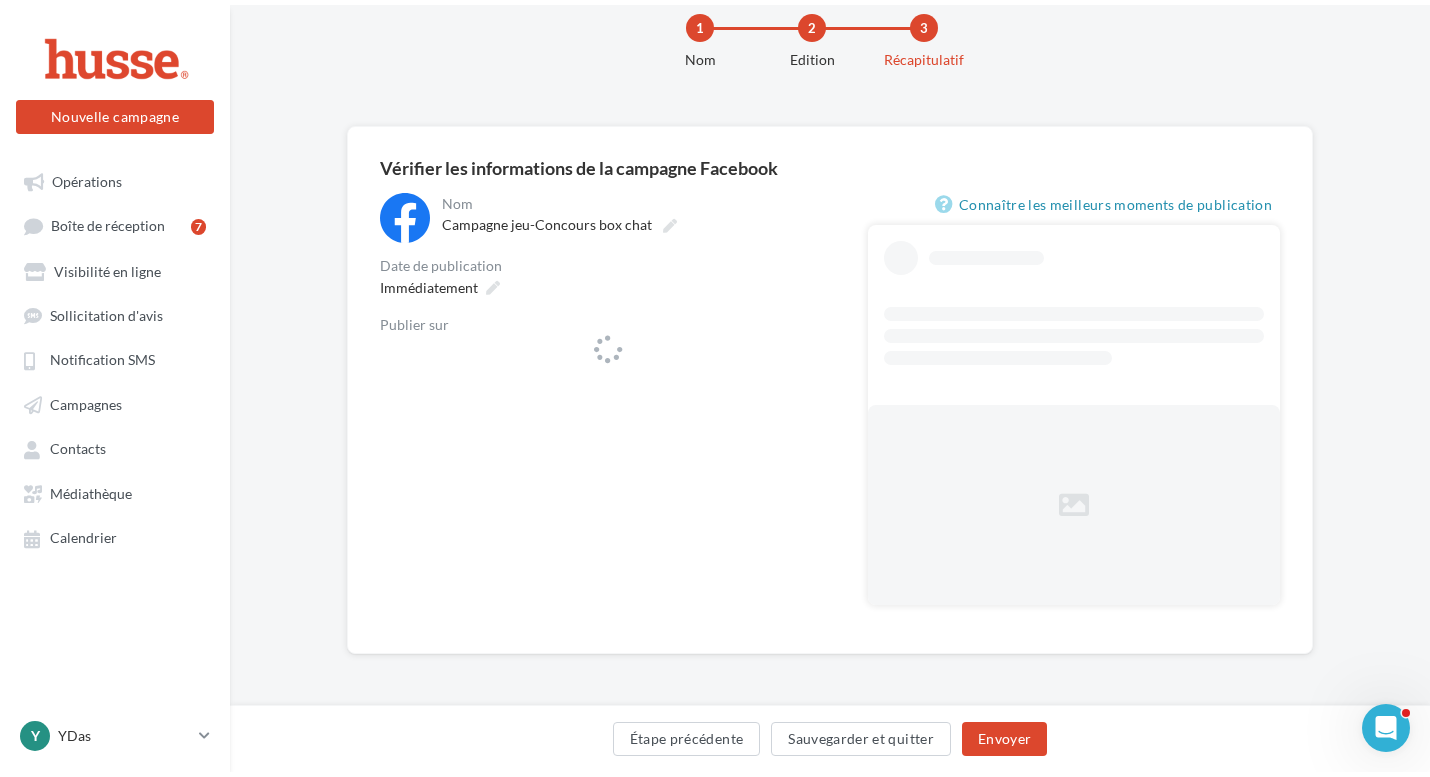scroll, scrollTop: 0, scrollLeft: 0, axis: both 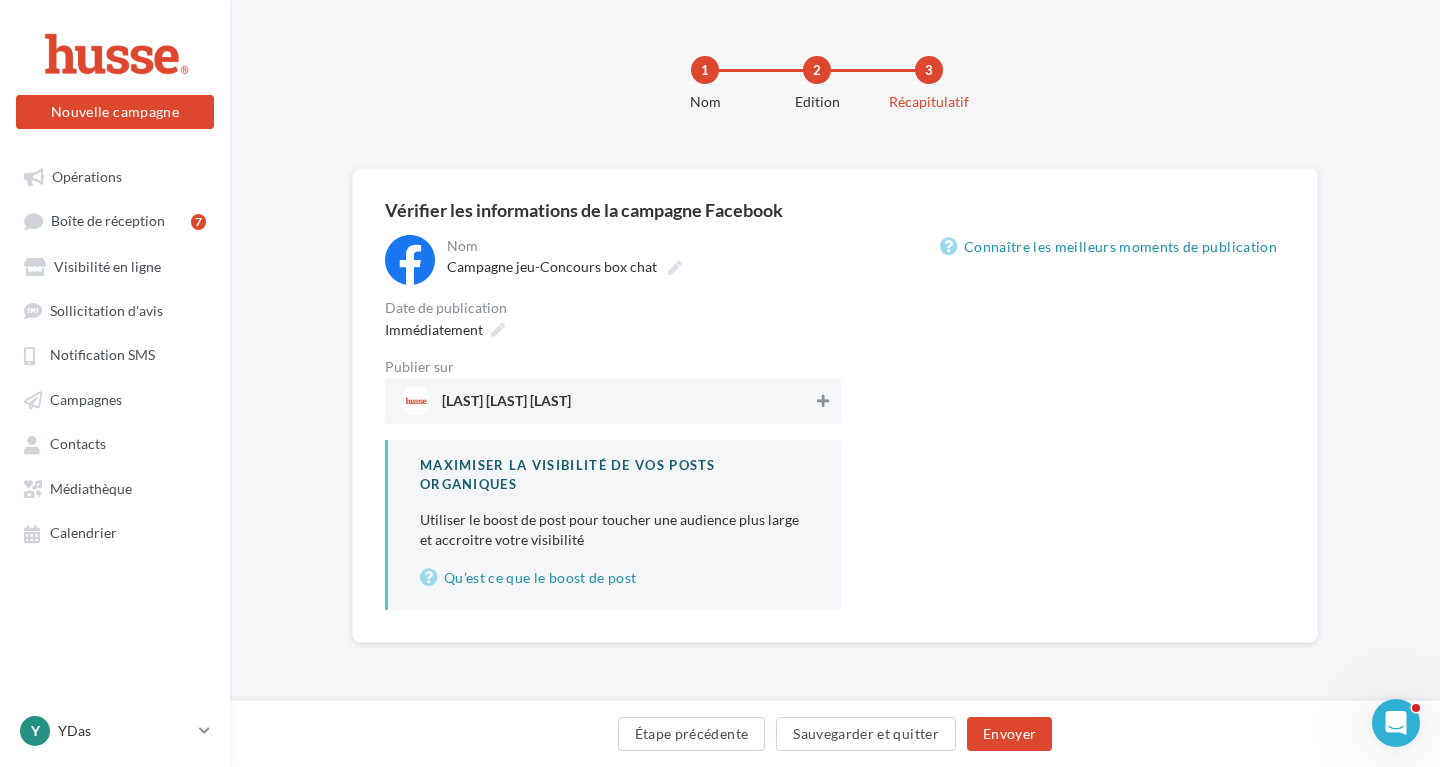 click at bounding box center (823, 401) 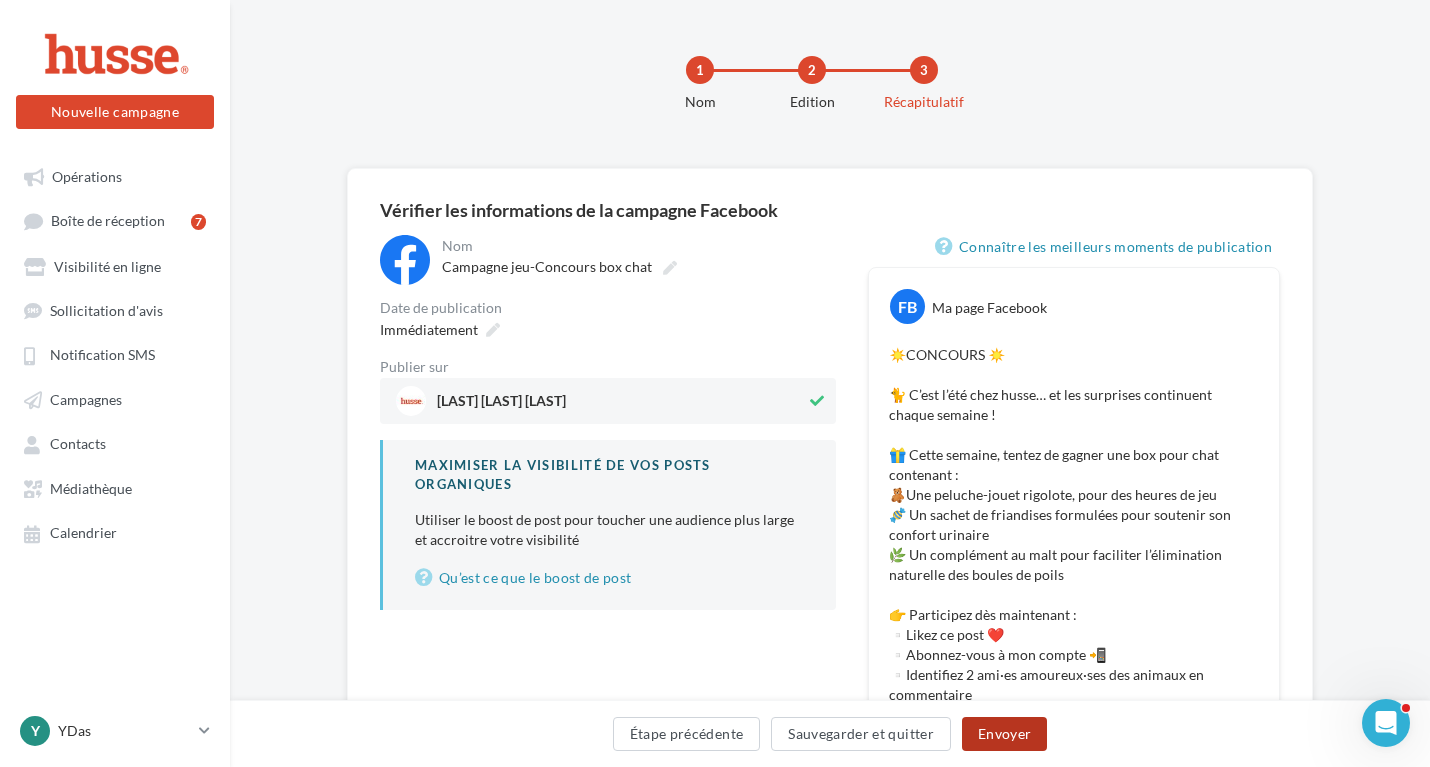 click on "Envoyer" at bounding box center [1004, 734] 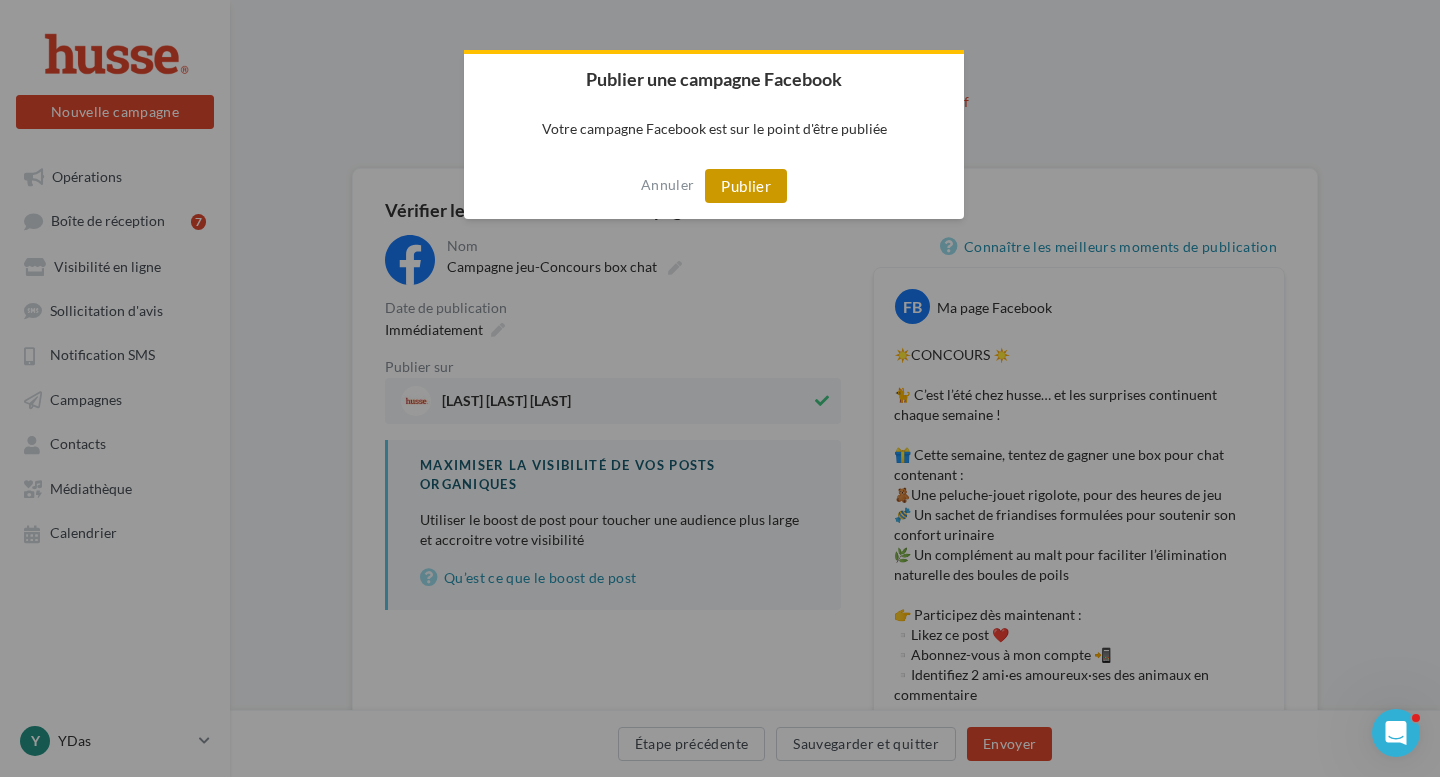 click on "Publier" at bounding box center (746, 186) 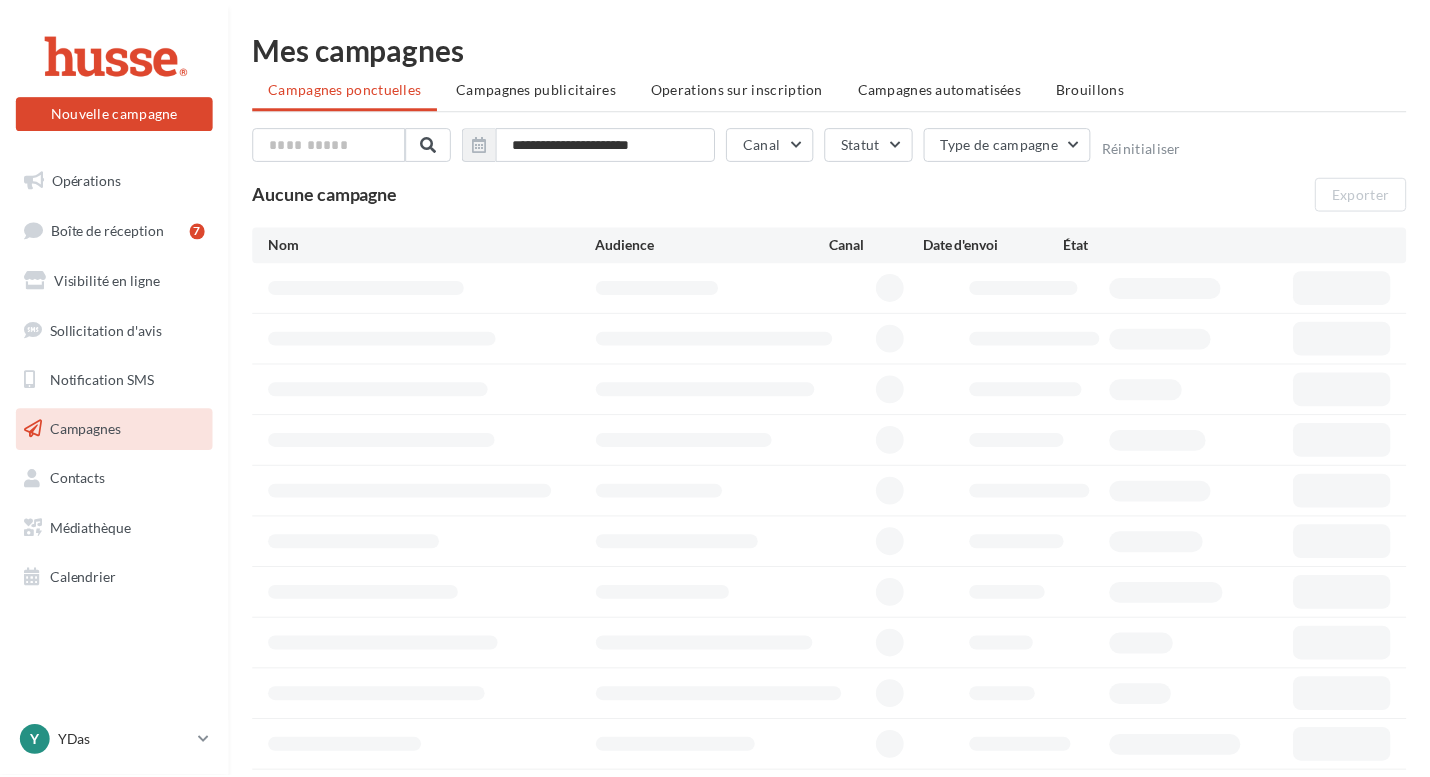 scroll, scrollTop: 0, scrollLeft: 0, axis: both 